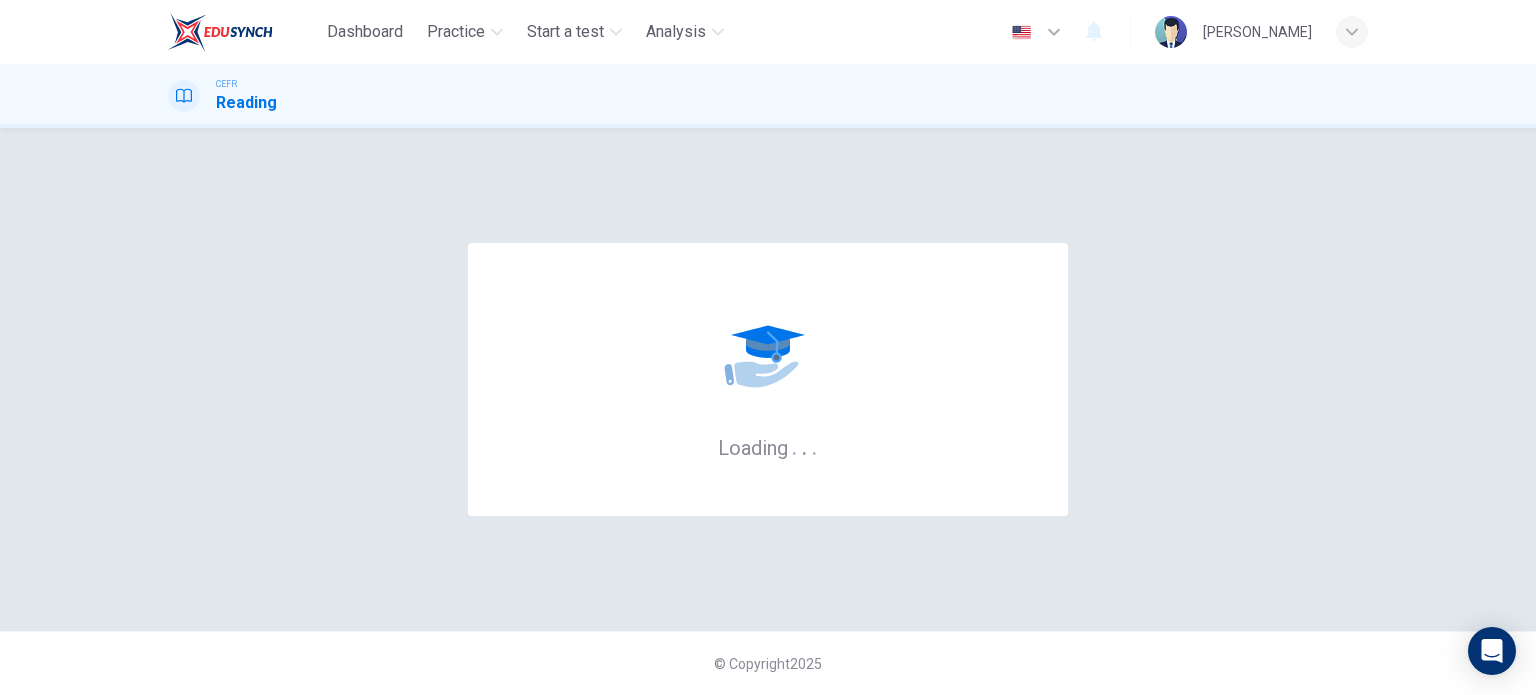 scroll, scrollTop: 0, scrollLeft: 0, axis: both 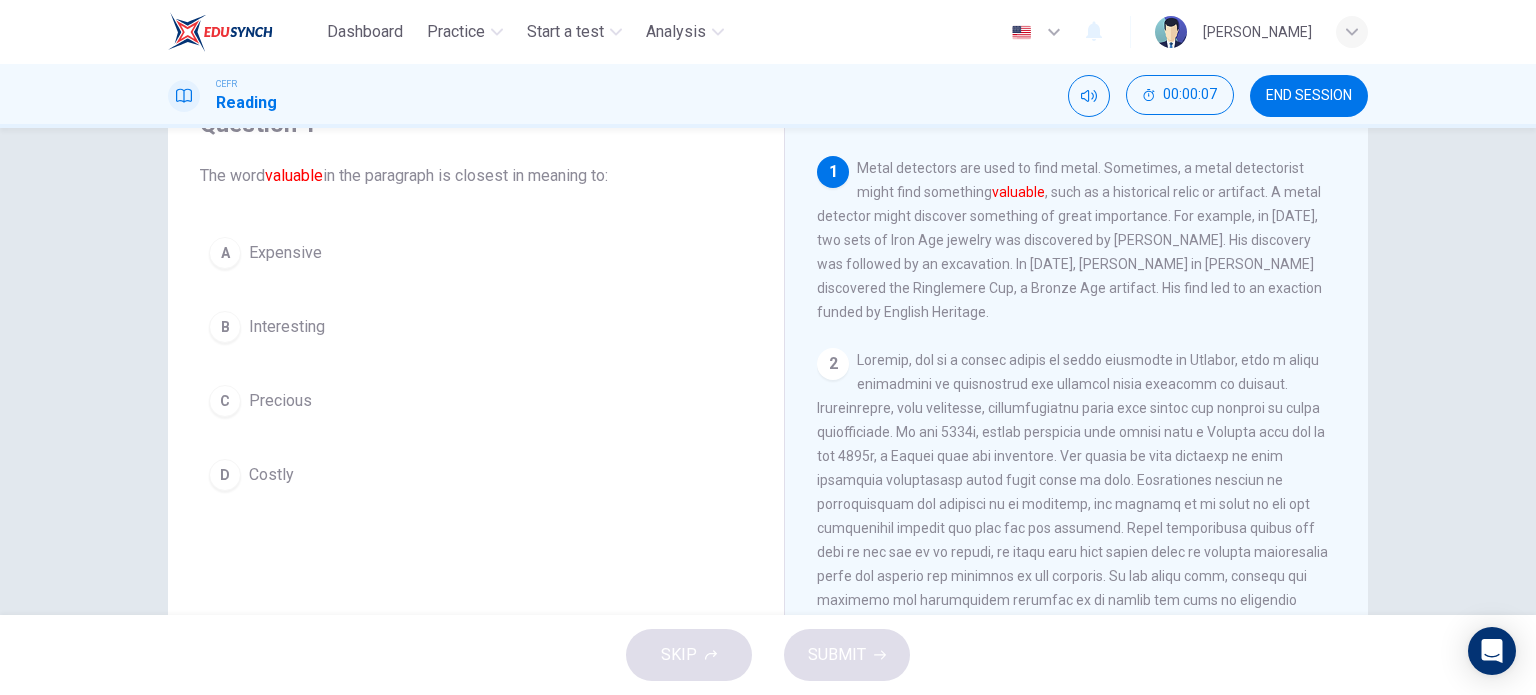 click on "Precious" at bounding box center (280, 401) 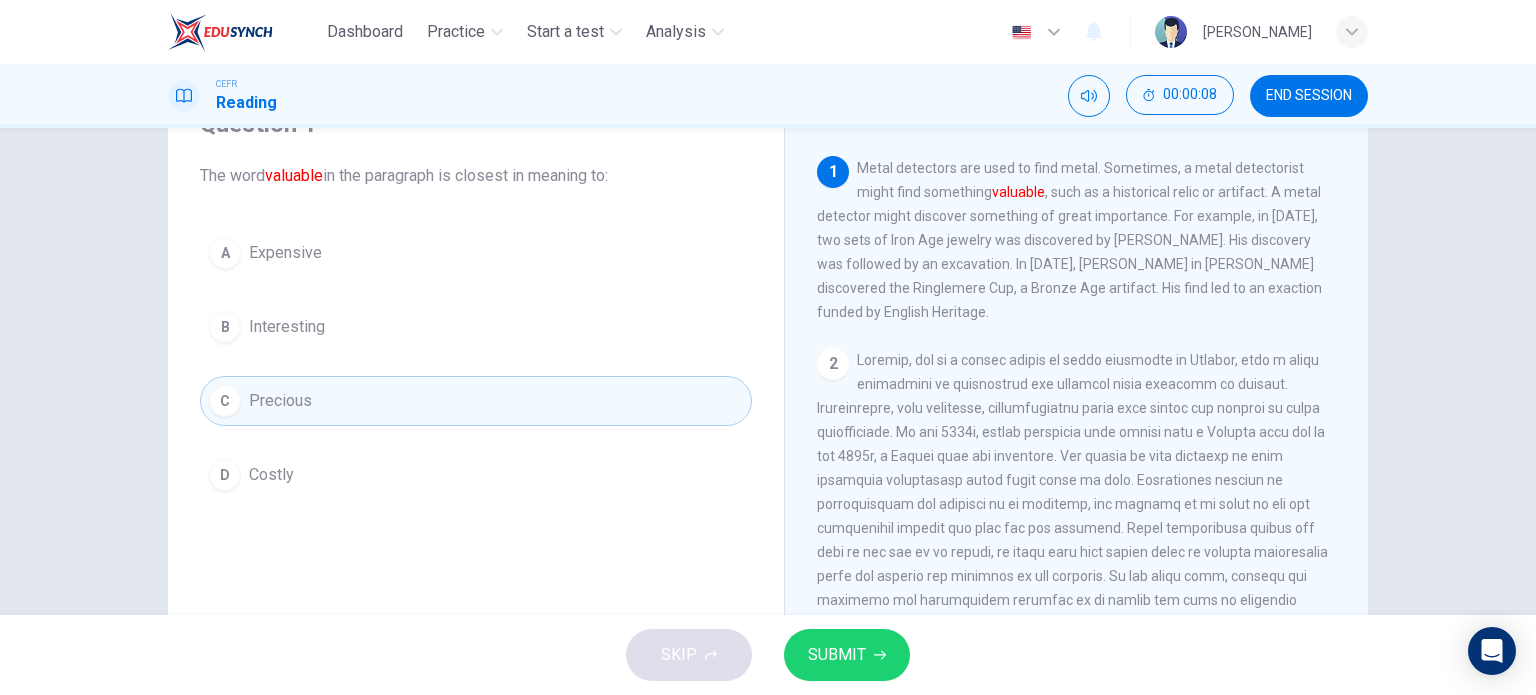 click on "SUBMIT" at bounding box center (837, 655) 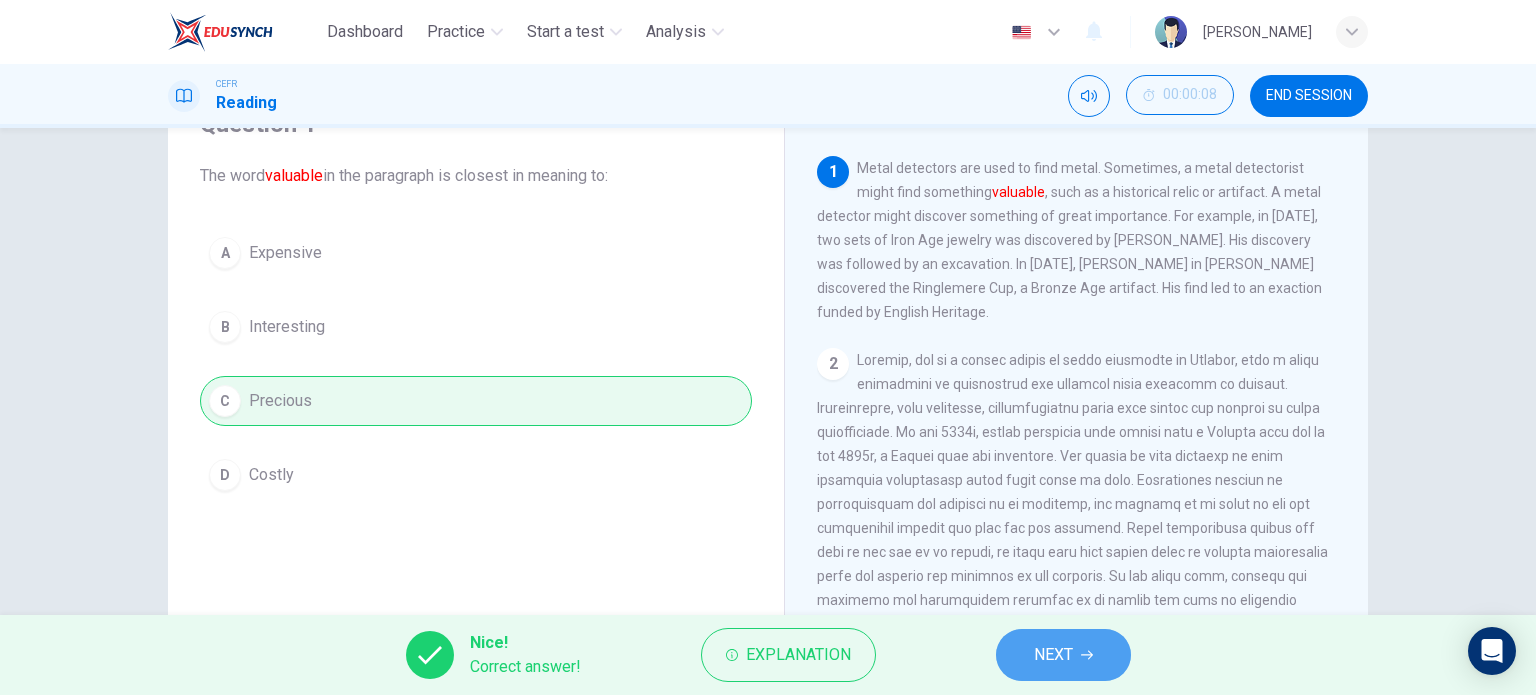 click on "NEXT" at bounding box center (1053, 655) 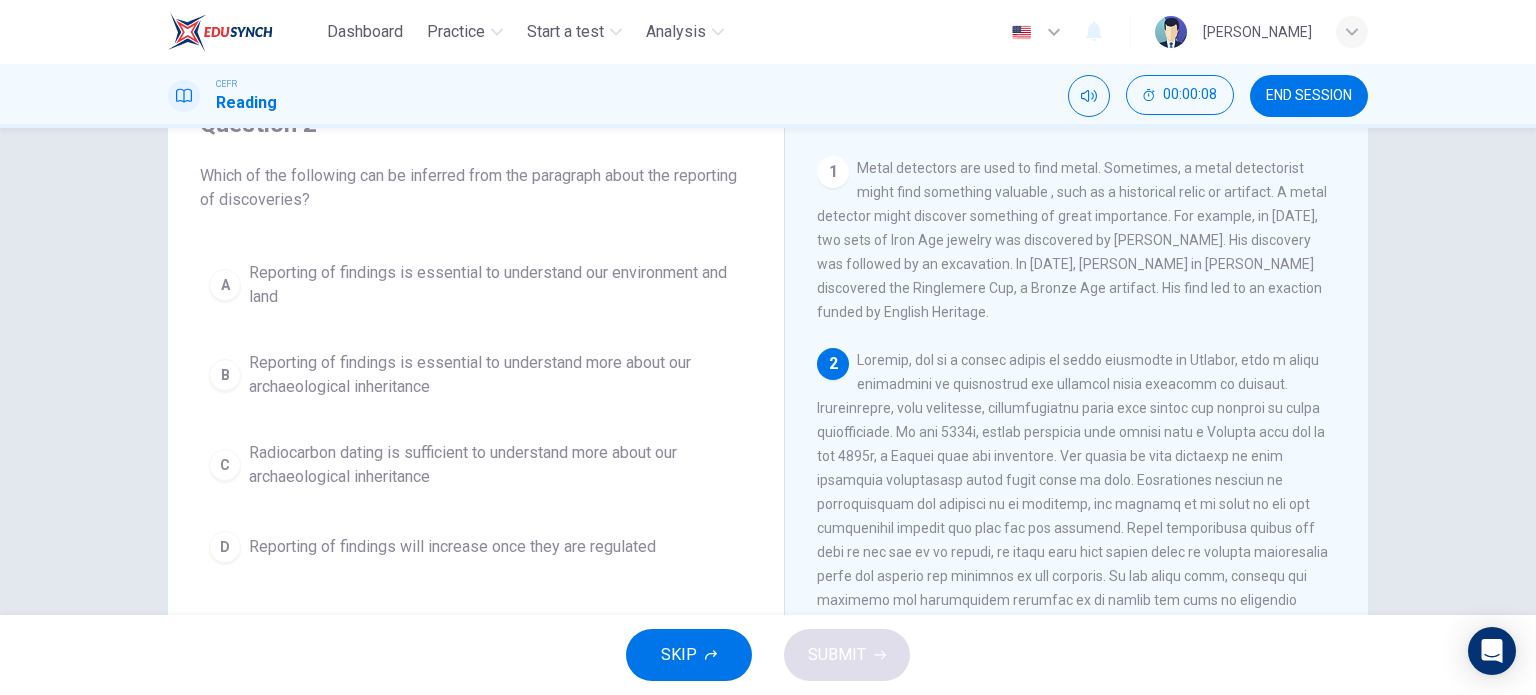 scroll, scrollTop: 0, scrollLeft: 0, axis: both 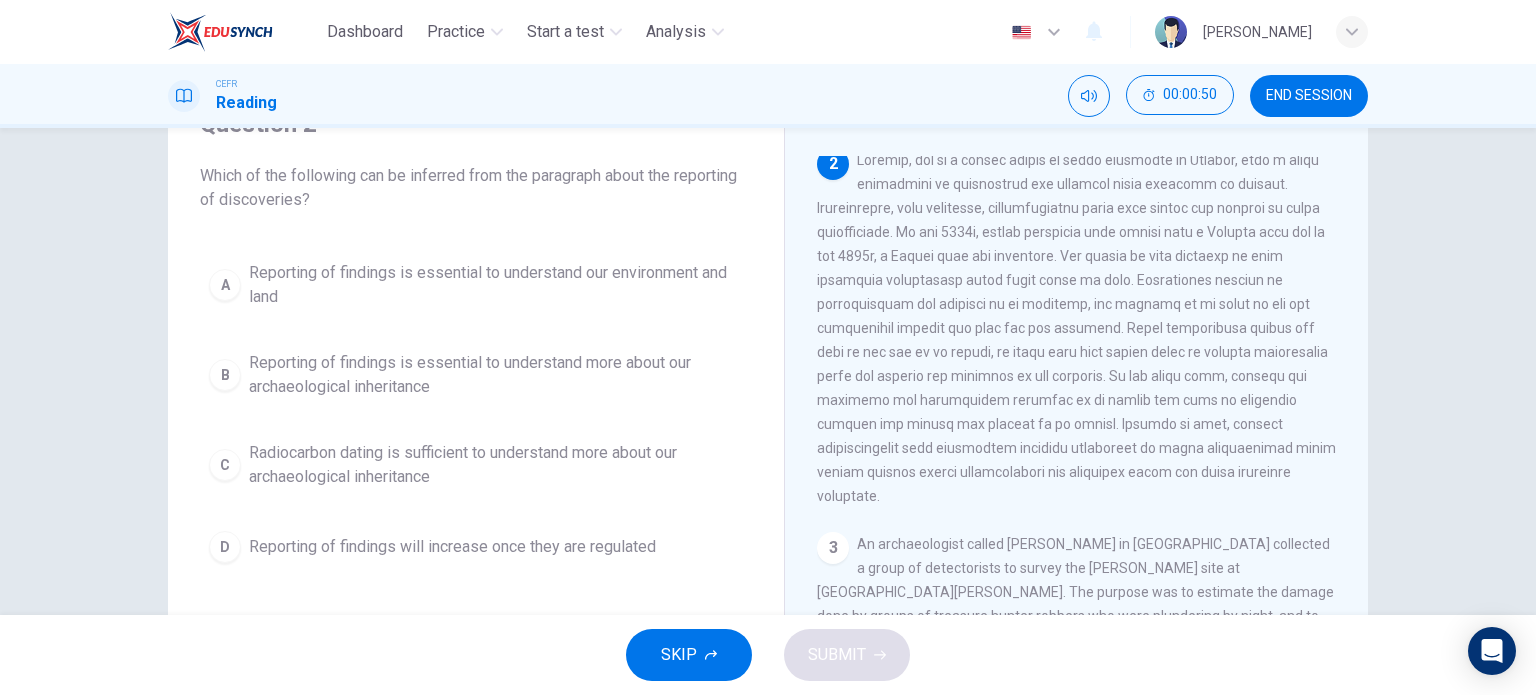 click on "Reporting of findings is essential to understand more about our archaeological inheritance" at bounding box center (496, 375) 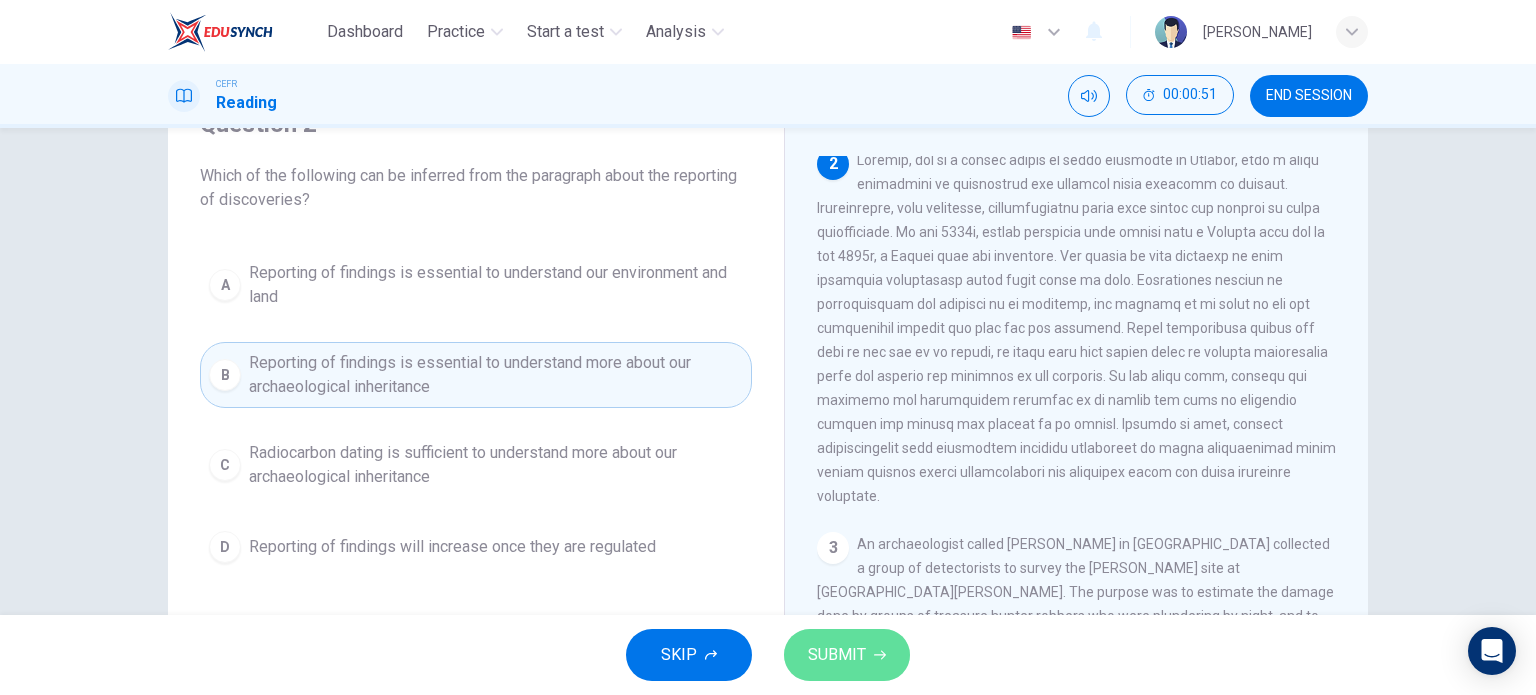 click 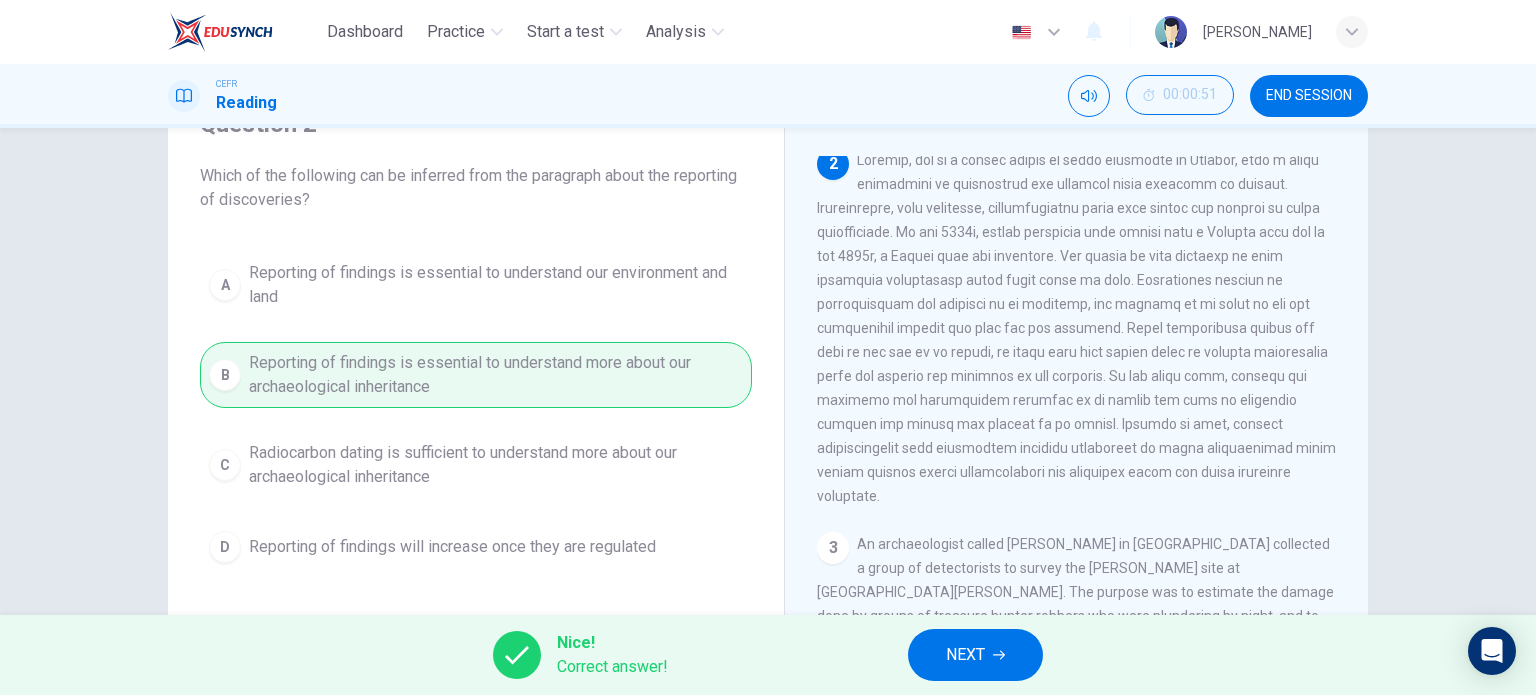 click on "NEXT" at bounding box center (965, 655) 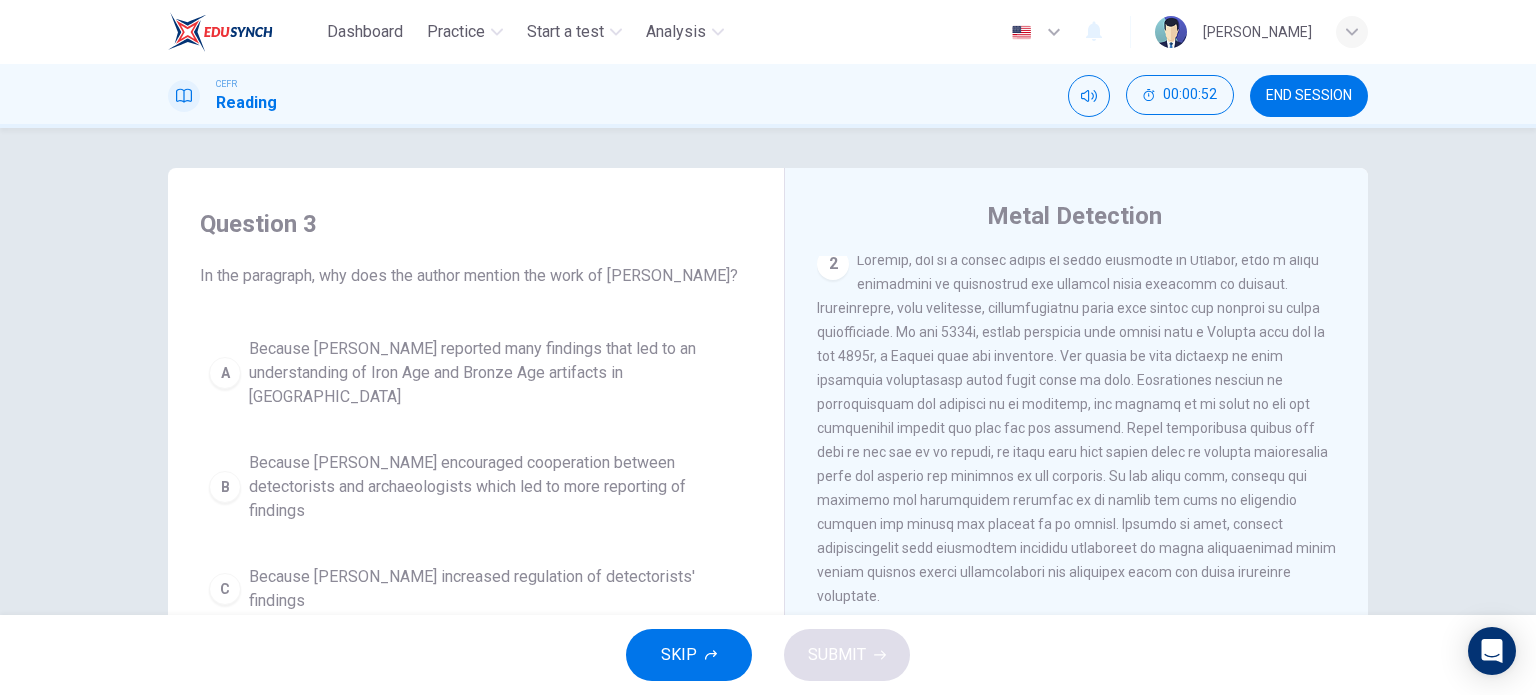 scroll, scrollTop: 100, scrollLeft: 0, axis: vertical 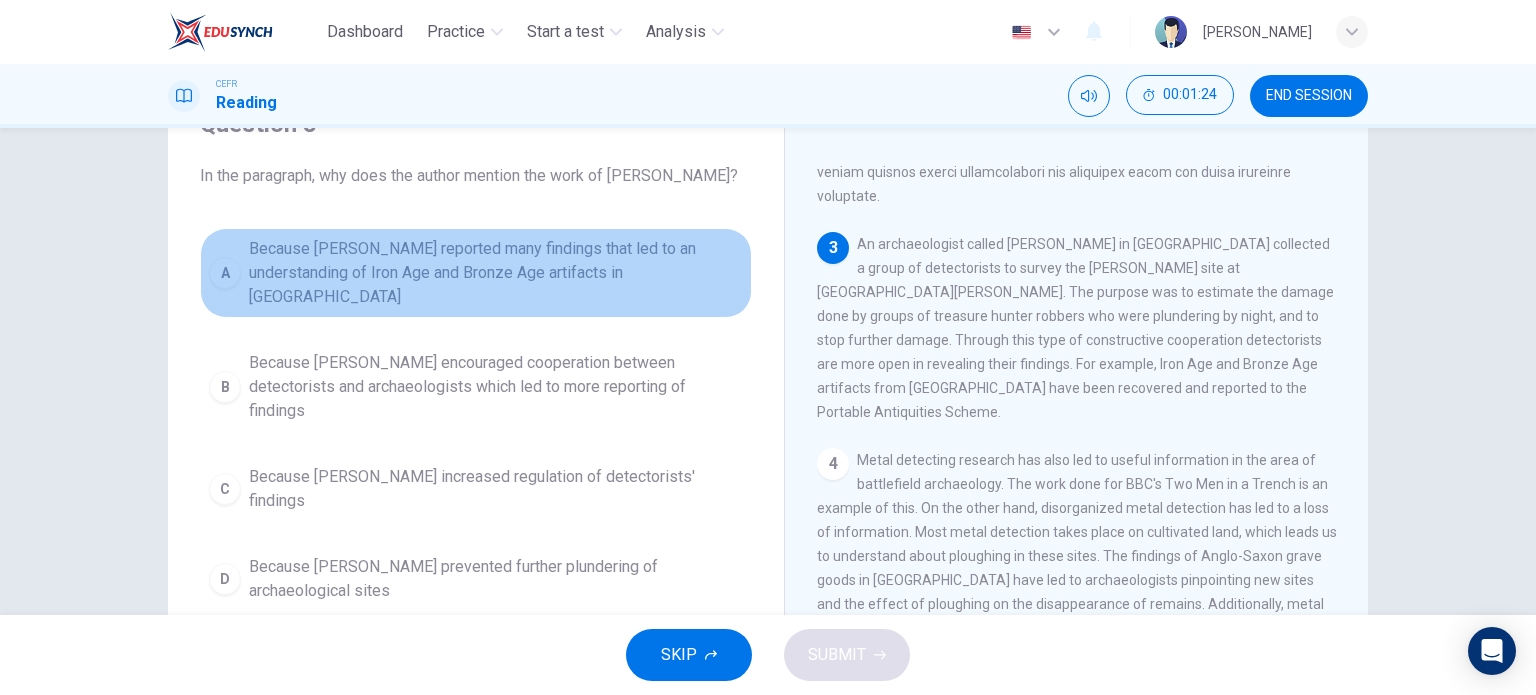 click on "Because [PERSON_NAME] reported many findings that led to an understanding of Iron Age and Bronze Age artifacts in [GEOGRAPHIC_DATA]" at bounding box center (496, 273) 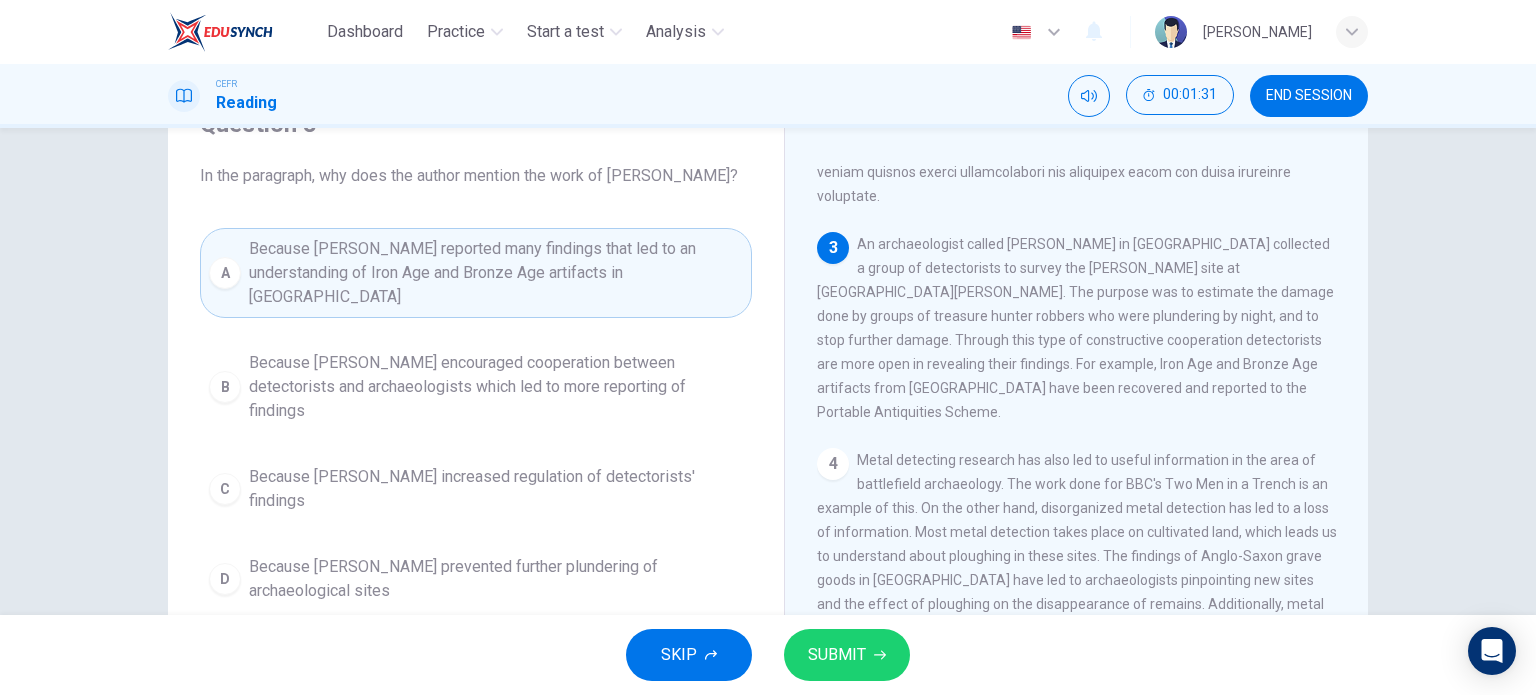 click on "Because [PERSON_NAME] encouraged cooperation between detectorists and archaeologists which led to more reporting of findings" at bounding box center [496, 387] 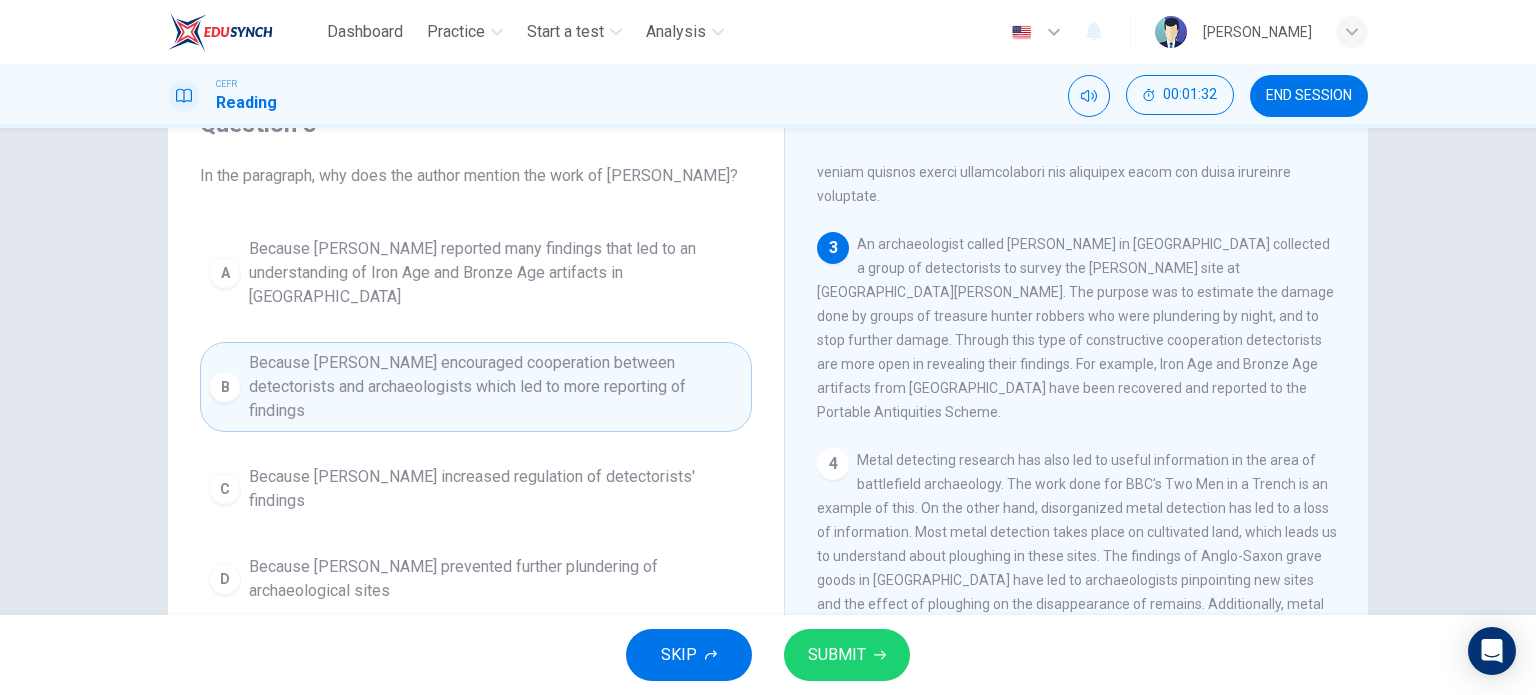 click on "SUBMIT" at bounding box center [837, 655] 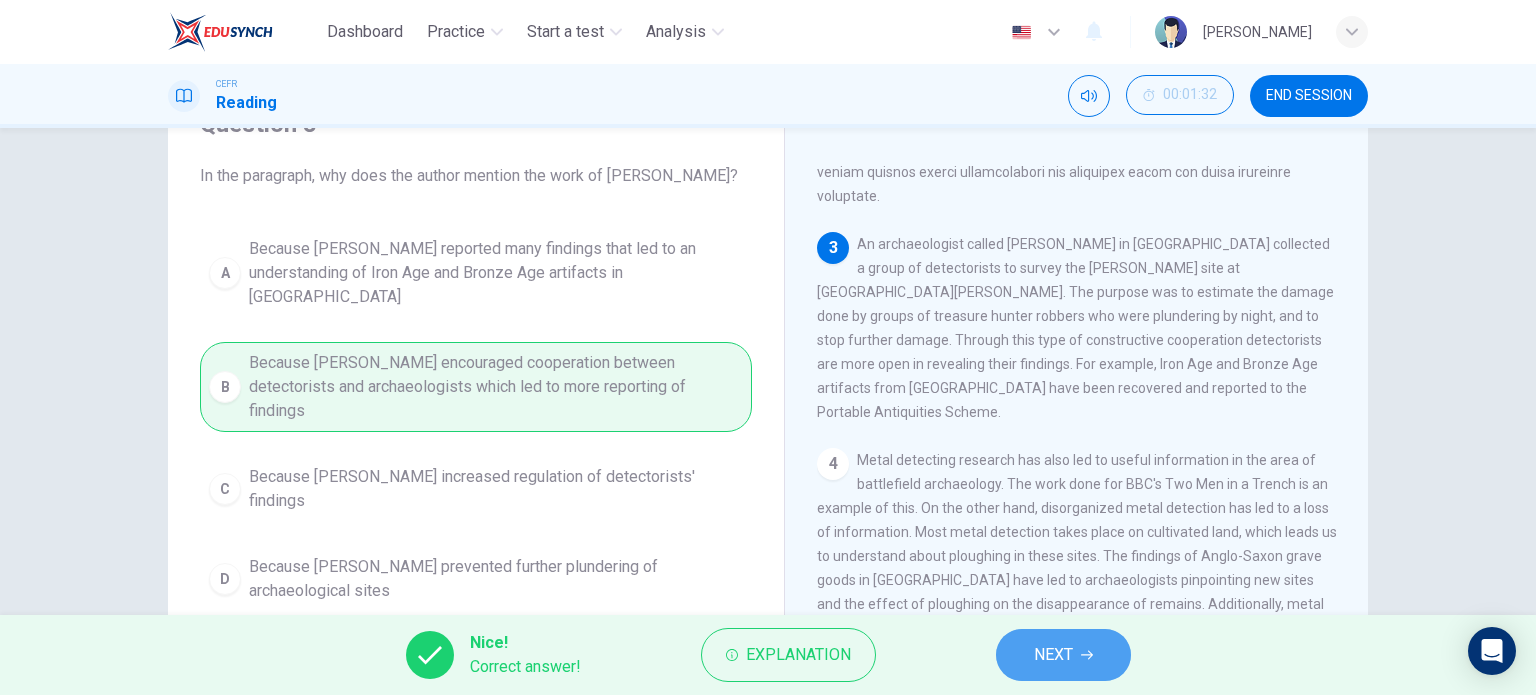 click on "NEXT" at bounding box center (1063, 655) 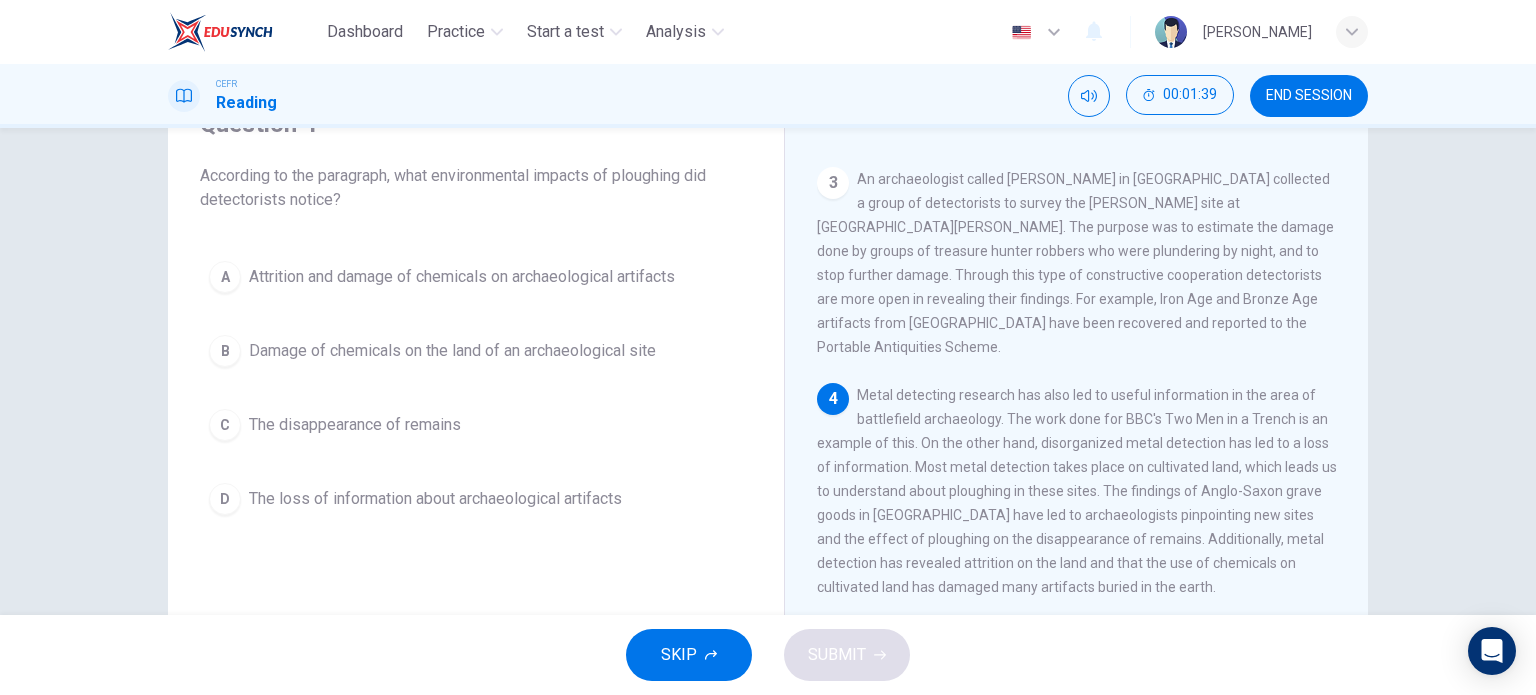 scroll, scrollTop: 600, scrollLeft: 0, axis: vertical 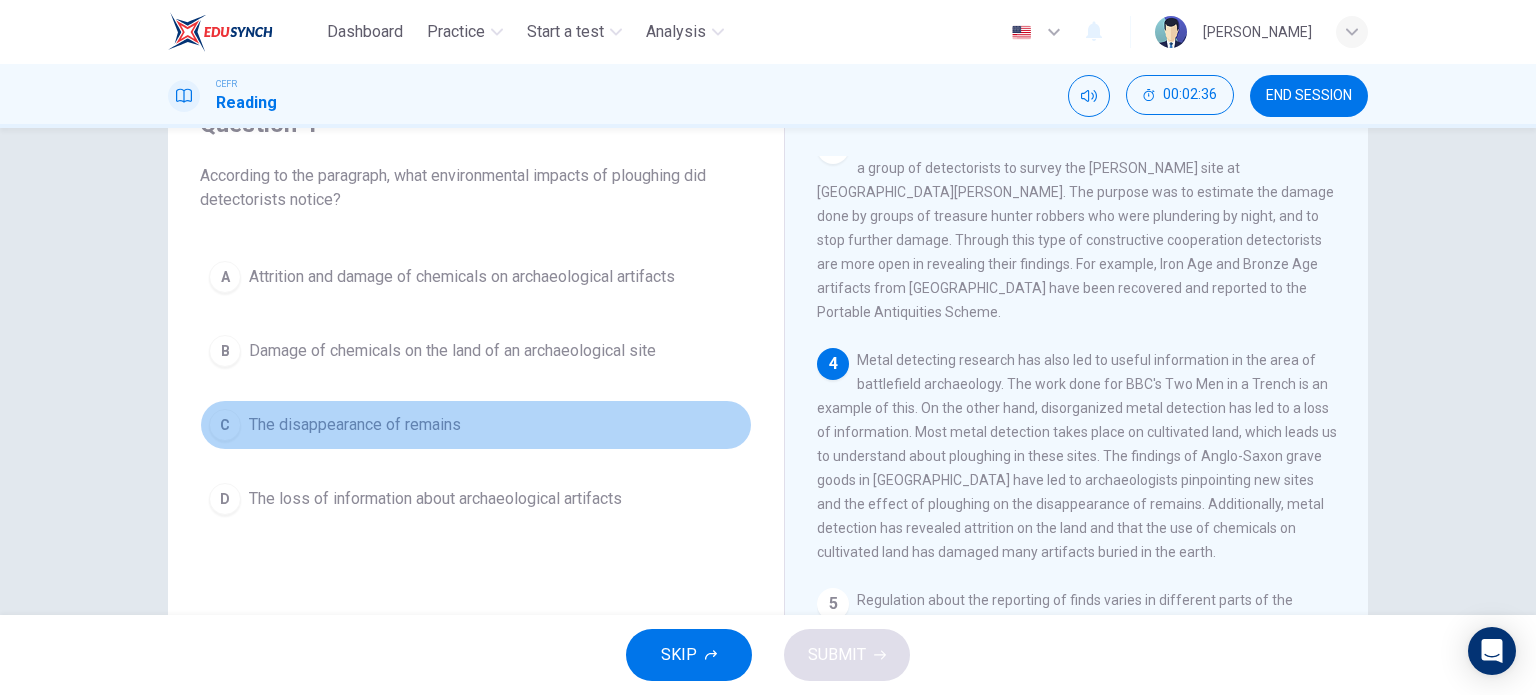 click on "The disappearance of remains" at bounding box center [355, 425] 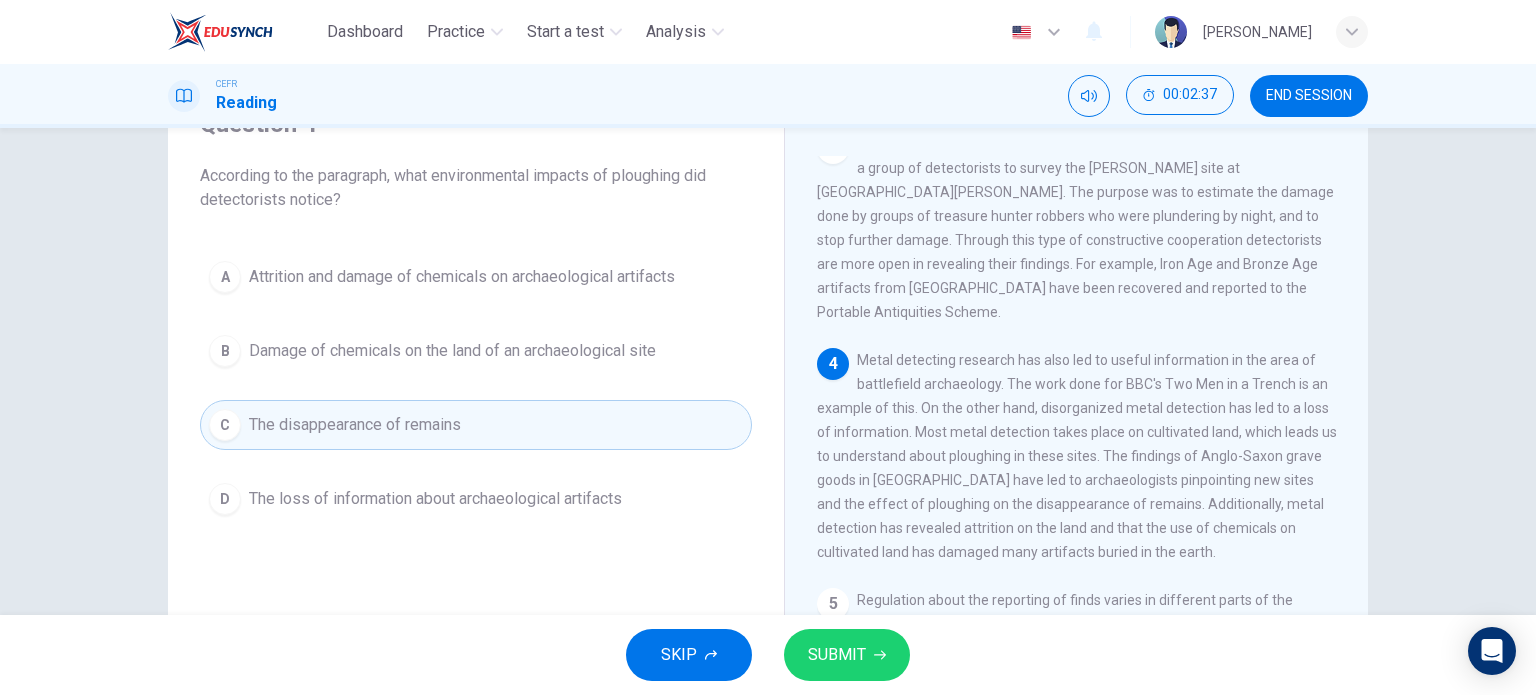 click on "SKIP SUBMIT" at bounding box center (768, 655) 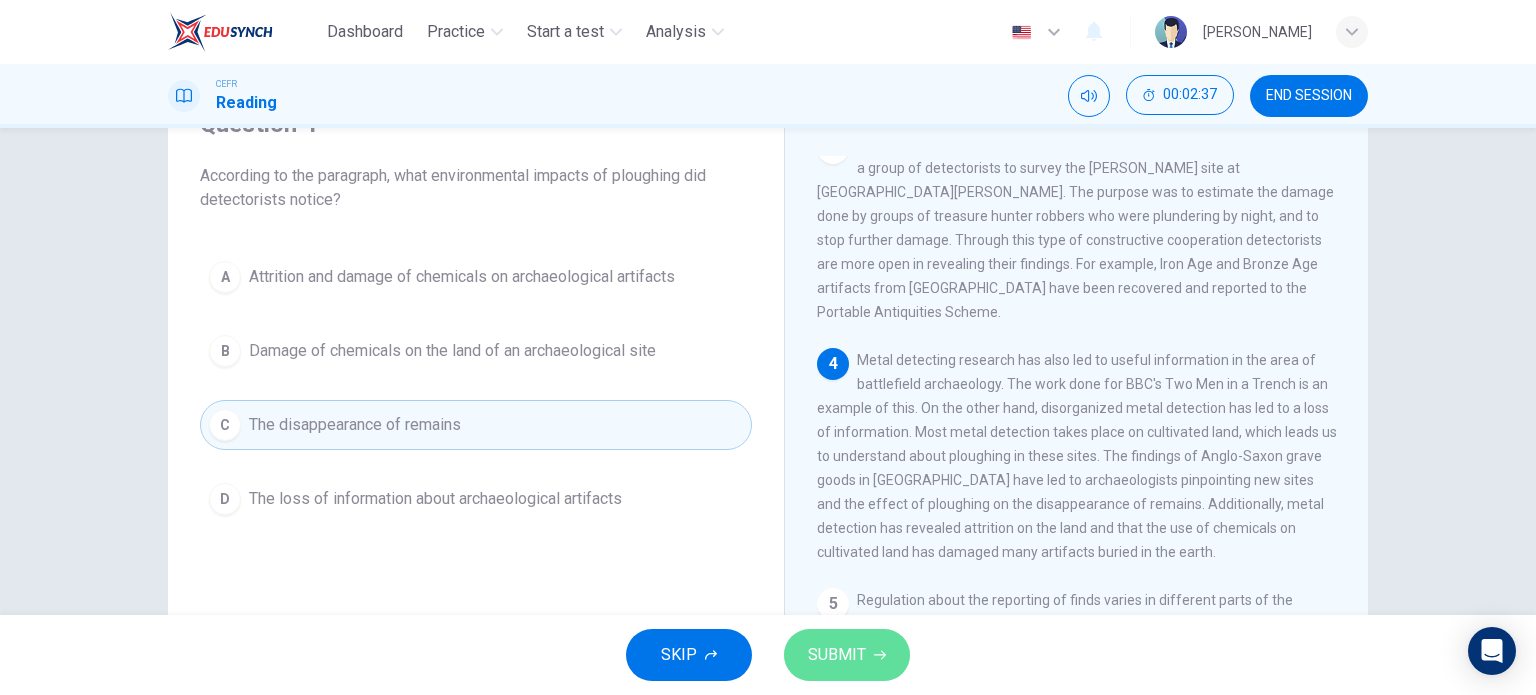 click on "SUBMIT" at bounding box center [837, 655] 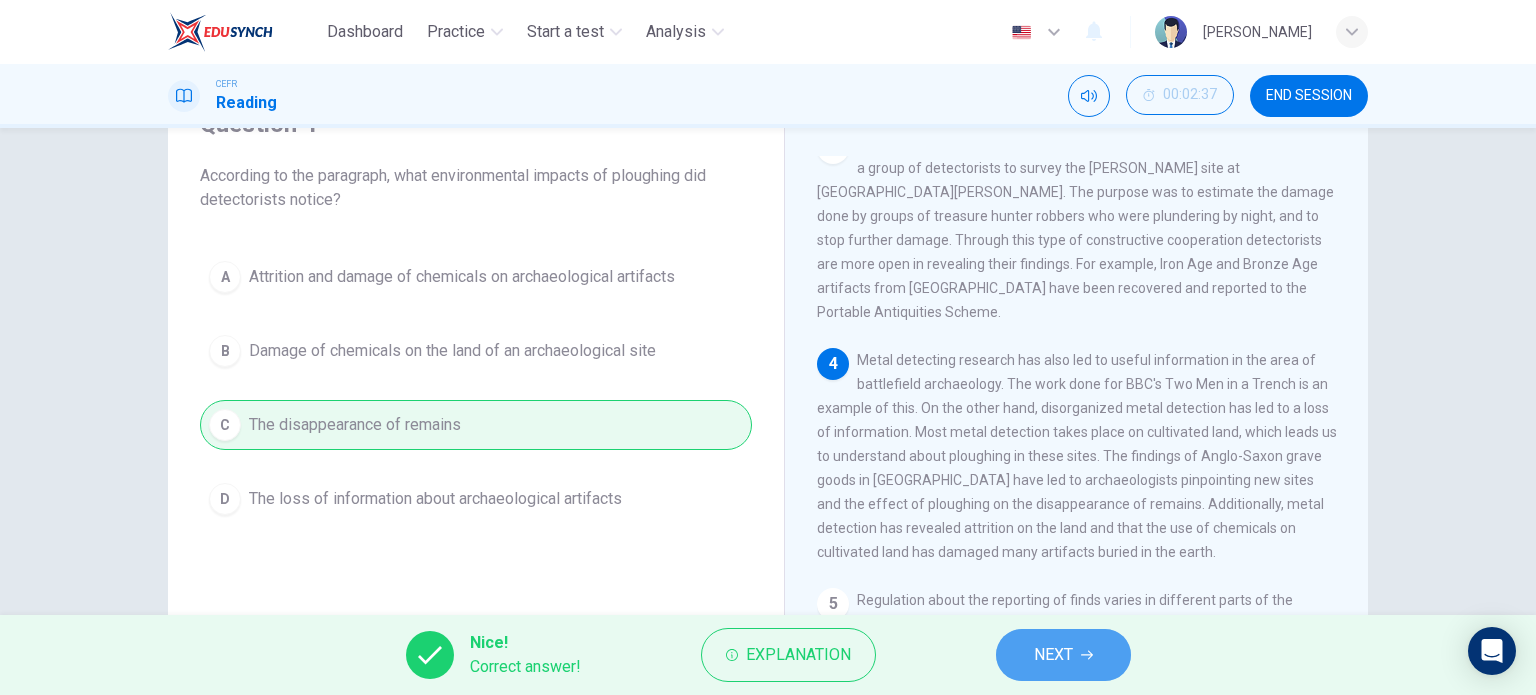 click on "NEXT" at bounding box center (1053, 655) 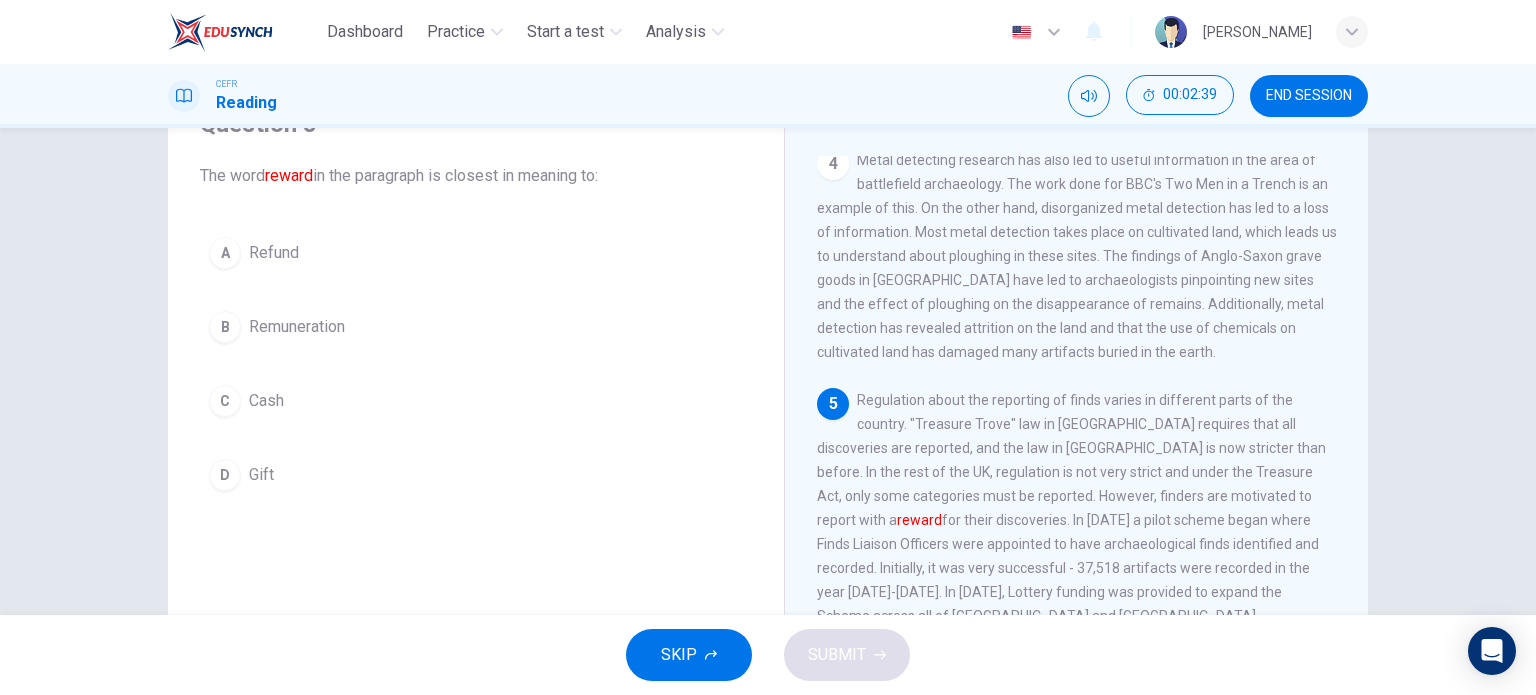 scroll, scrollTop: 900, scrollLeft: 0, axis: vertical 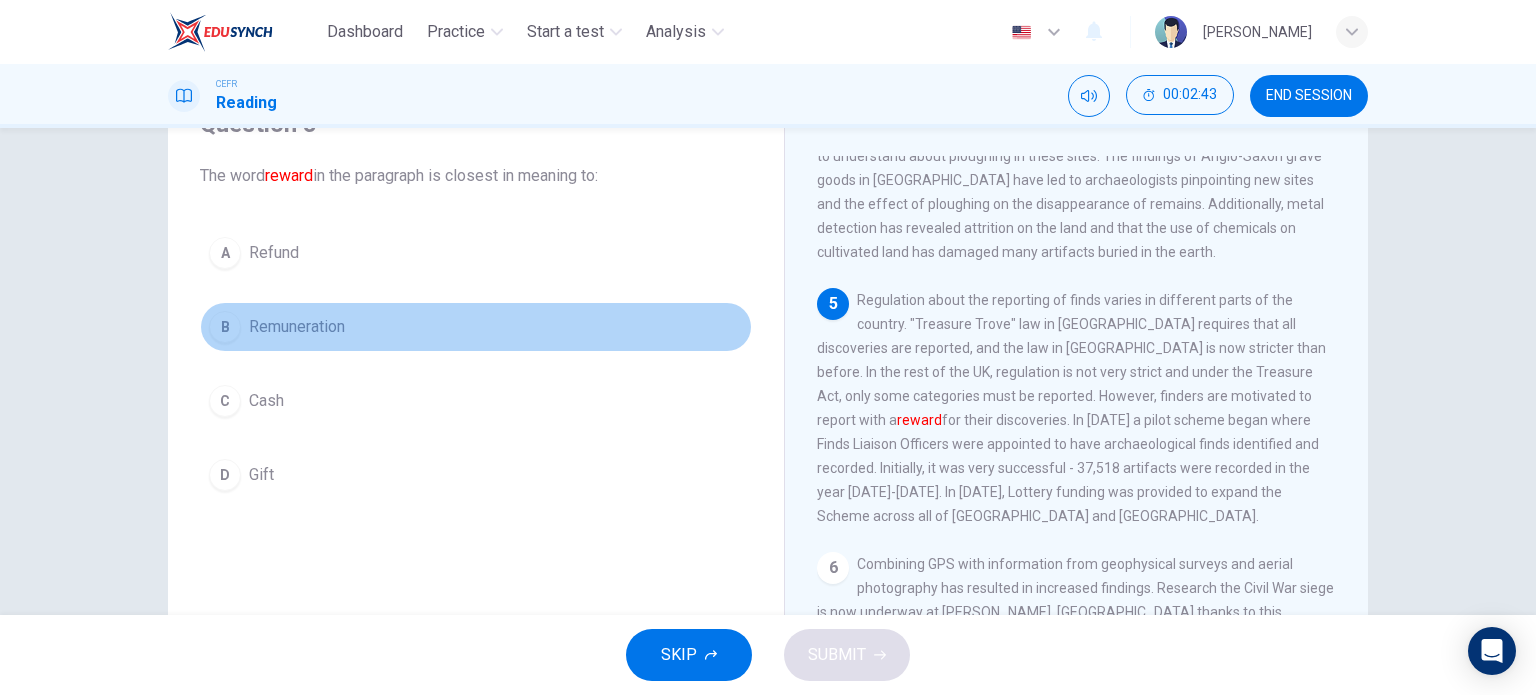 click on "Remuneration" at bounding box center (297, 327) 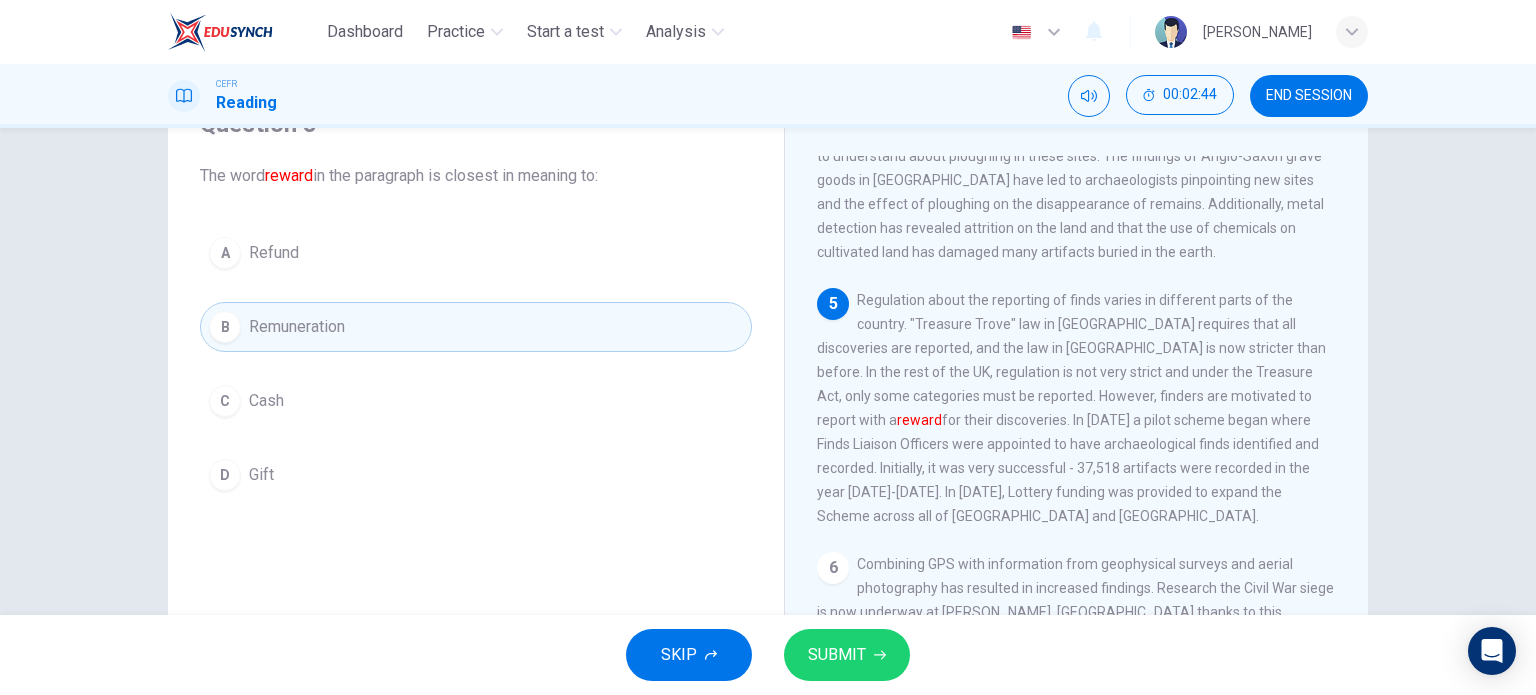 click on "SUBMIT" at bounding box center (837, 655) 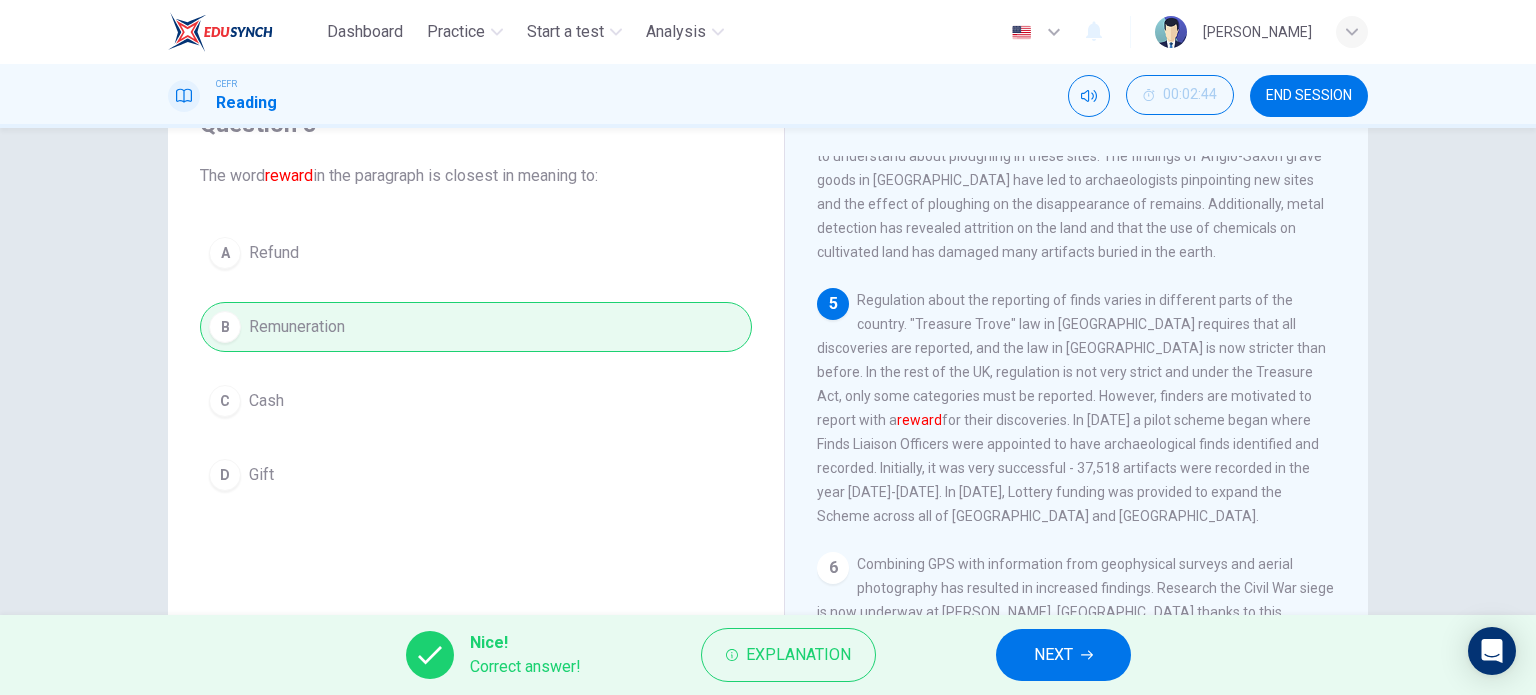 click on "NEXT" at bounding box center (1063, 655) 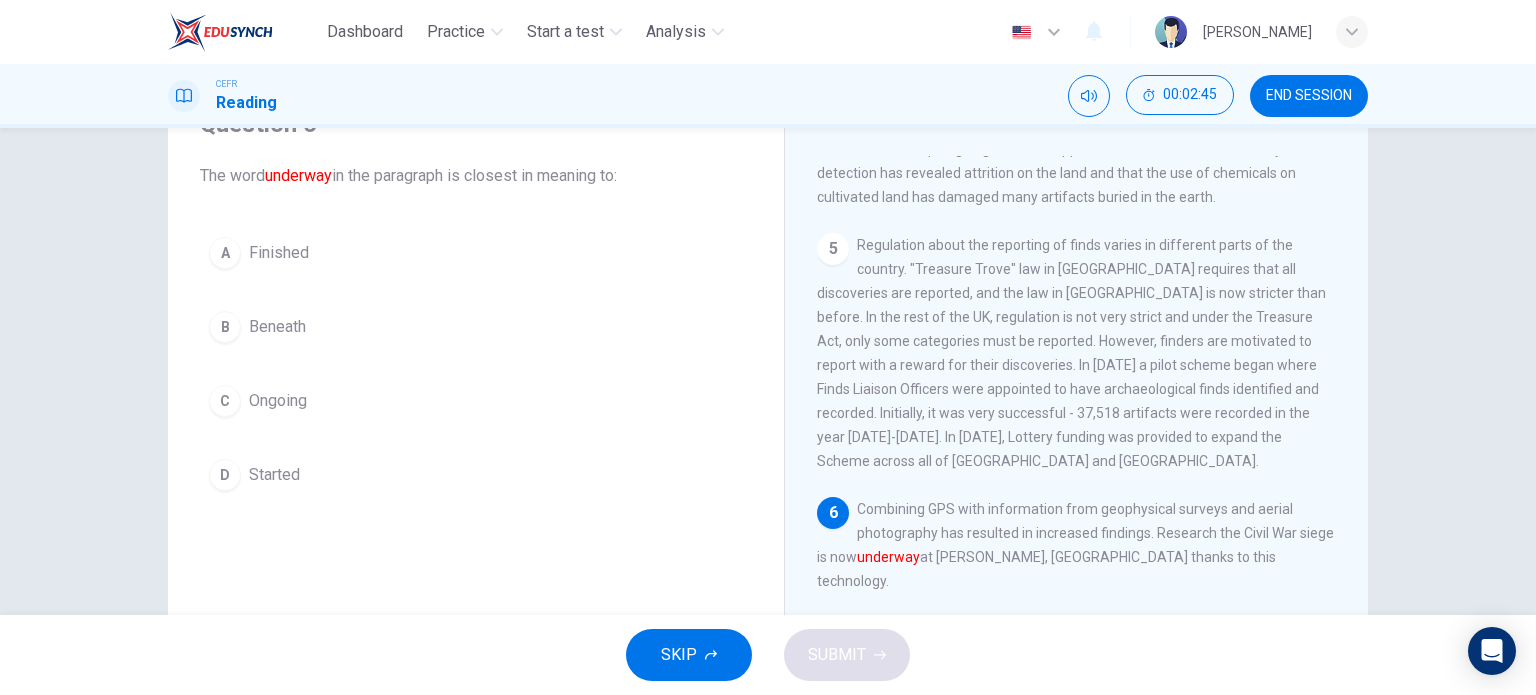 scroll, scrollTop: 974, scrollLeft: 0, axis: vertical 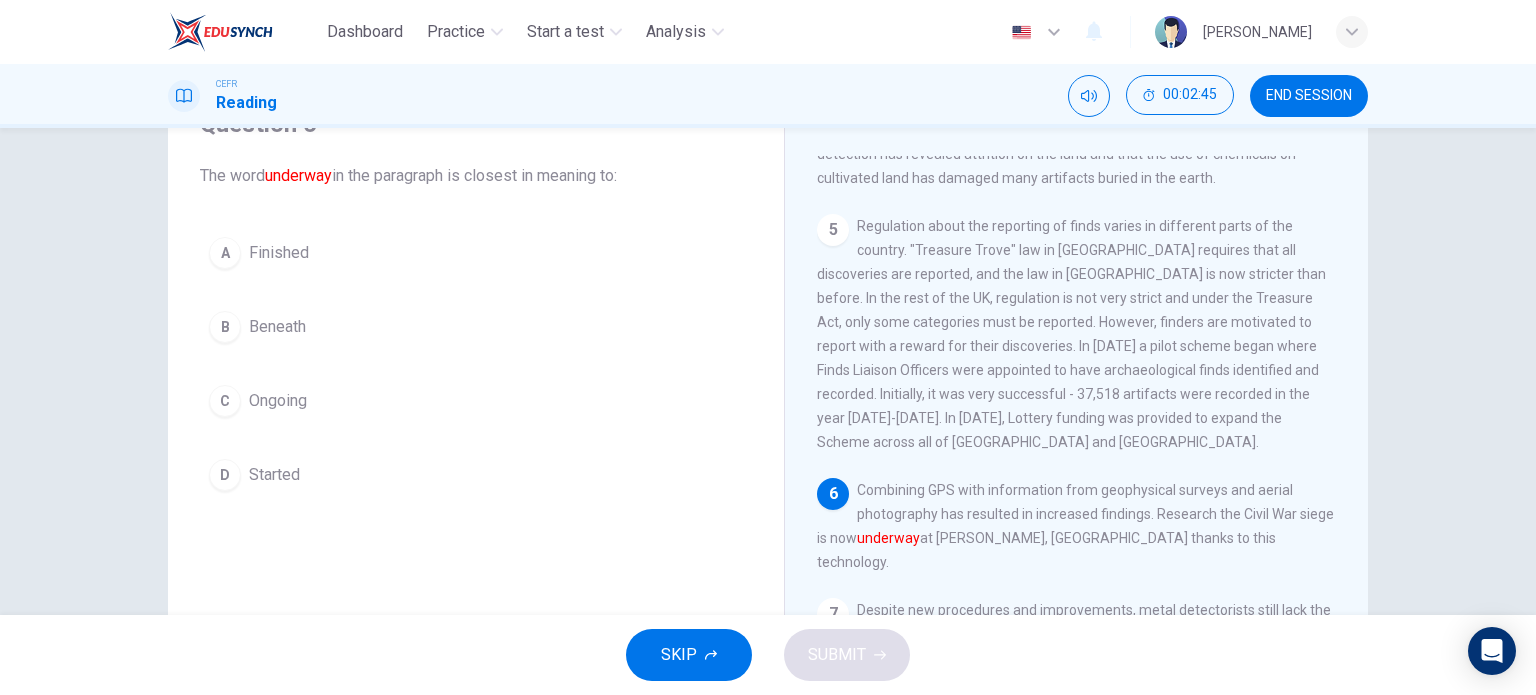 click on "C Ongoing" at bounding box center [476, 401] 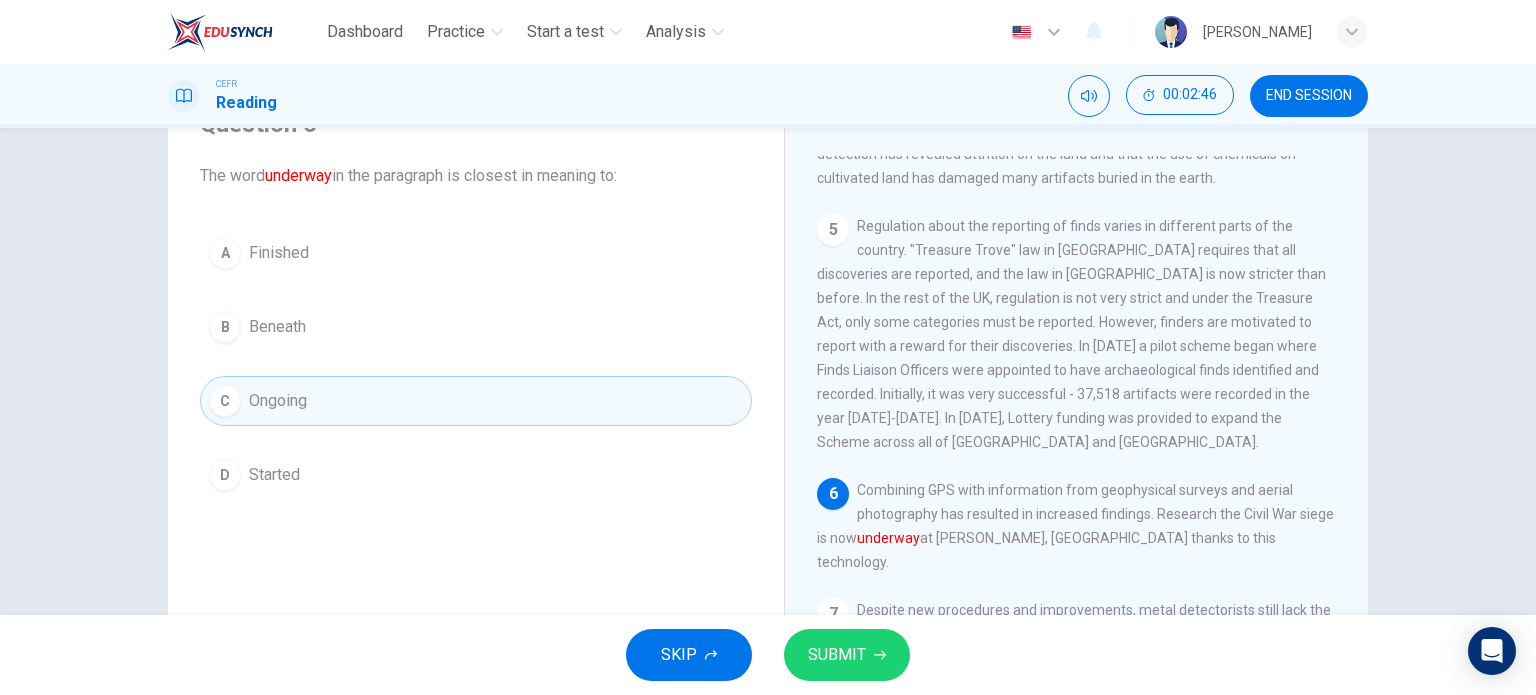 click on "SUBMIT" at bounding box center [837, 655] 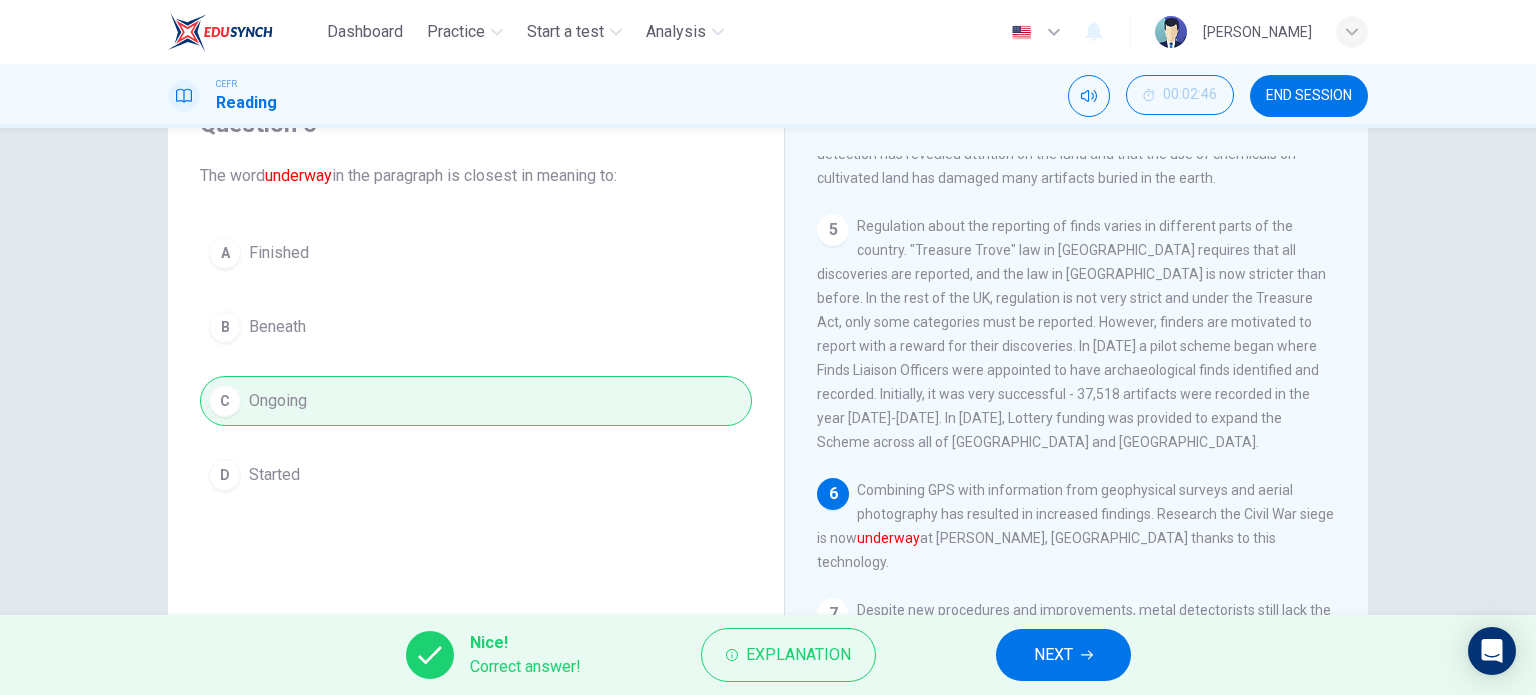 click on "NEXT" at bounding box center [1053, 655] 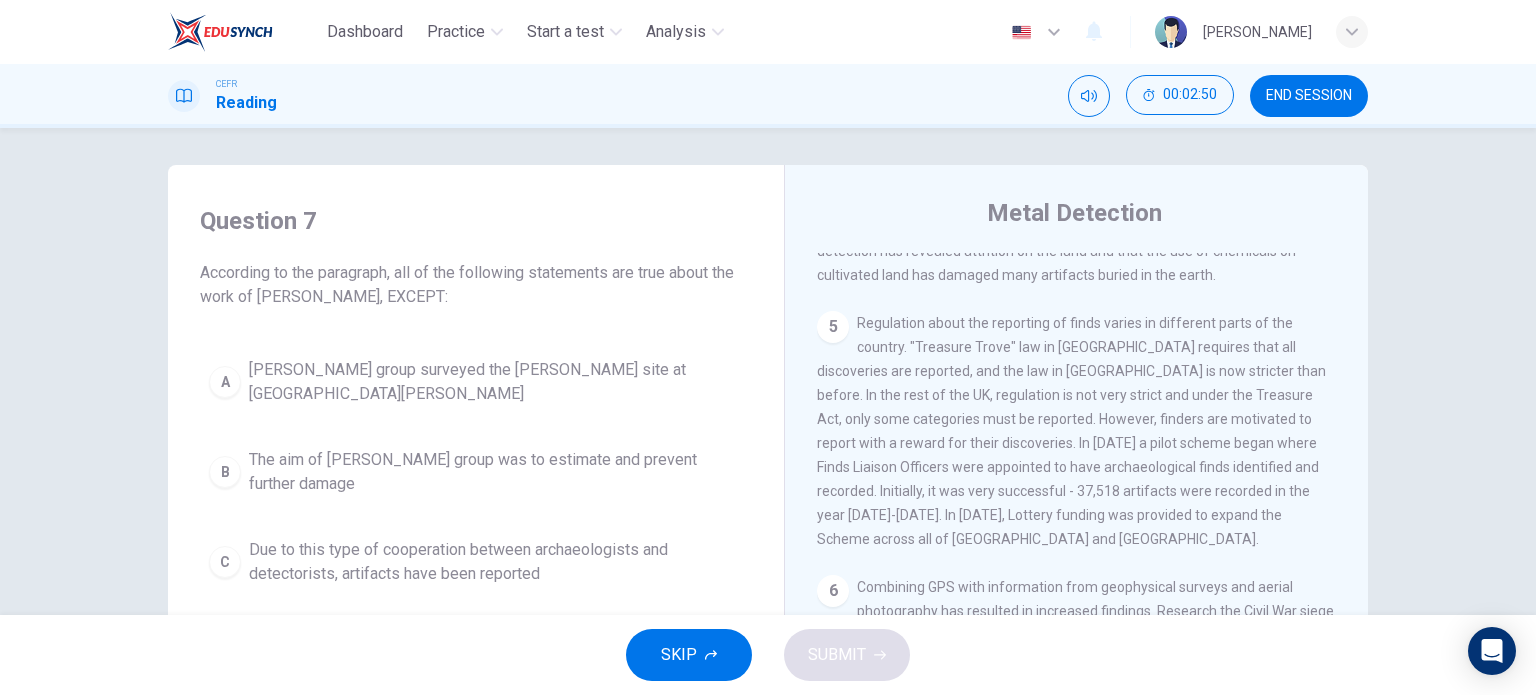scroll, scrollTop: 0, scrollLeft: 0, axis: both 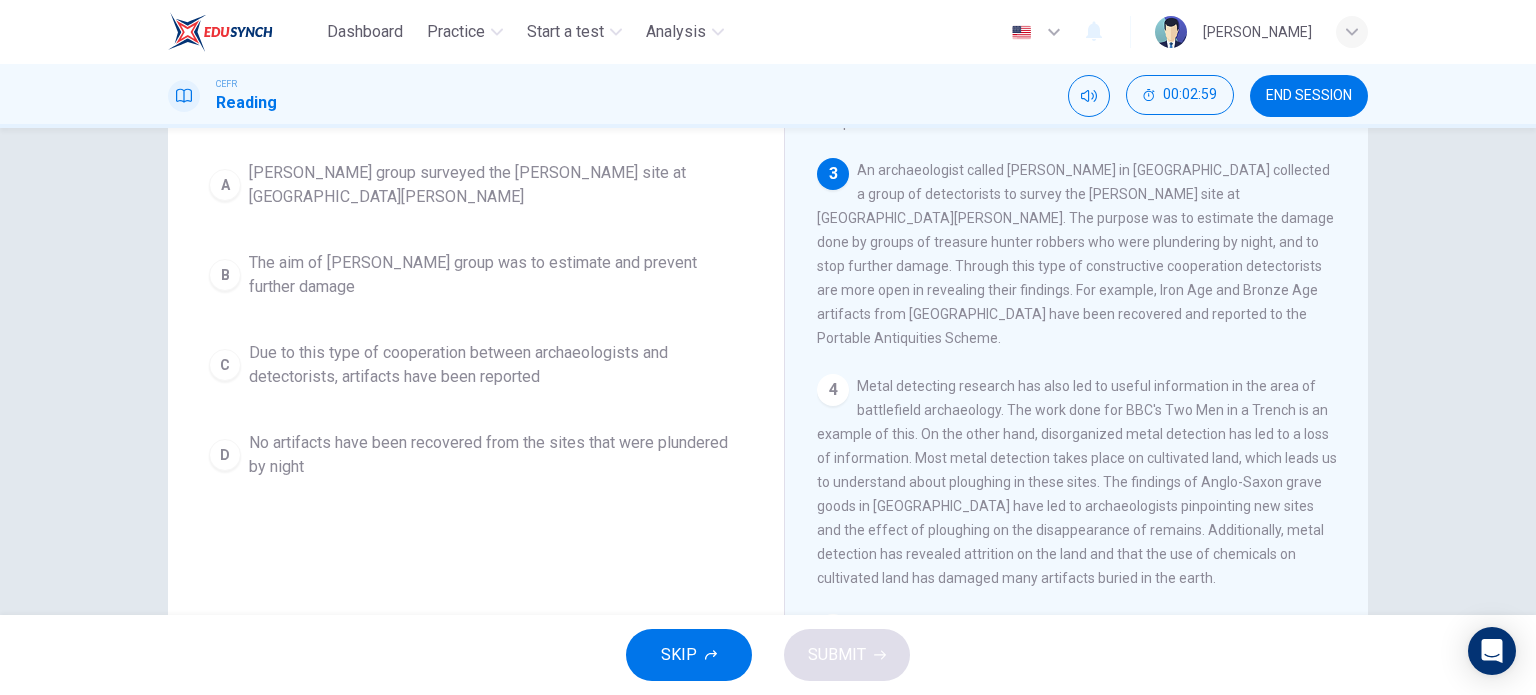 click on "No artifacts have been recovered from the sites that were plundered by night" at bounding box center [496, 455] 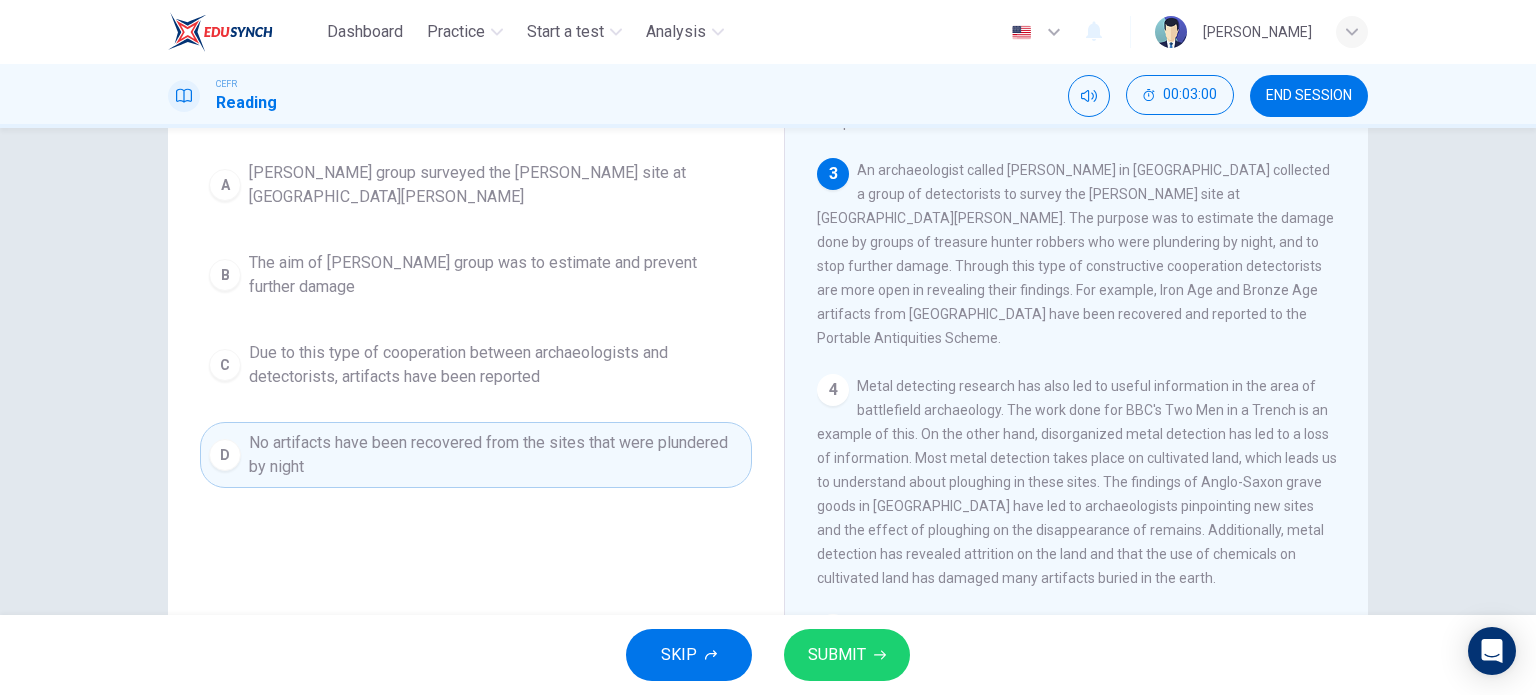 click on "SUBMIT" at bounding box center [837, 655] 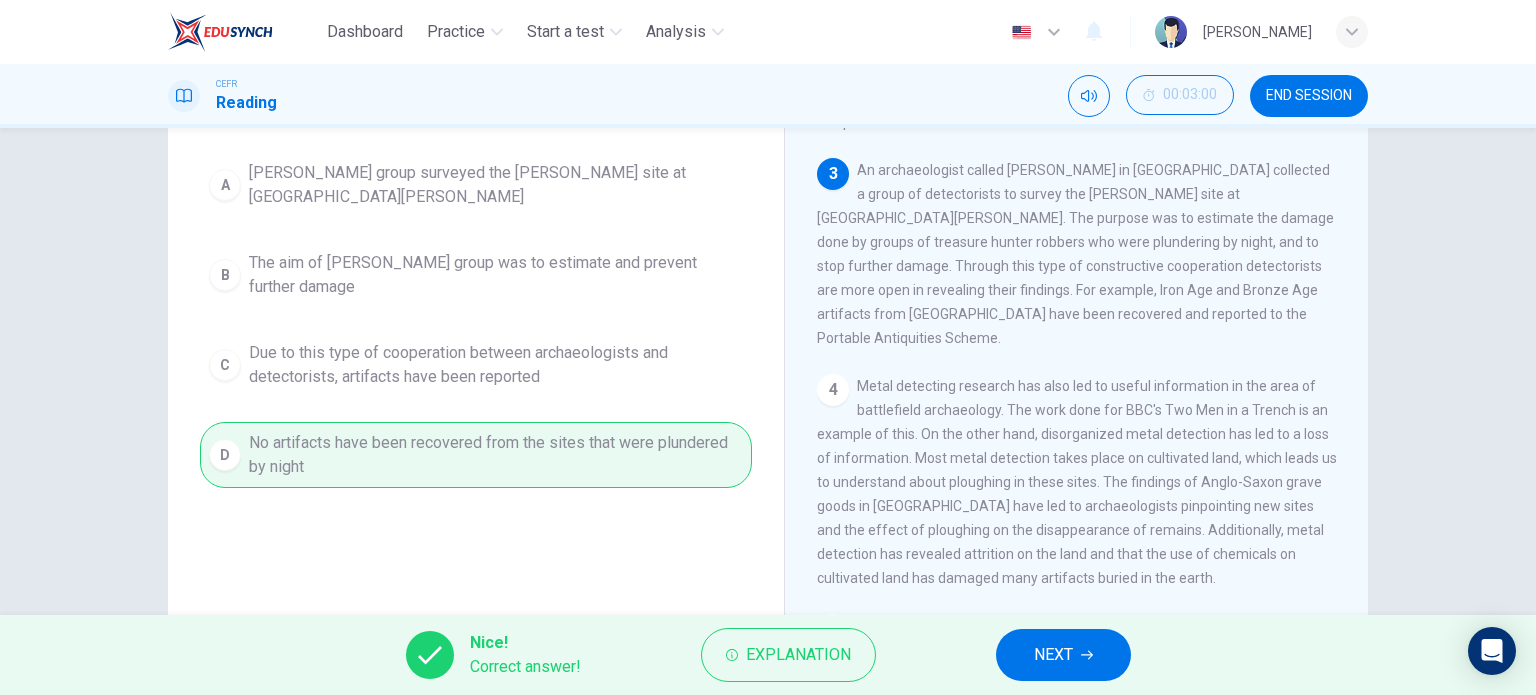 click on "NEXT" at bounding box center [1063, 655] 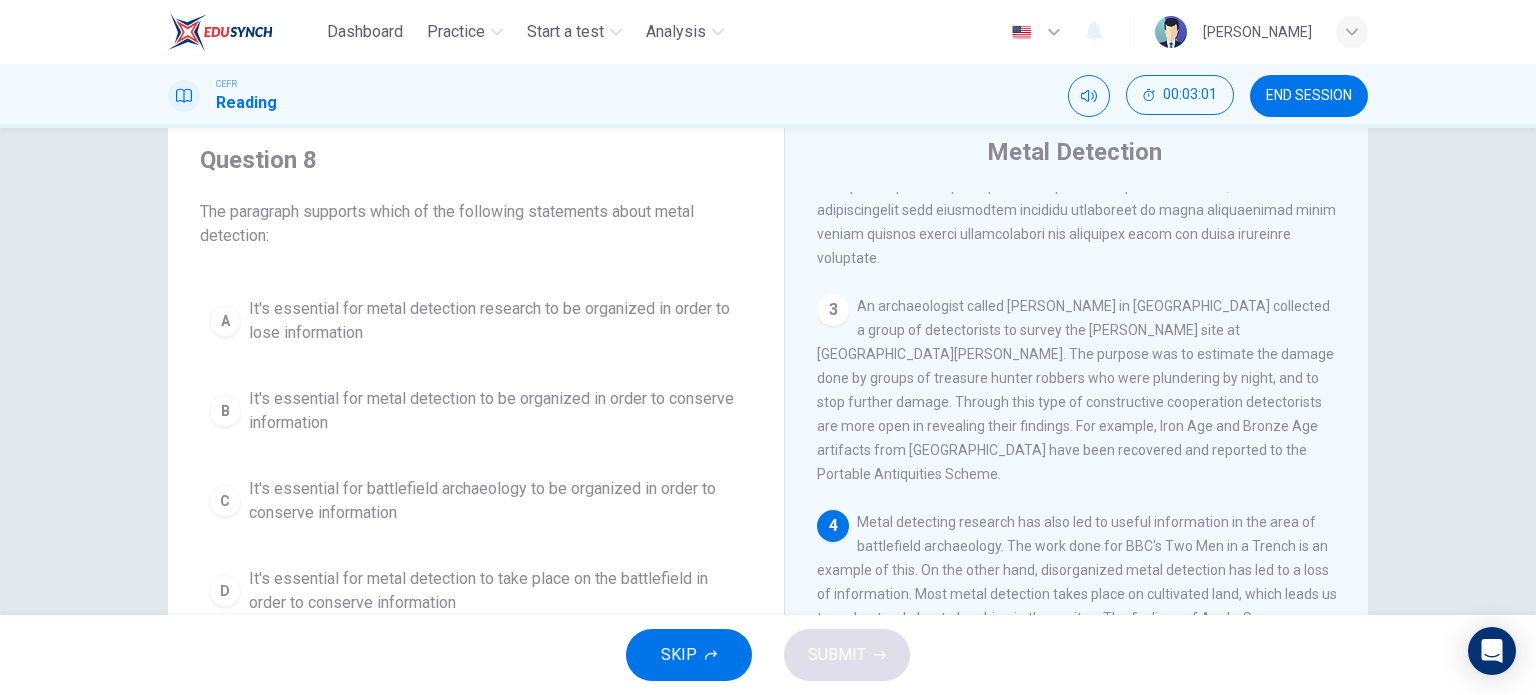 scroll, scrollTop: 100, scrollLeft: 0, axis: vertical 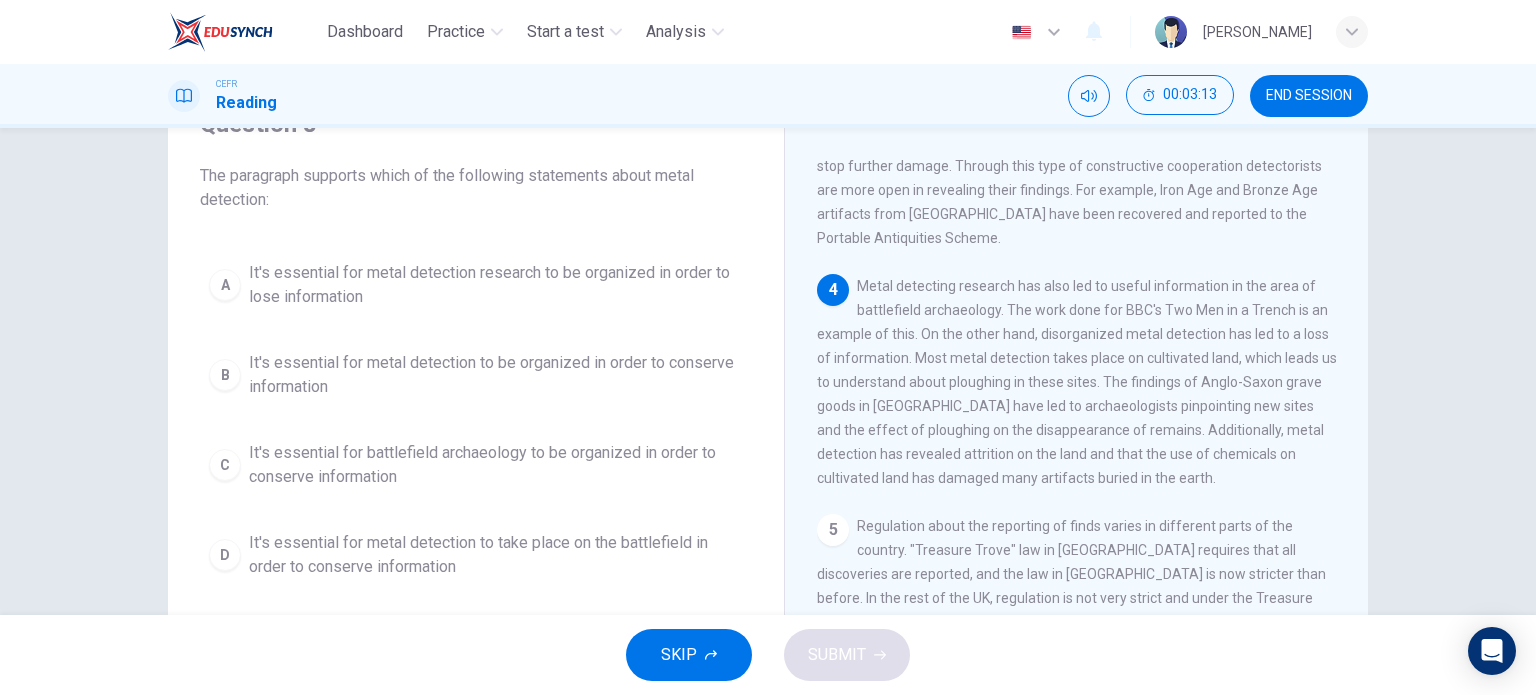 click on "It's essential for metal detection to be organized in order to conserve information" at bounding box center [496, 375] 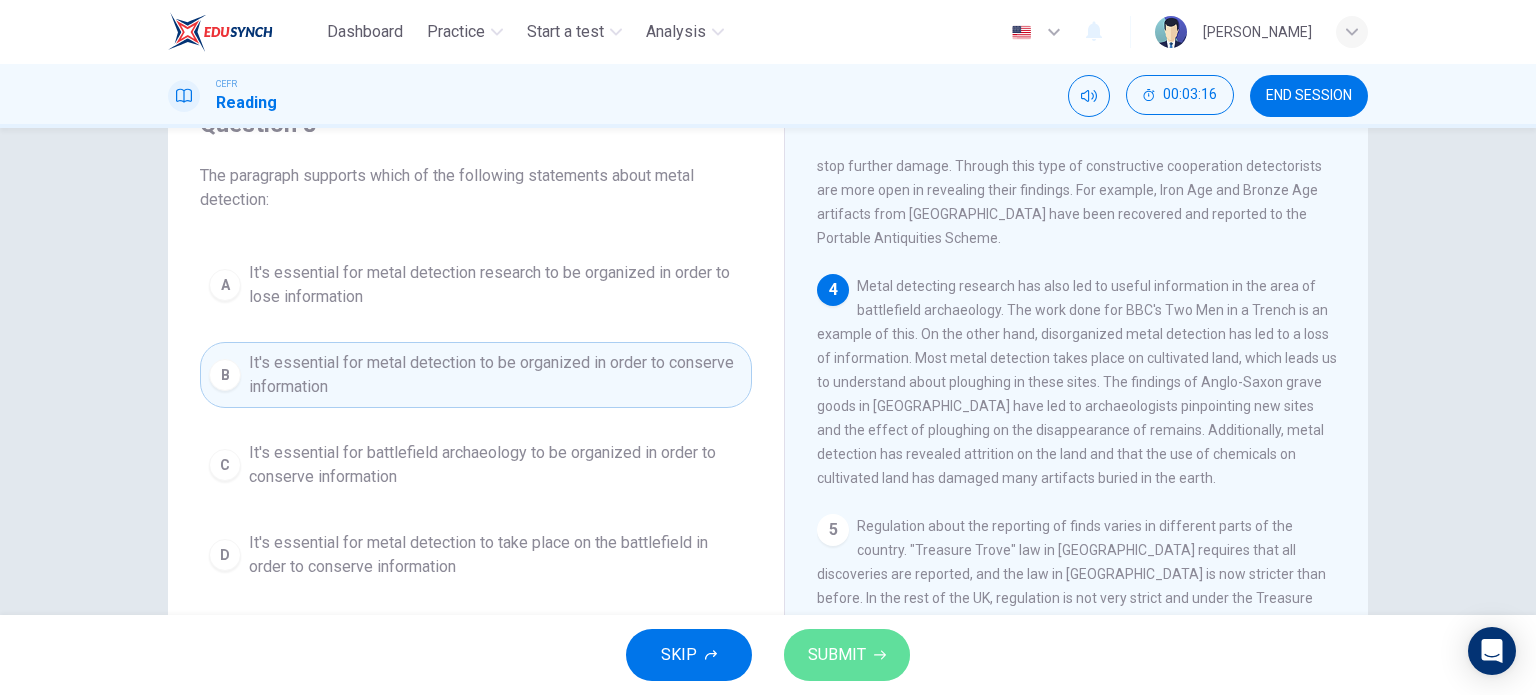click on "SUBMIT" at bounding box center (837, 655) 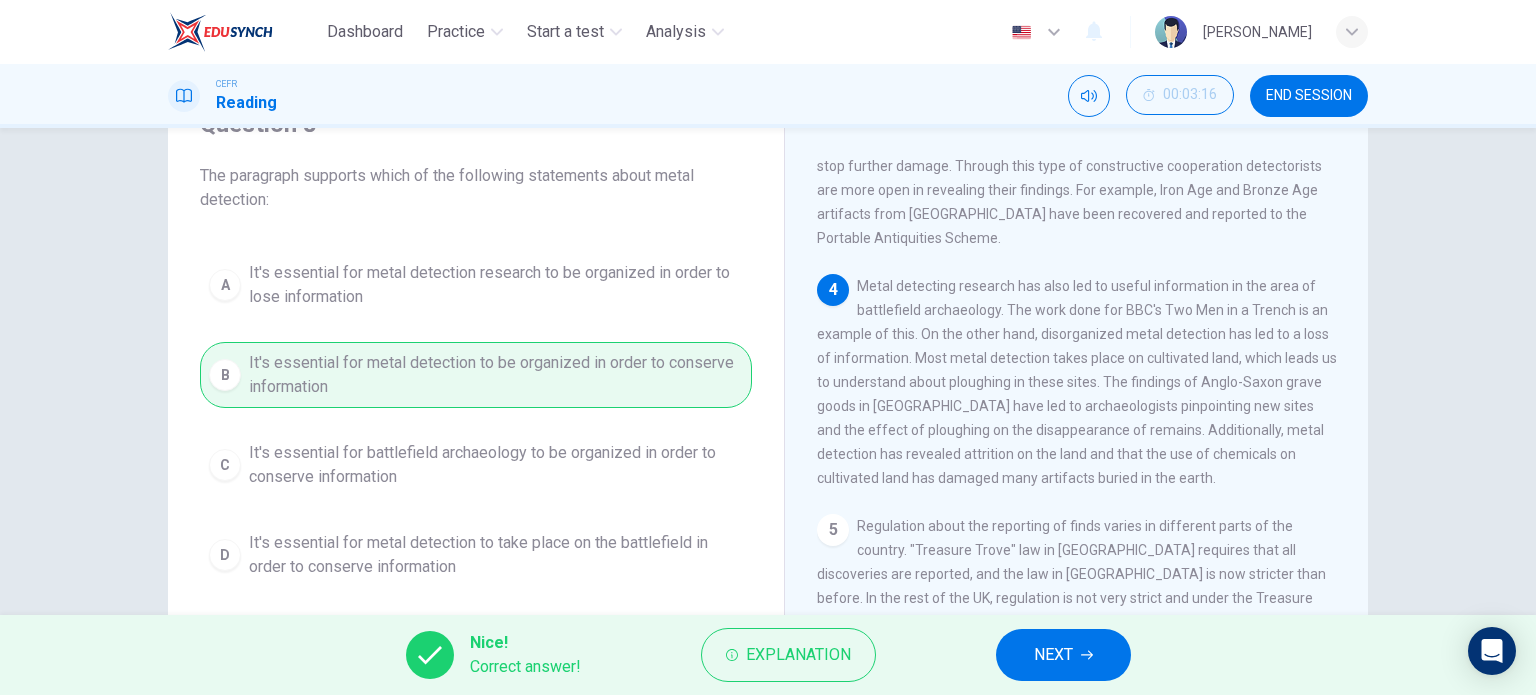 click on "NEXT" at bounding box center (1053, 655) 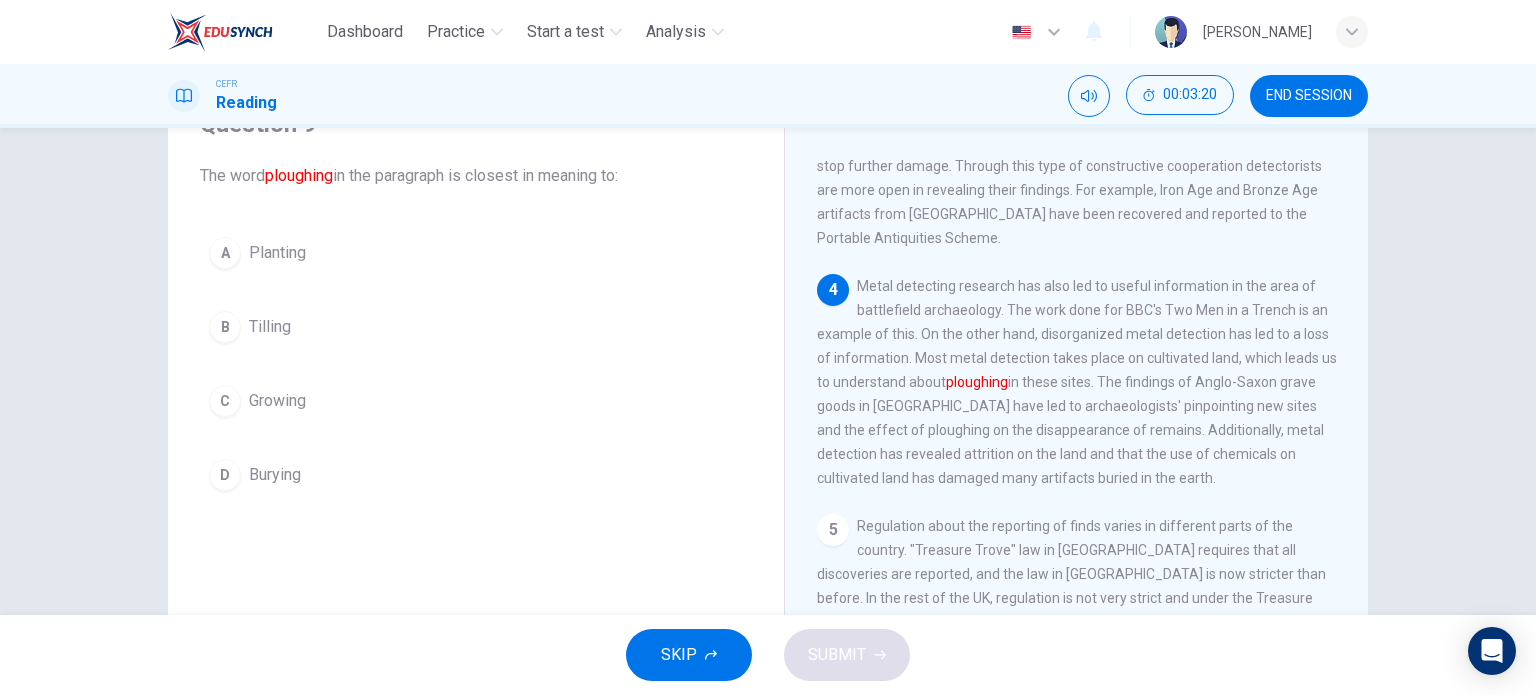 click on "B Tilling" at bounding box center (476, 327) 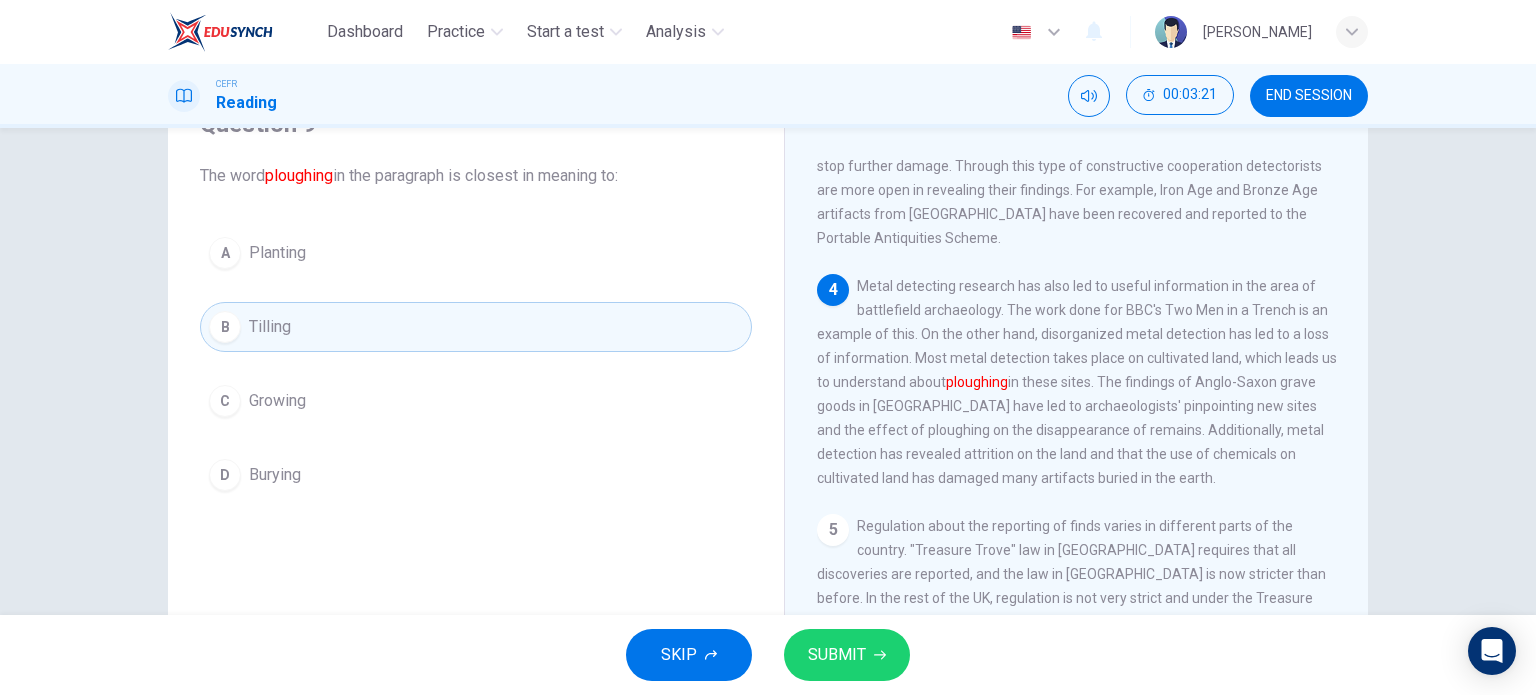 click 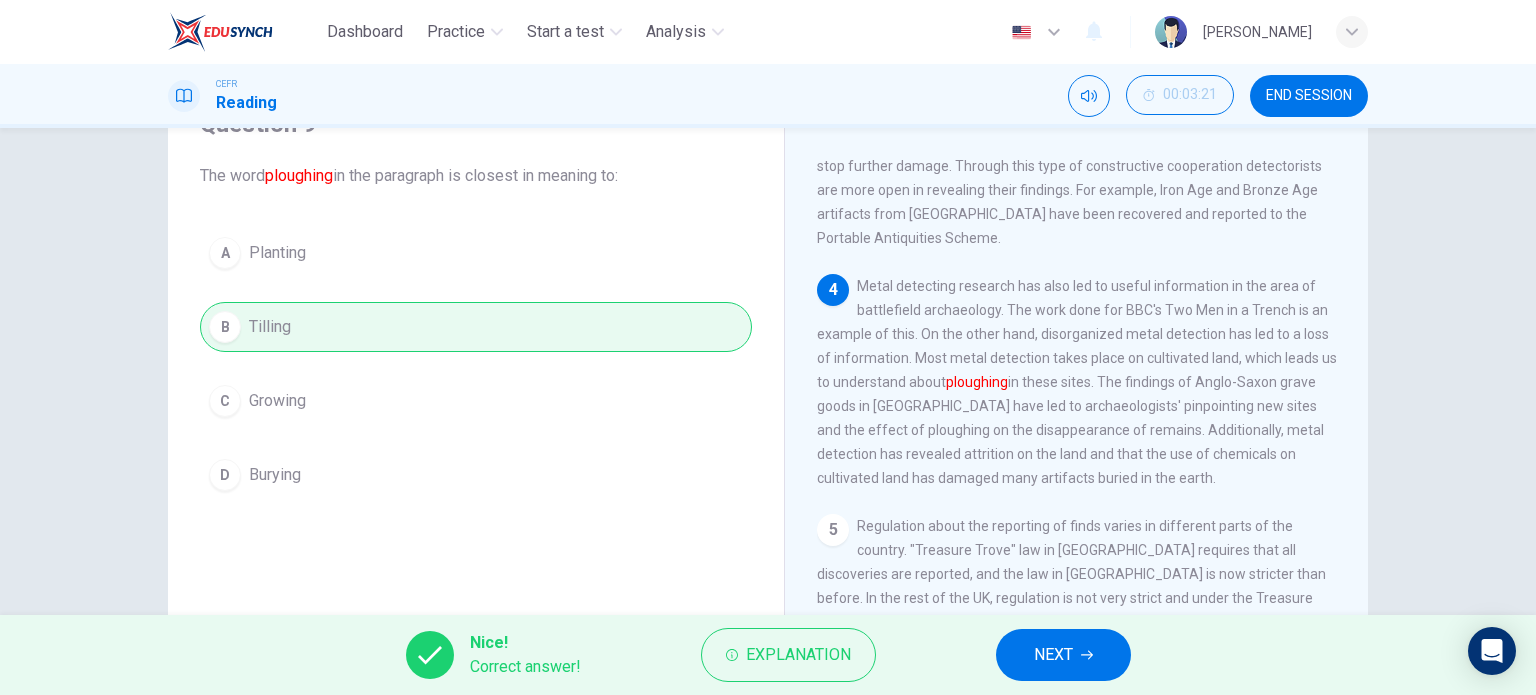 click on "NEXT" at bounding box center [1063, 655] 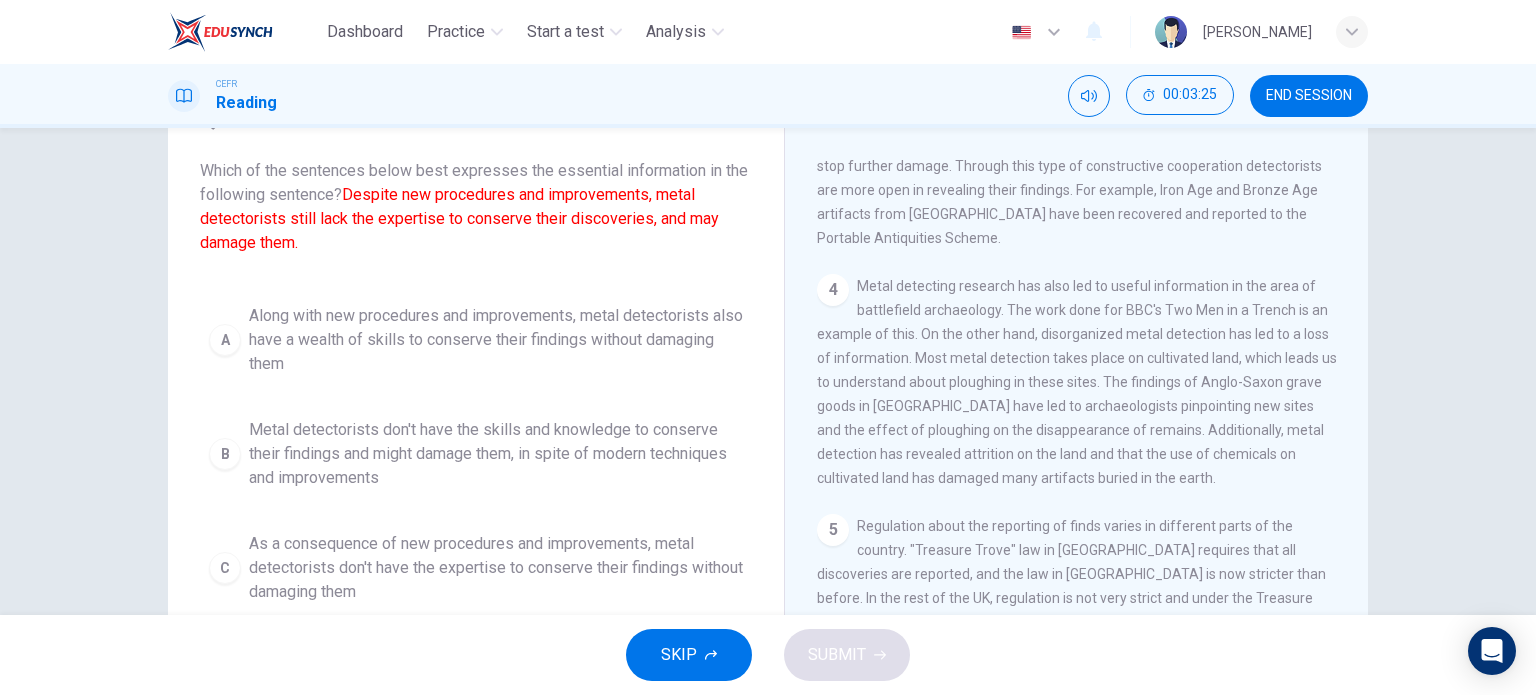 scroll, scrollTop: 7, scrollLeft: 0, axis: vertical 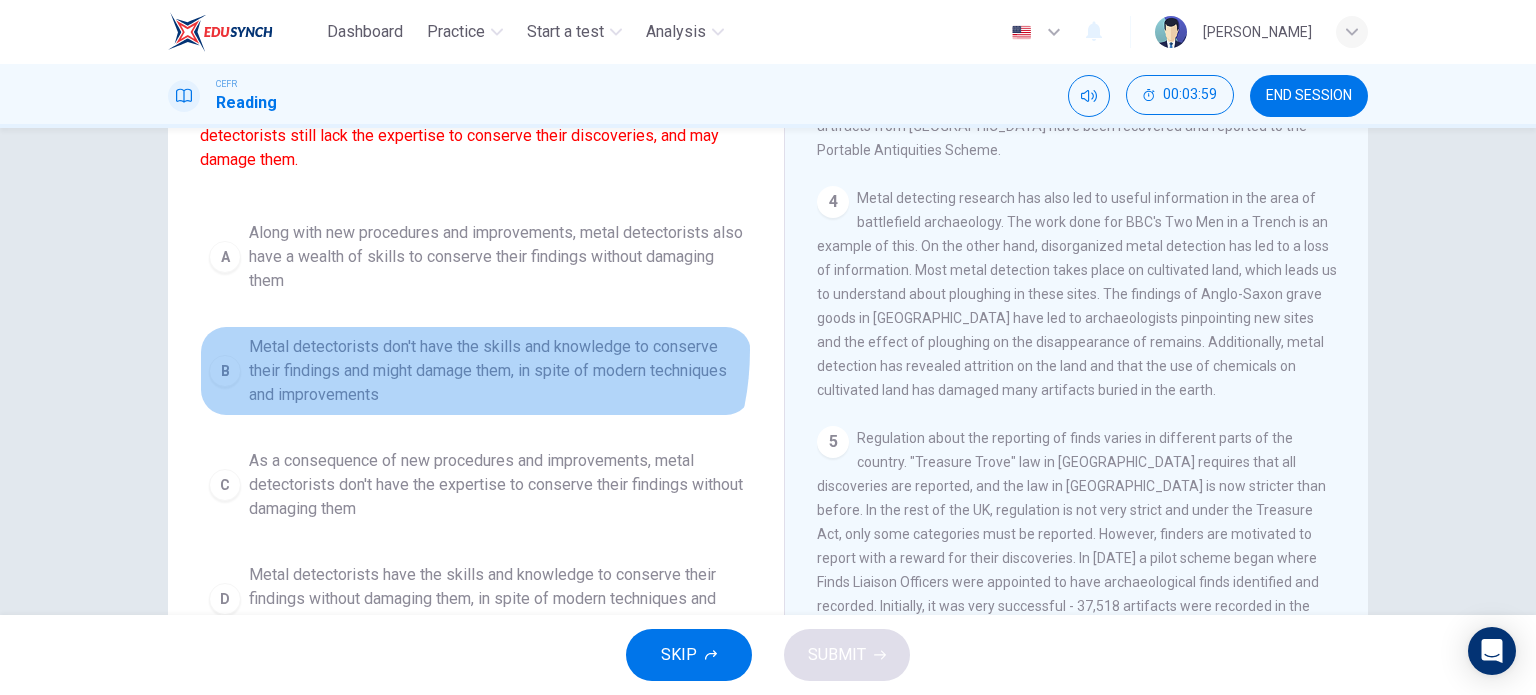 click on "Metal detectorists don't have the skills and knowledge to conserve their findings and might damage them, in spite of modern techniques and improvements" at bounding box center [496, 371] 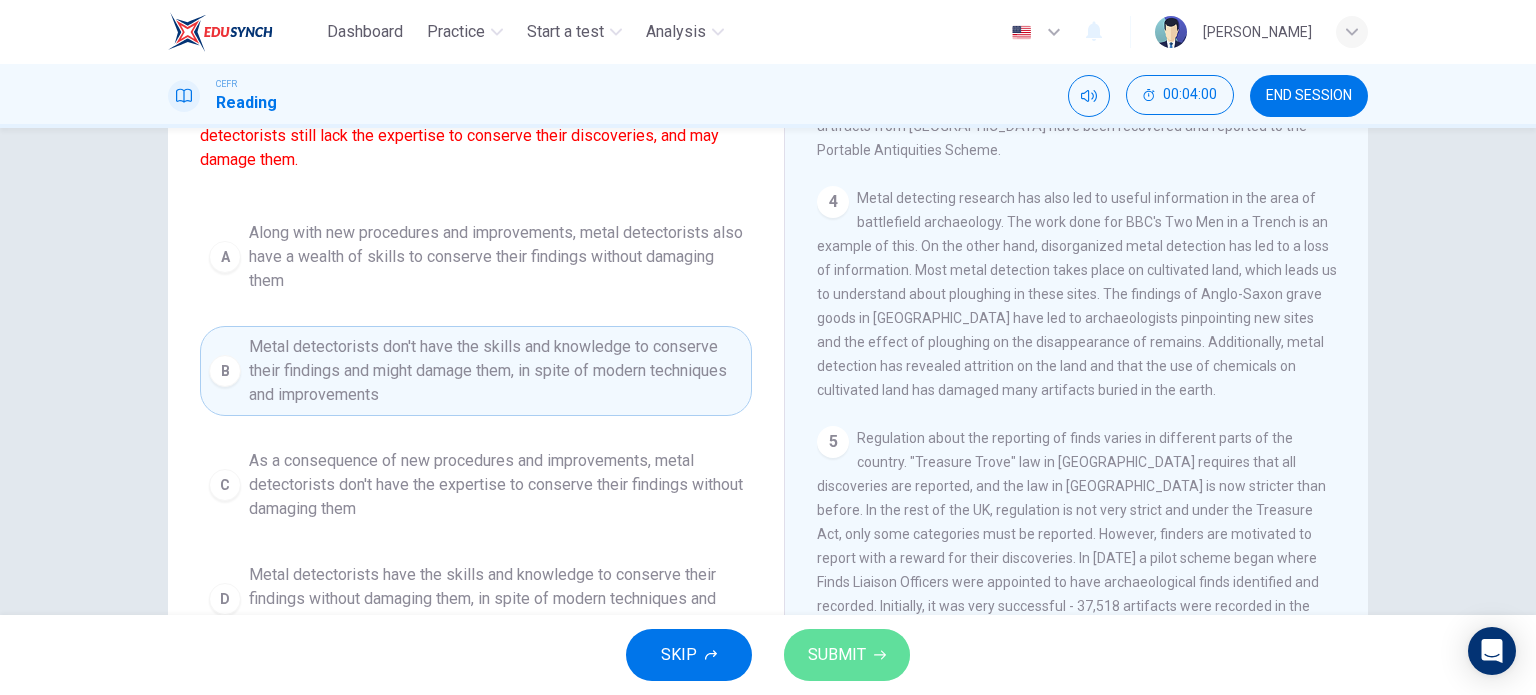 click on "SUBMIT" at bounding box center [847, 655] 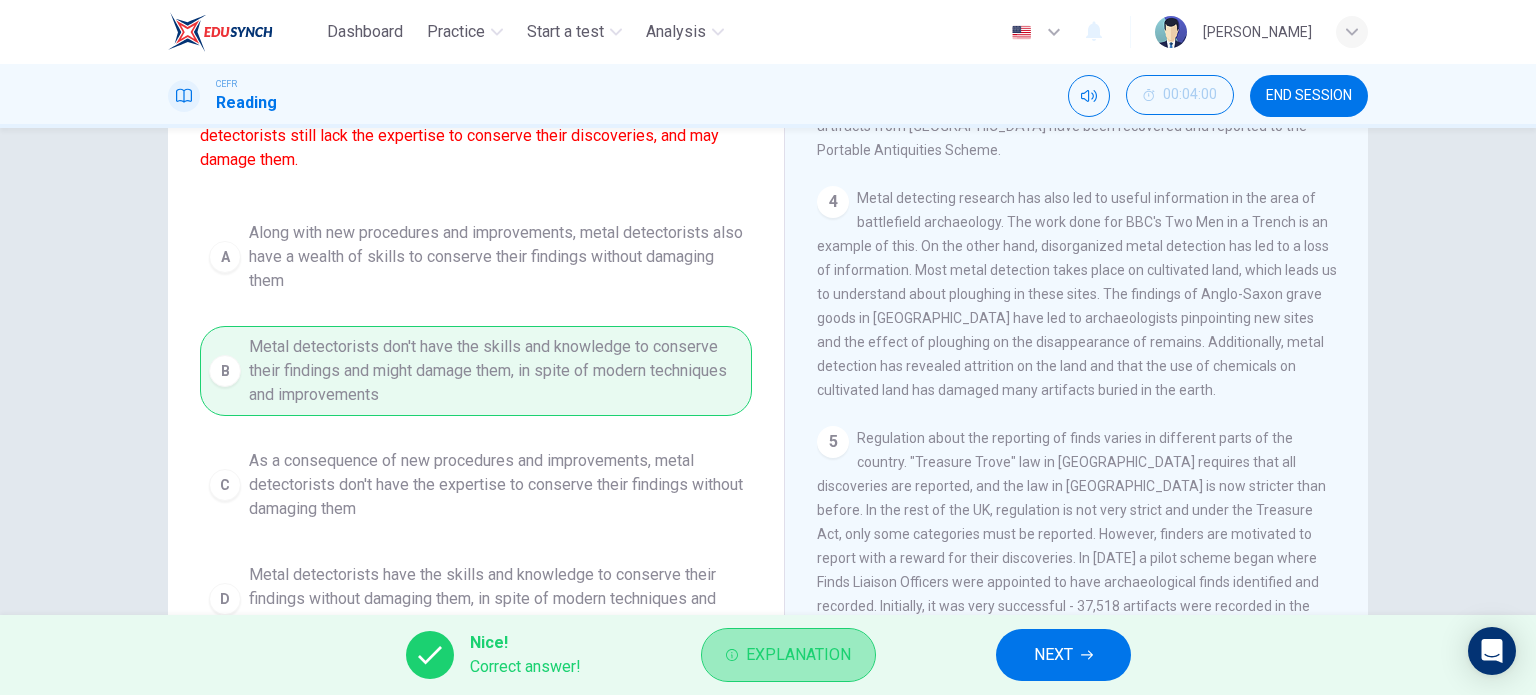 click on "Explanation" at bounding box center [798, 655] 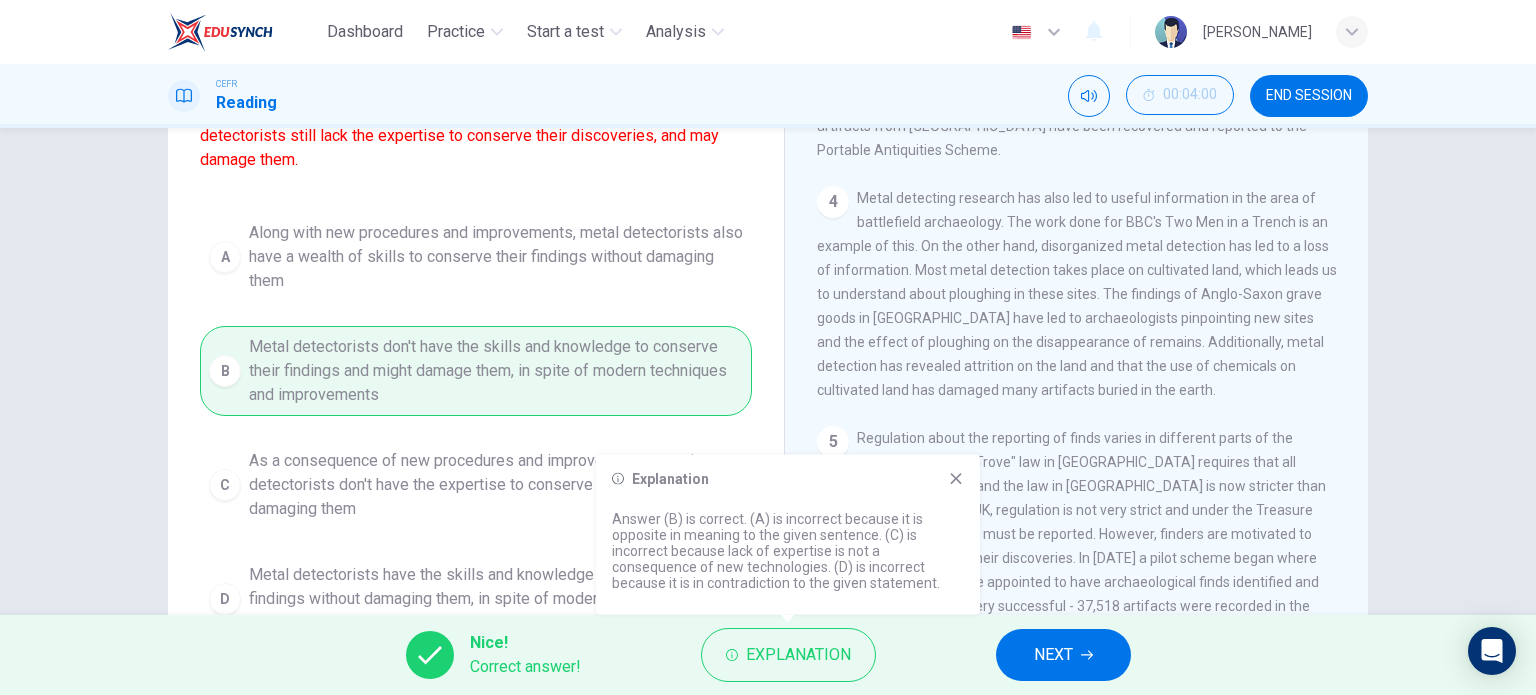 click on "A Along with new procedures and improvements, metal detectorists also have a wealth of skills to conserve their findings without damaging them B Metal detectorists don't have the skills and knowledge to conserve their findings and might damage them, in spite of modern techniques and improvements C As a consequence of new procedures and improvements, metal detectorists don't have the expertise to conserve their findings without damaging them D Metal detectorists have the skills and knowledge to conserve their findings without damaging them, in spite of modern techniques and improvements." at bounding box center [476, 428] 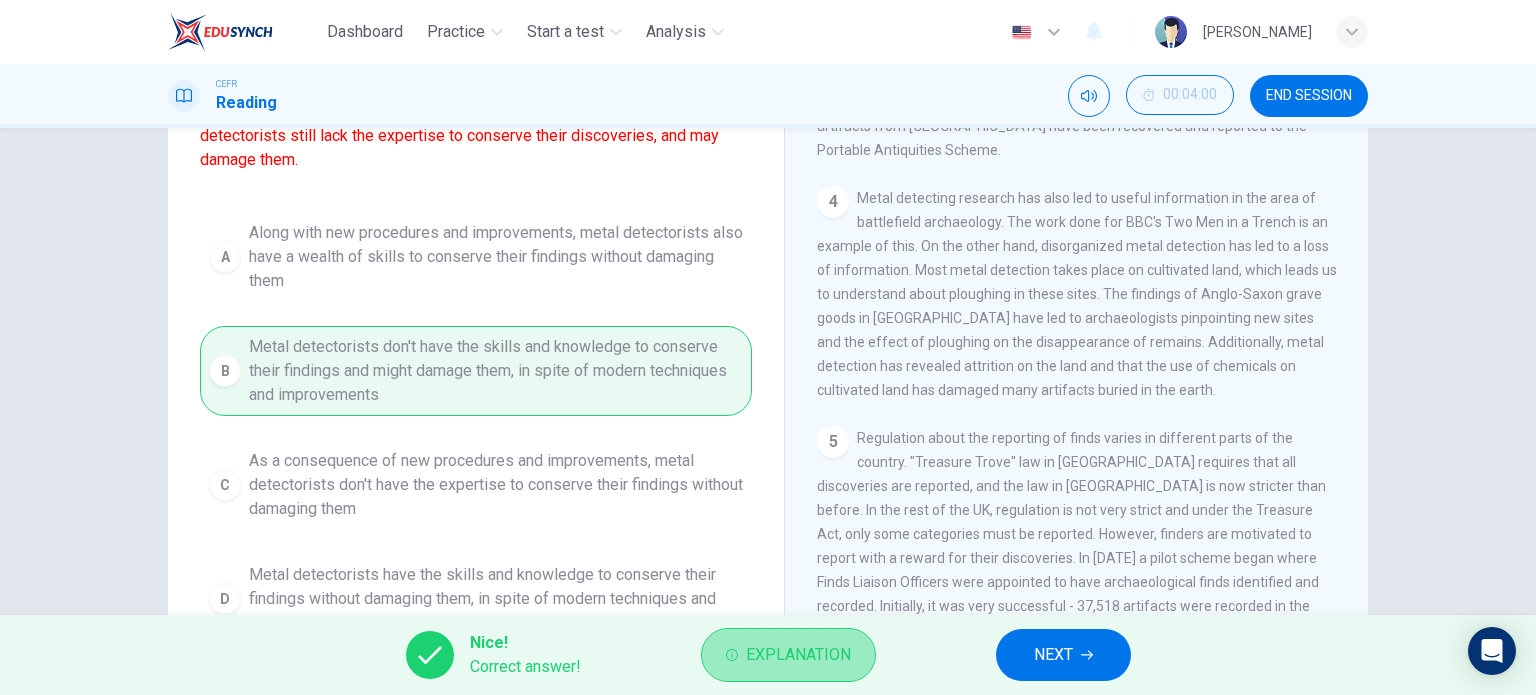 click on "Explanation" at bounding box center (798, 655) 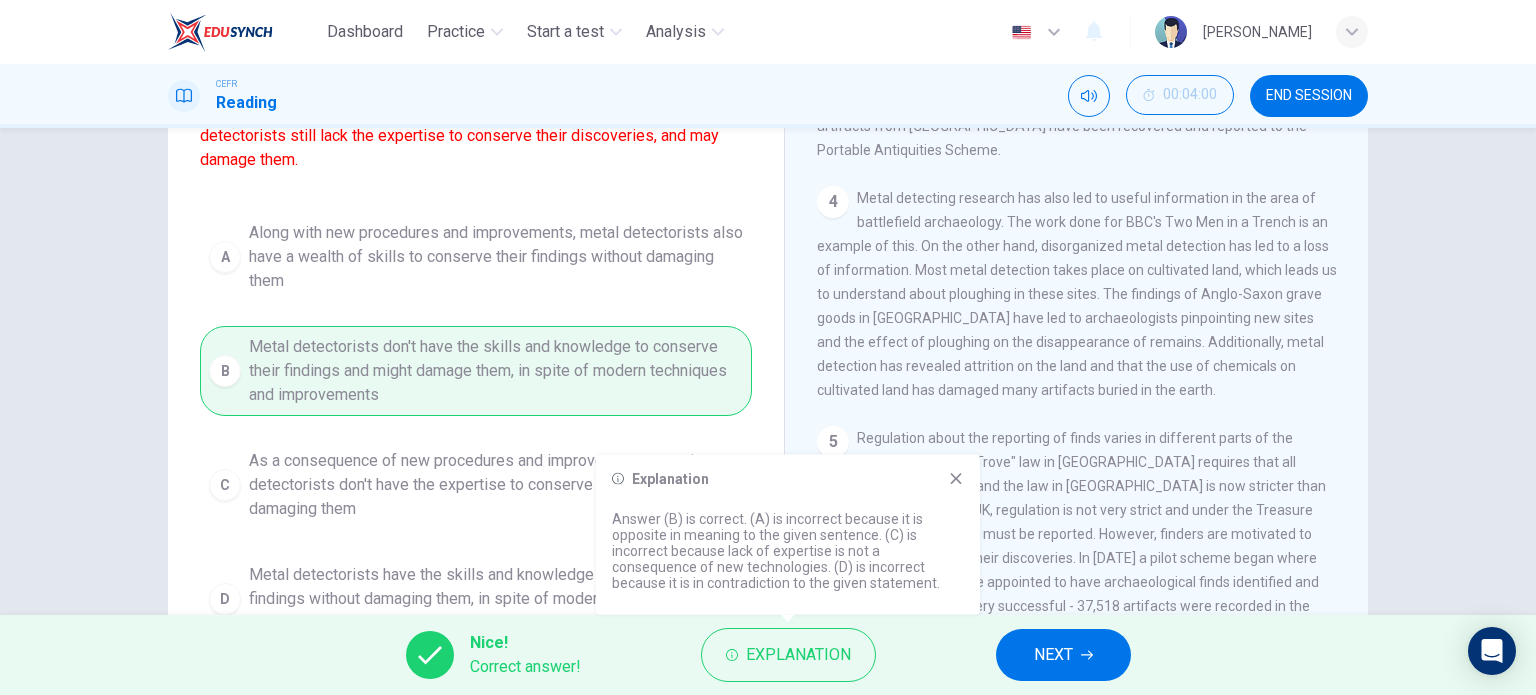 click 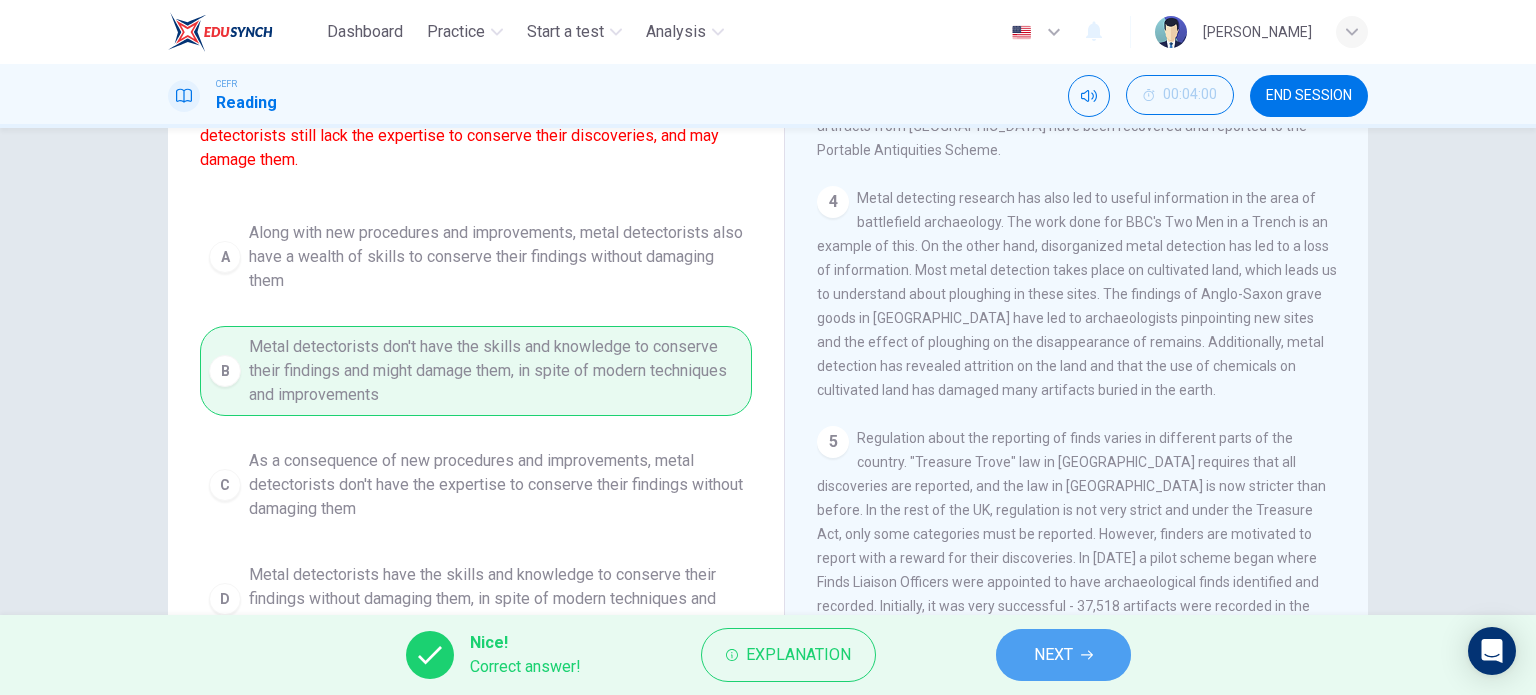 click on "NEXT" at bounding box center (1053, 655) 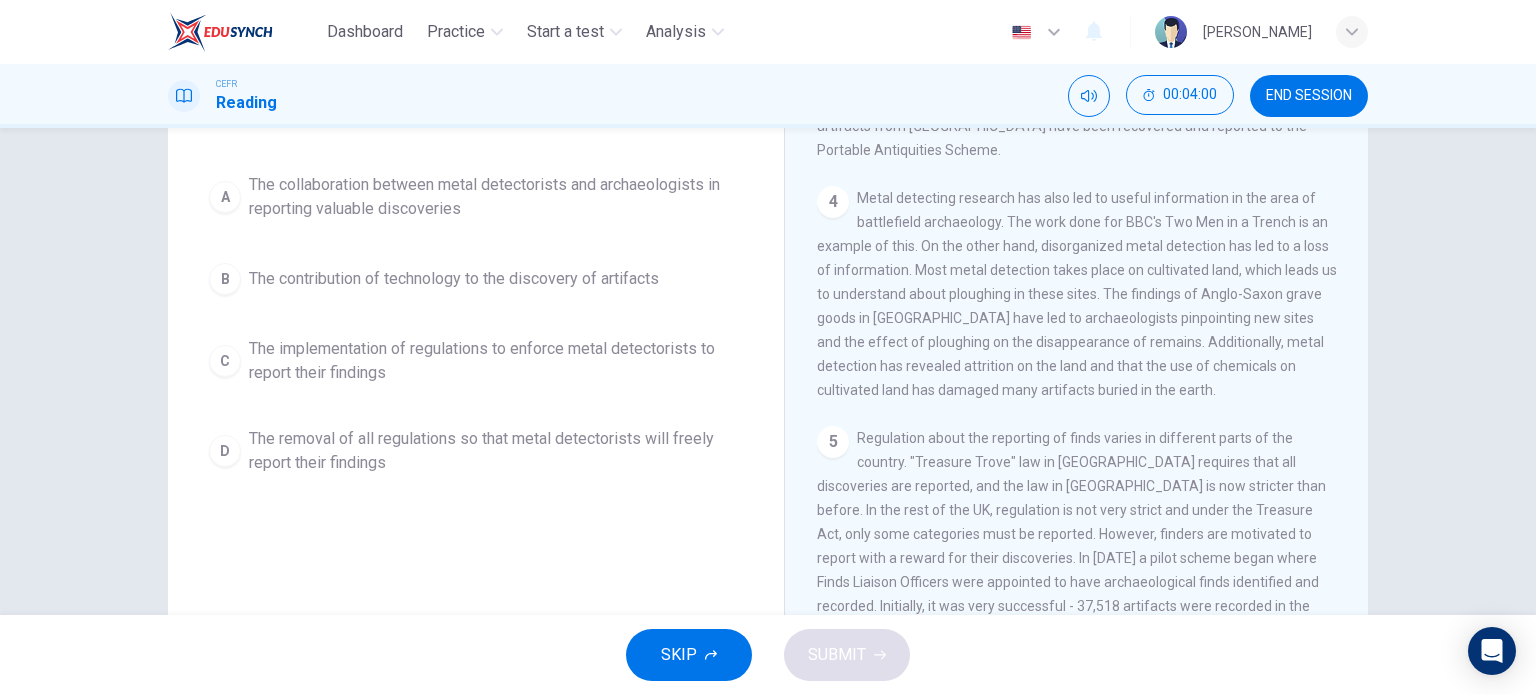 scroll, scrollTop: 88, scrollLeft: 0, axis: vertical 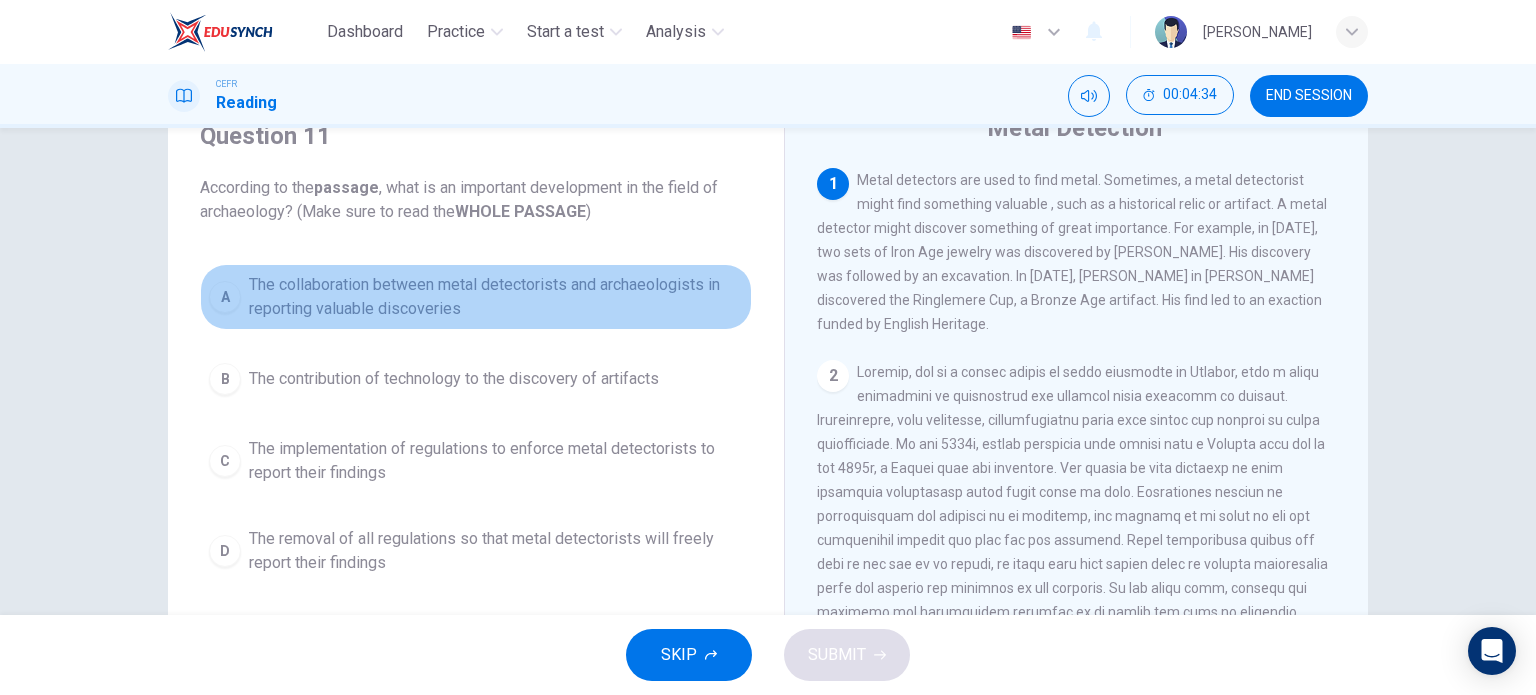 click on "The collaboration between metal detectorists and archaeologists in reporting valuable discoveries" at bounding box center [496, 297] 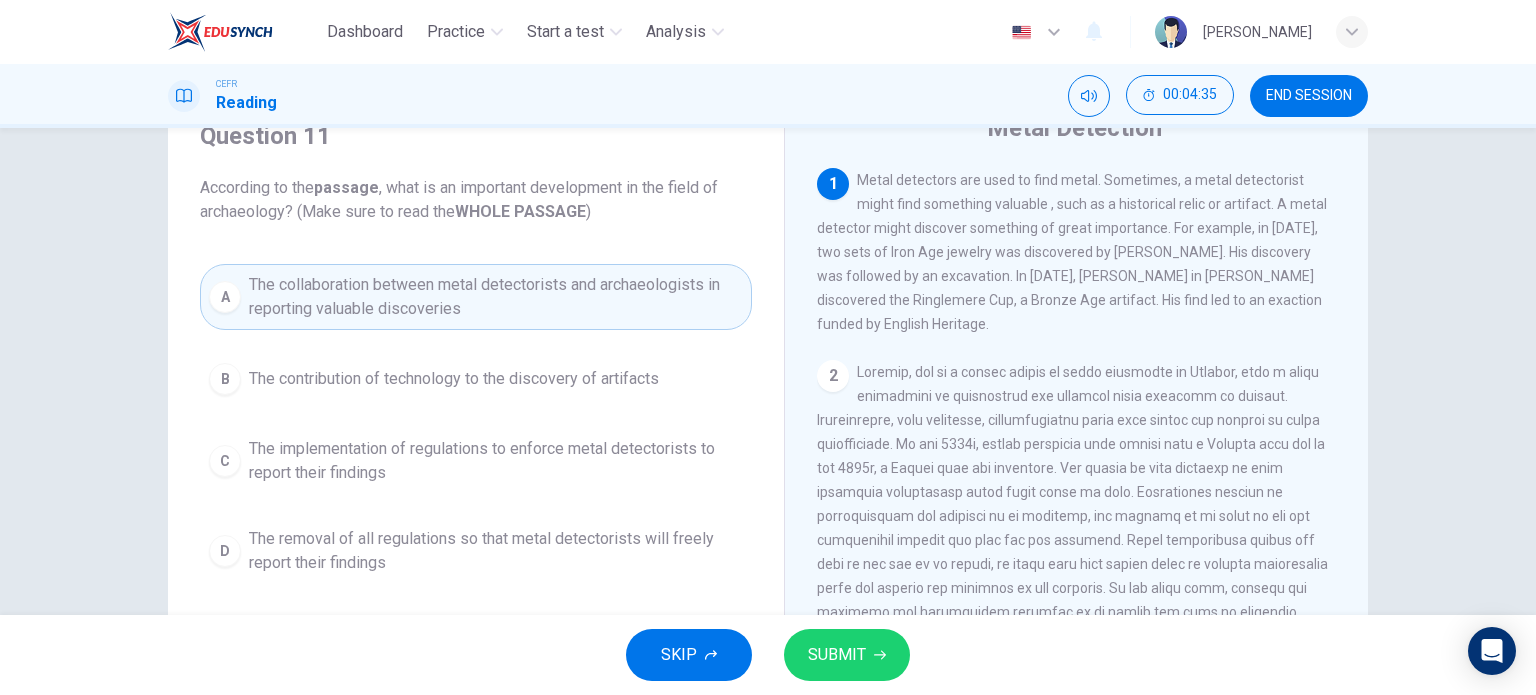 click on "SUBMIT" at bounding box center [847, 655] 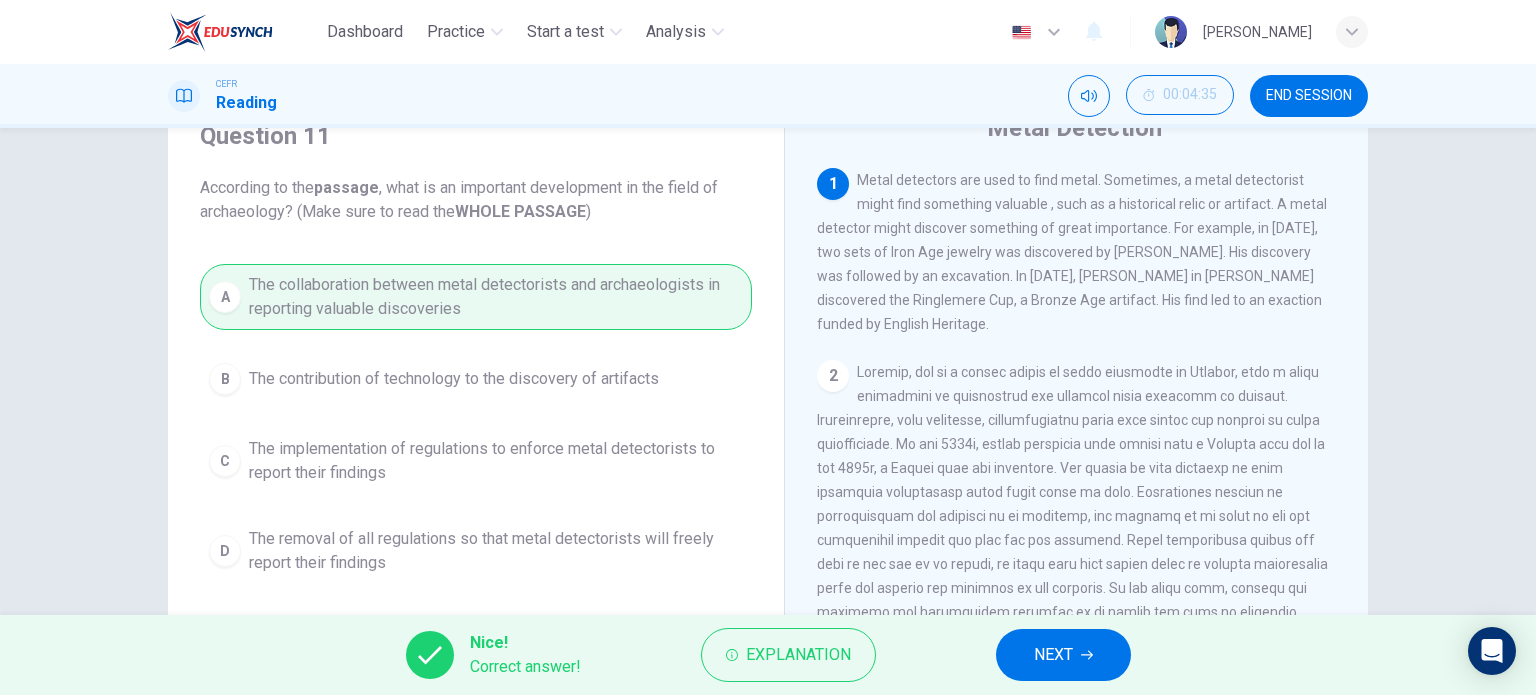 click on "NEXT" at bounding box center (1053, 655) 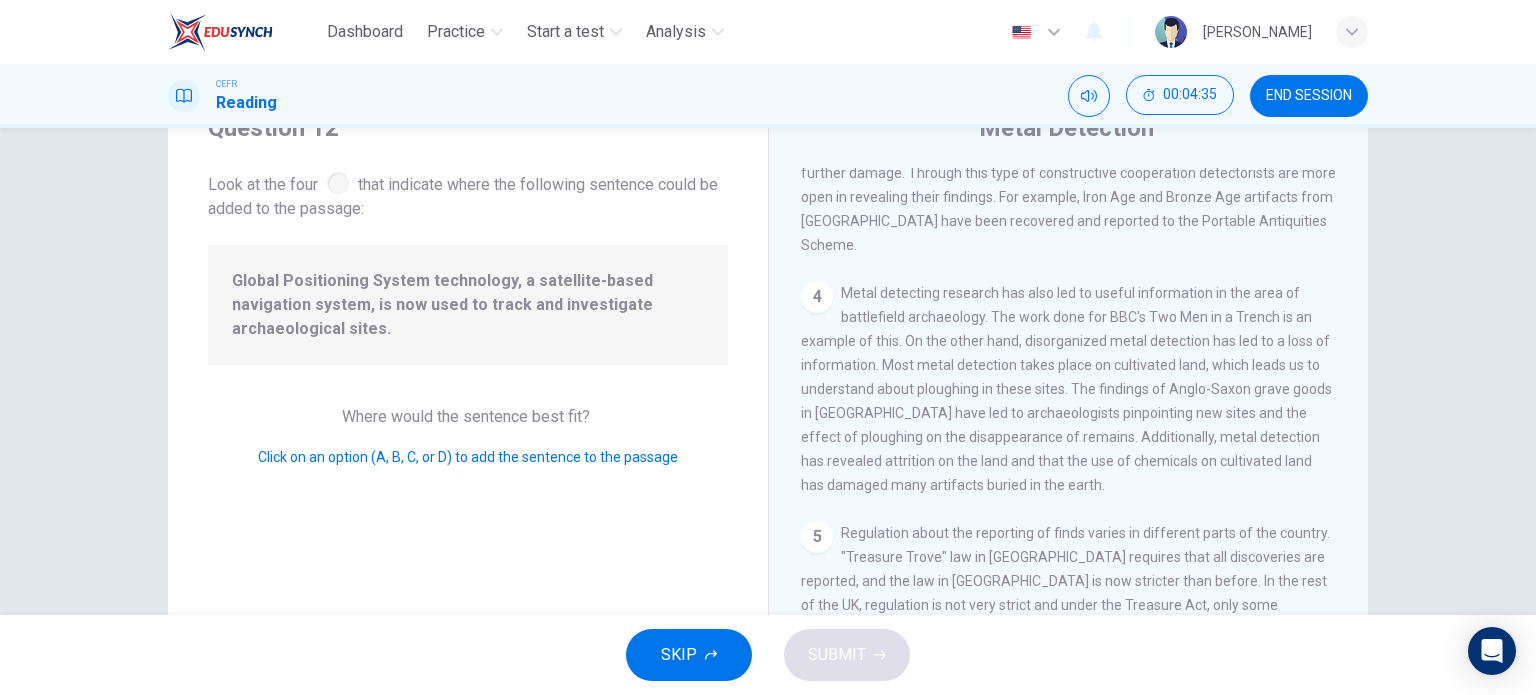 scroll, scrollTop: 985, scrollLeft: 0, axis: vertical 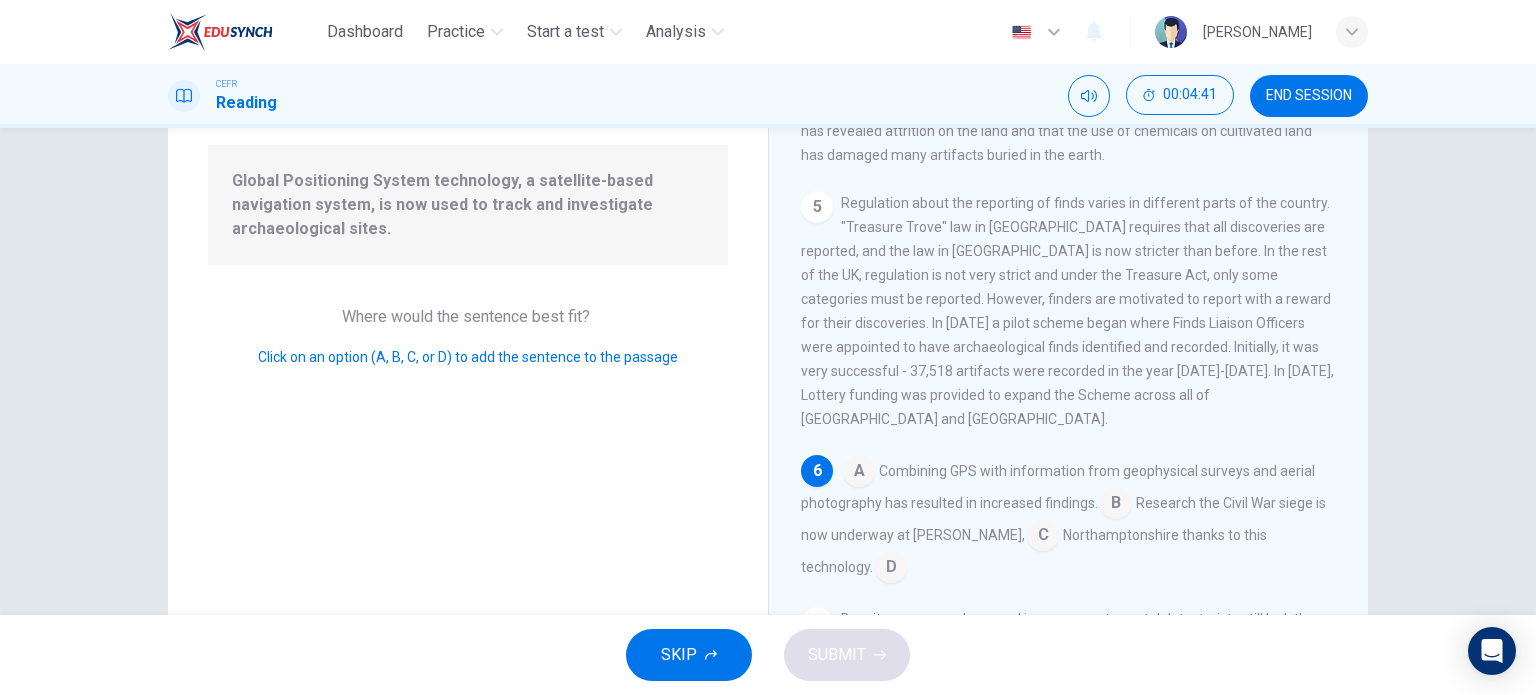 click at bounding box center (859, 473) 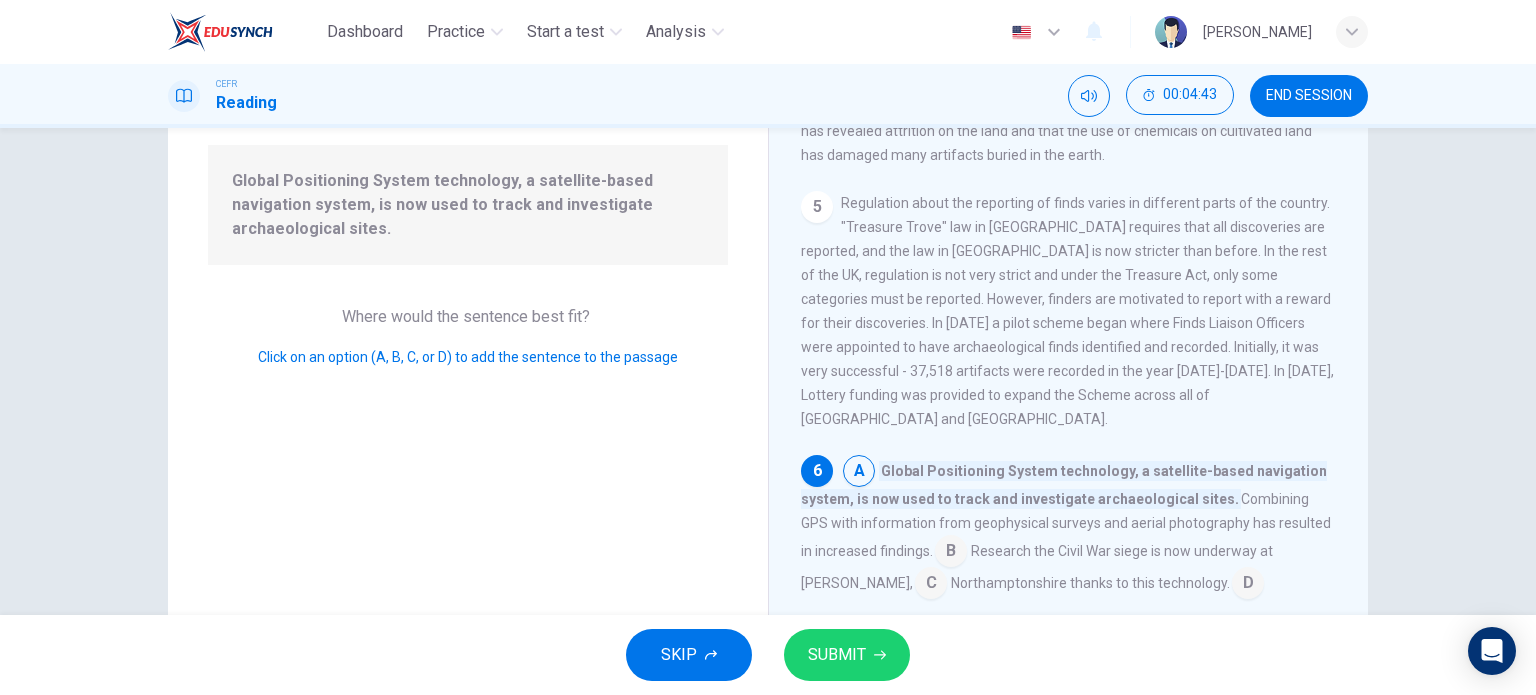 click at bounding box center [951, 553] 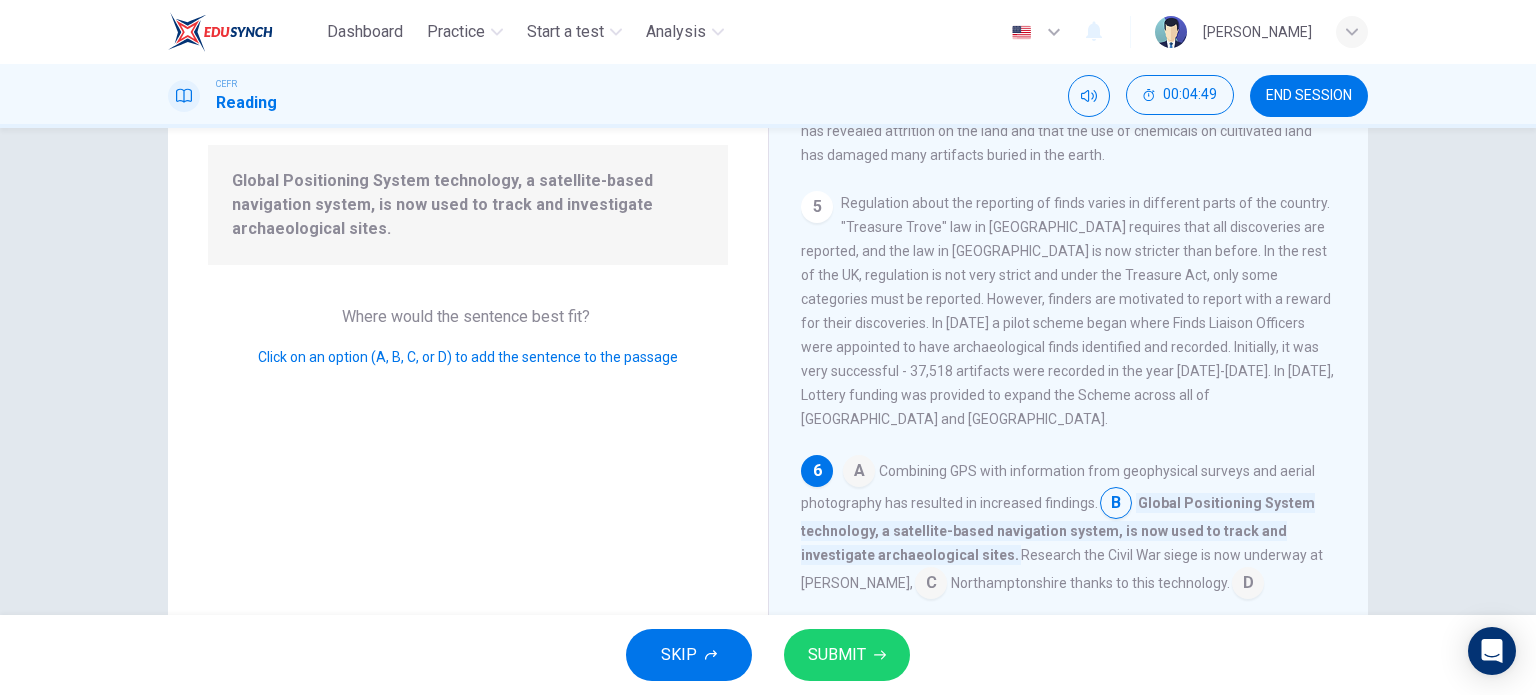 click at bounding box center [931, 585] 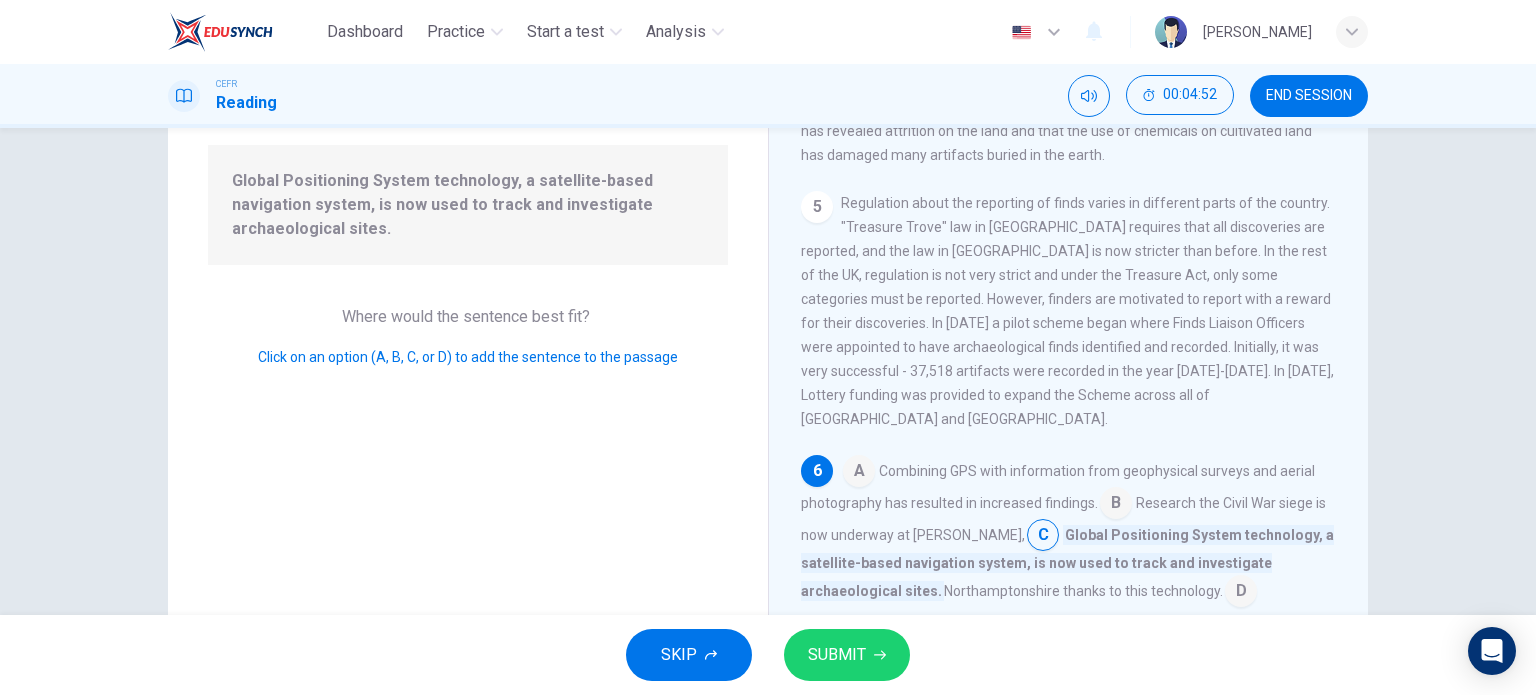click at bounding box center (1241, 593) 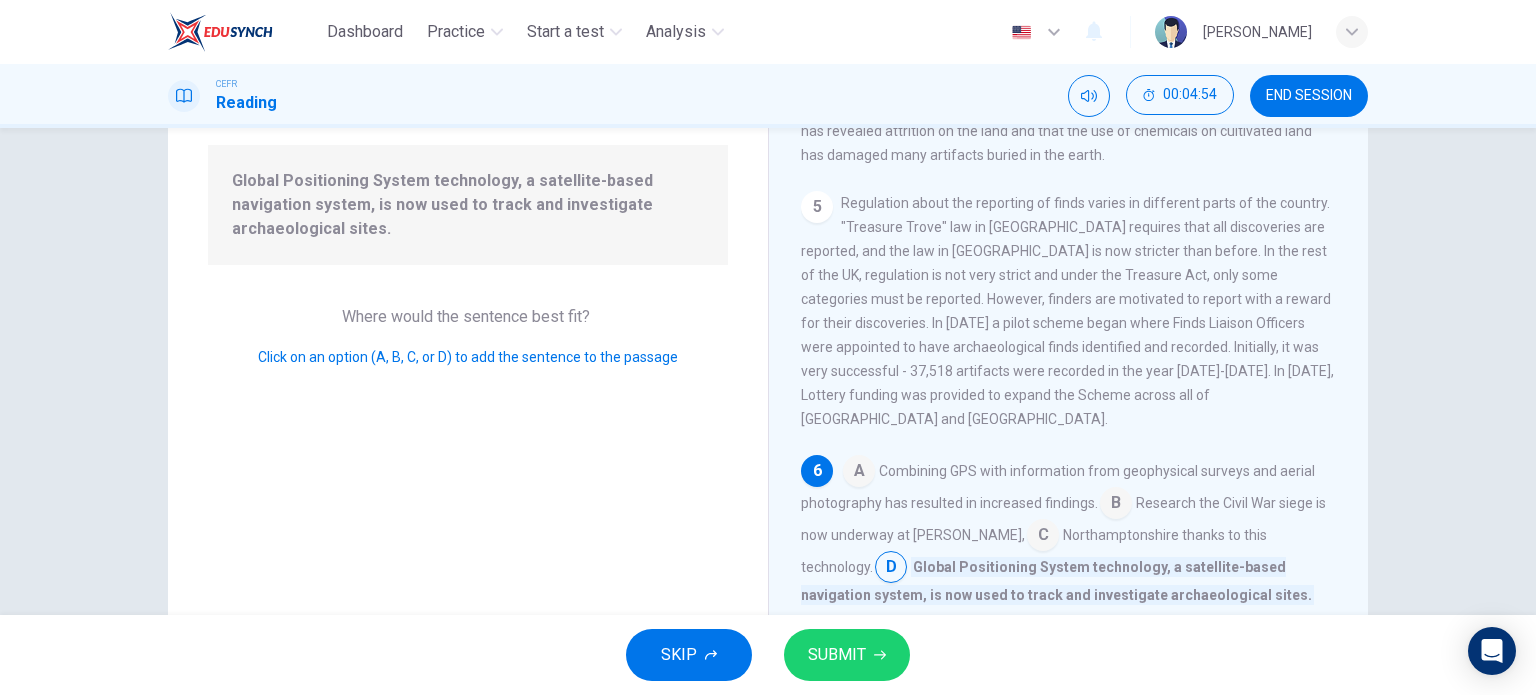click at bounding box center (859, 473) 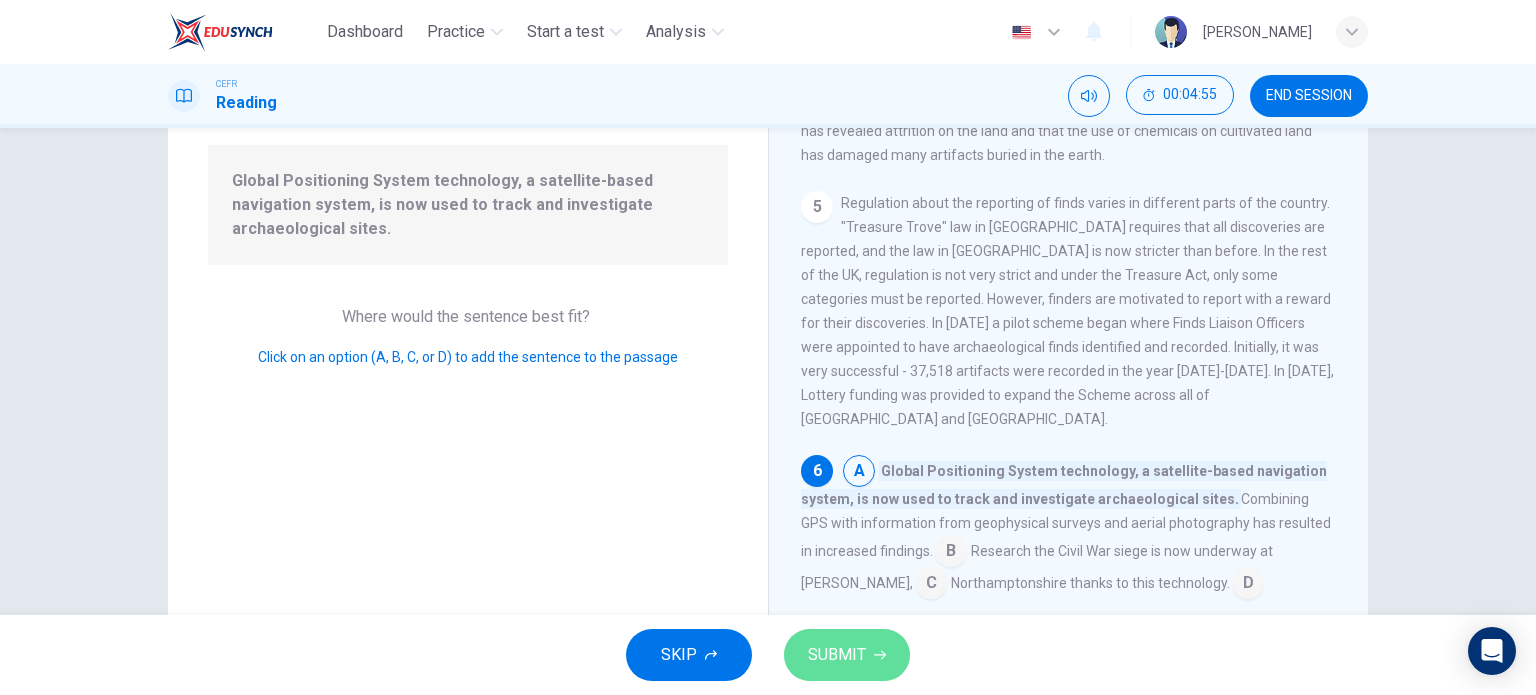 click on "SUBMIT" at bounding box center [837, 655] 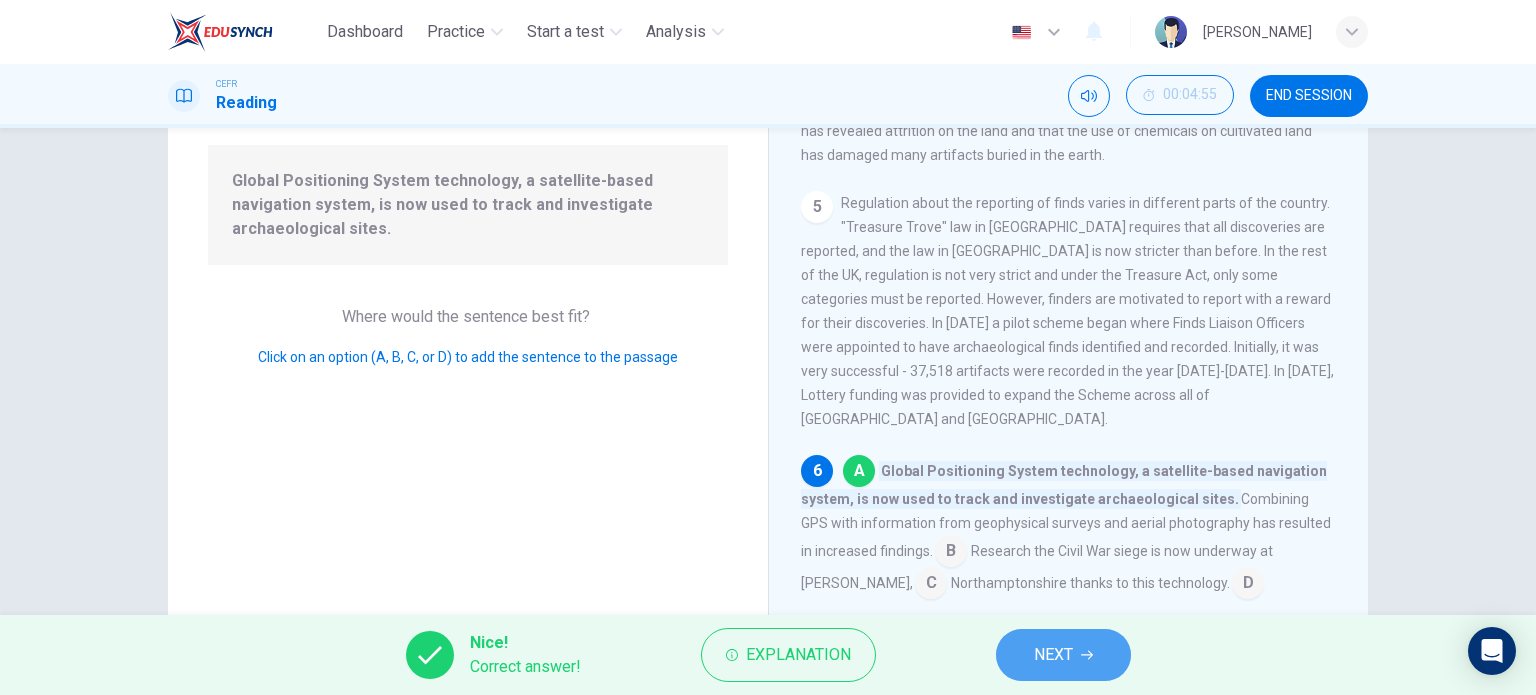 click on "NEXT" at bounding box center [1053, 655] 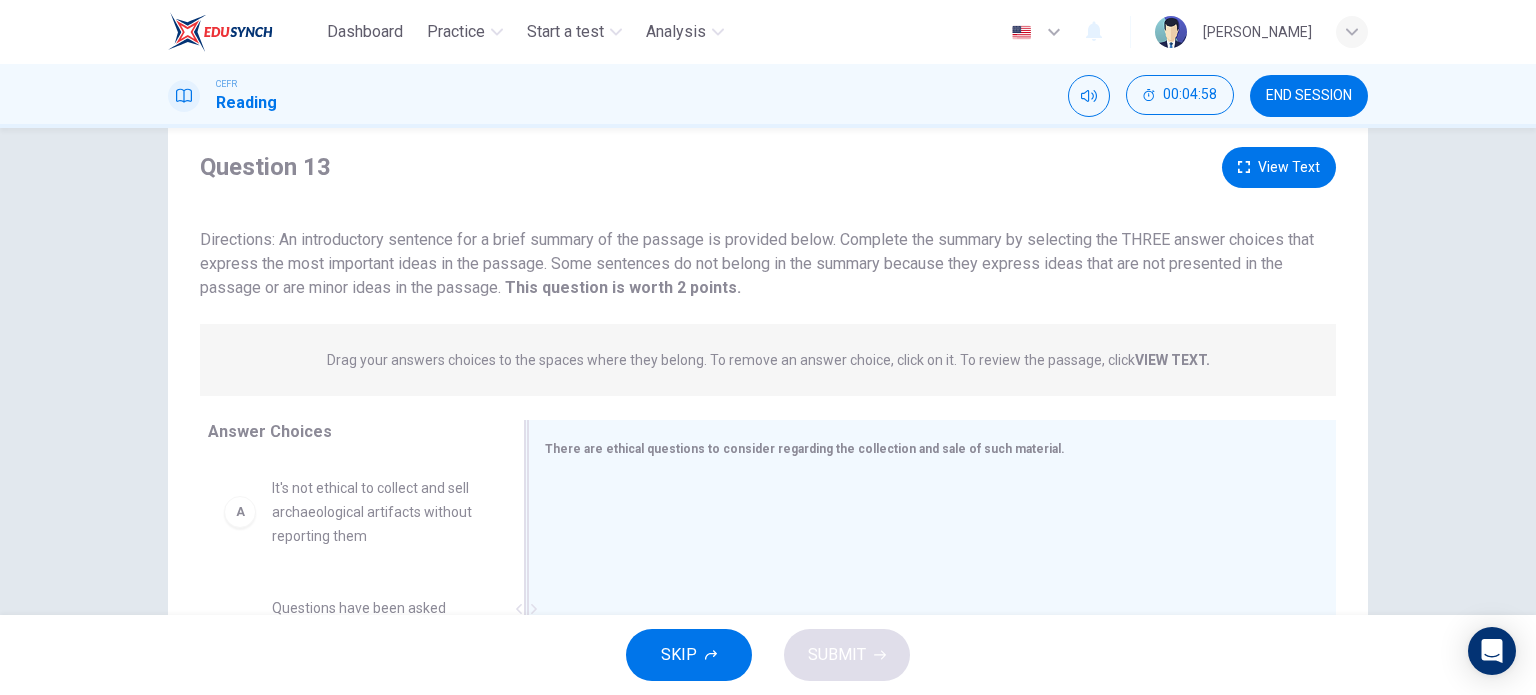 scroll, scrollTop: 0, scrollLeft: 0, axis: both 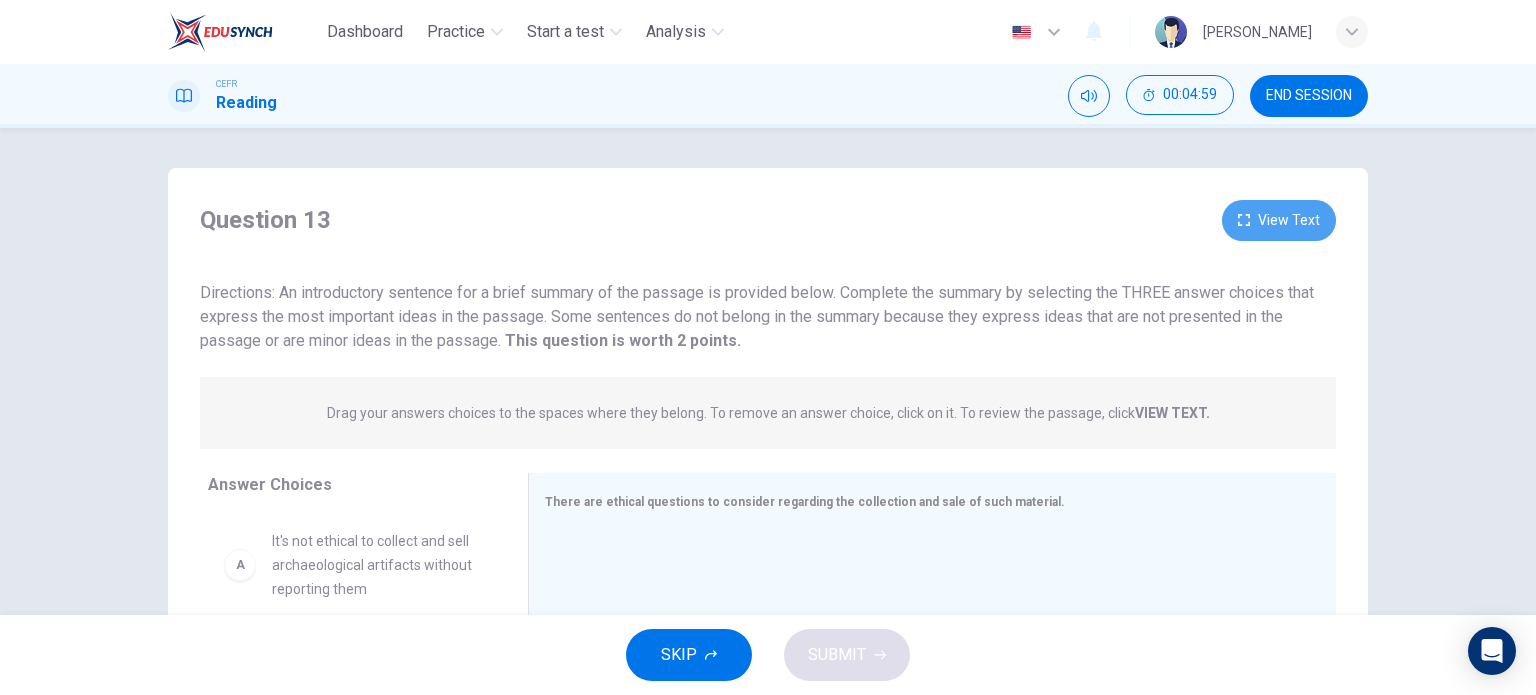 click on "View Text" at bounding box center [1279, 220] 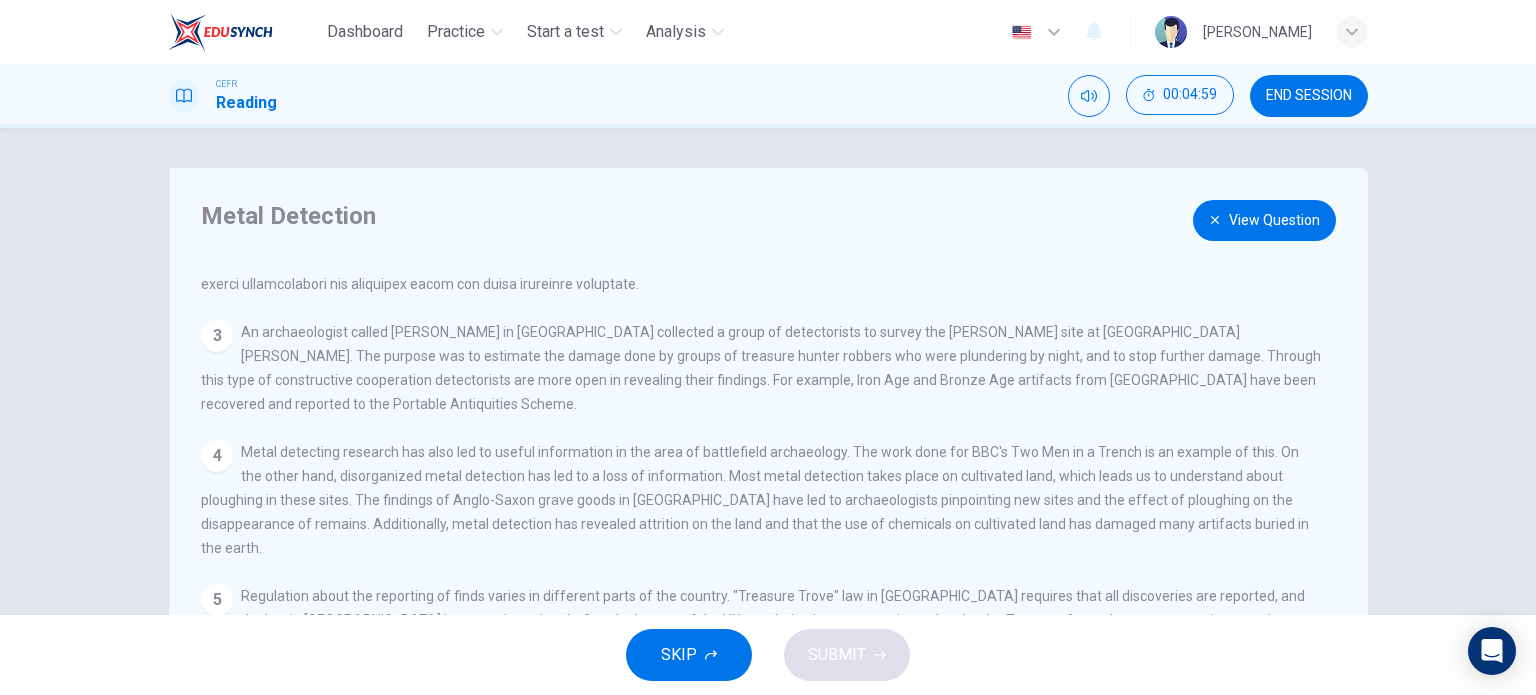 scroll, scrollTop: 262, scrollLeft: 0, axis: vertical 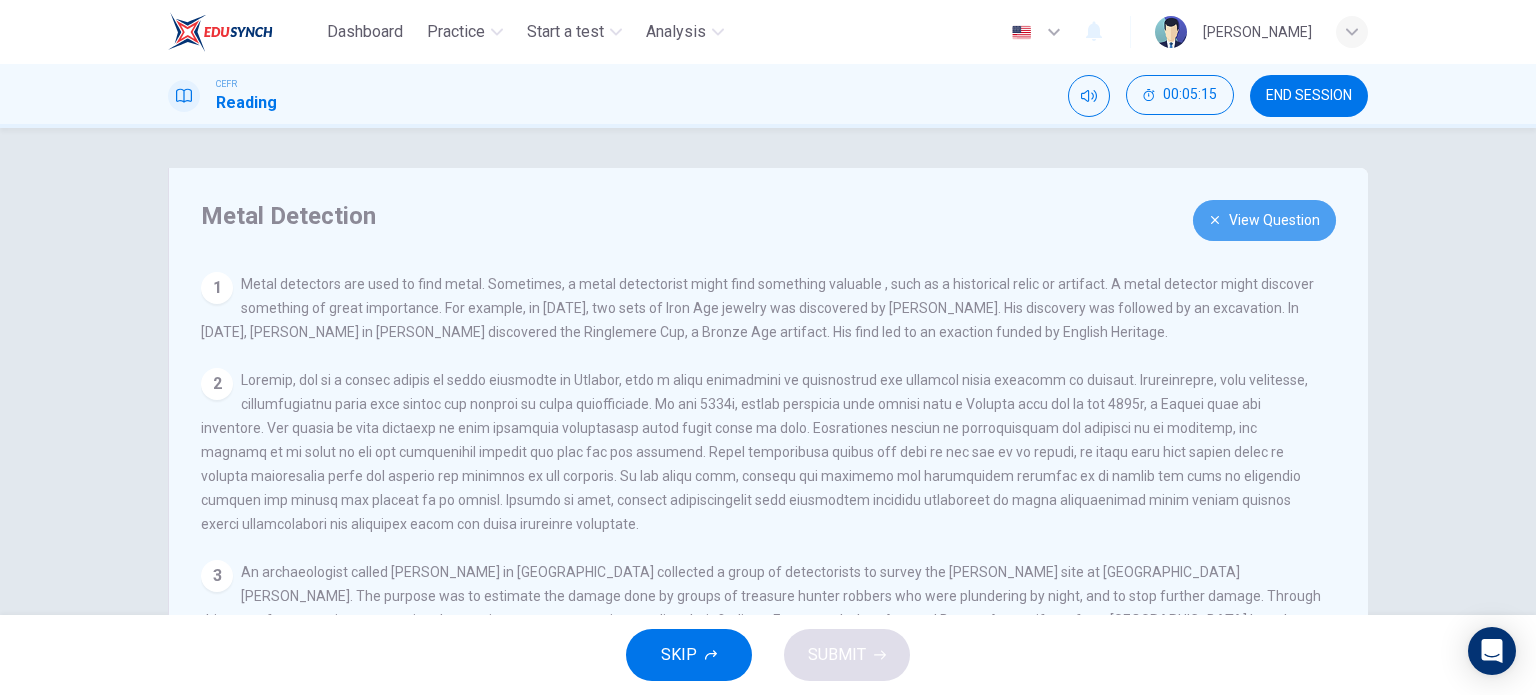click on "View Question" at bounding box center (1264, 220) 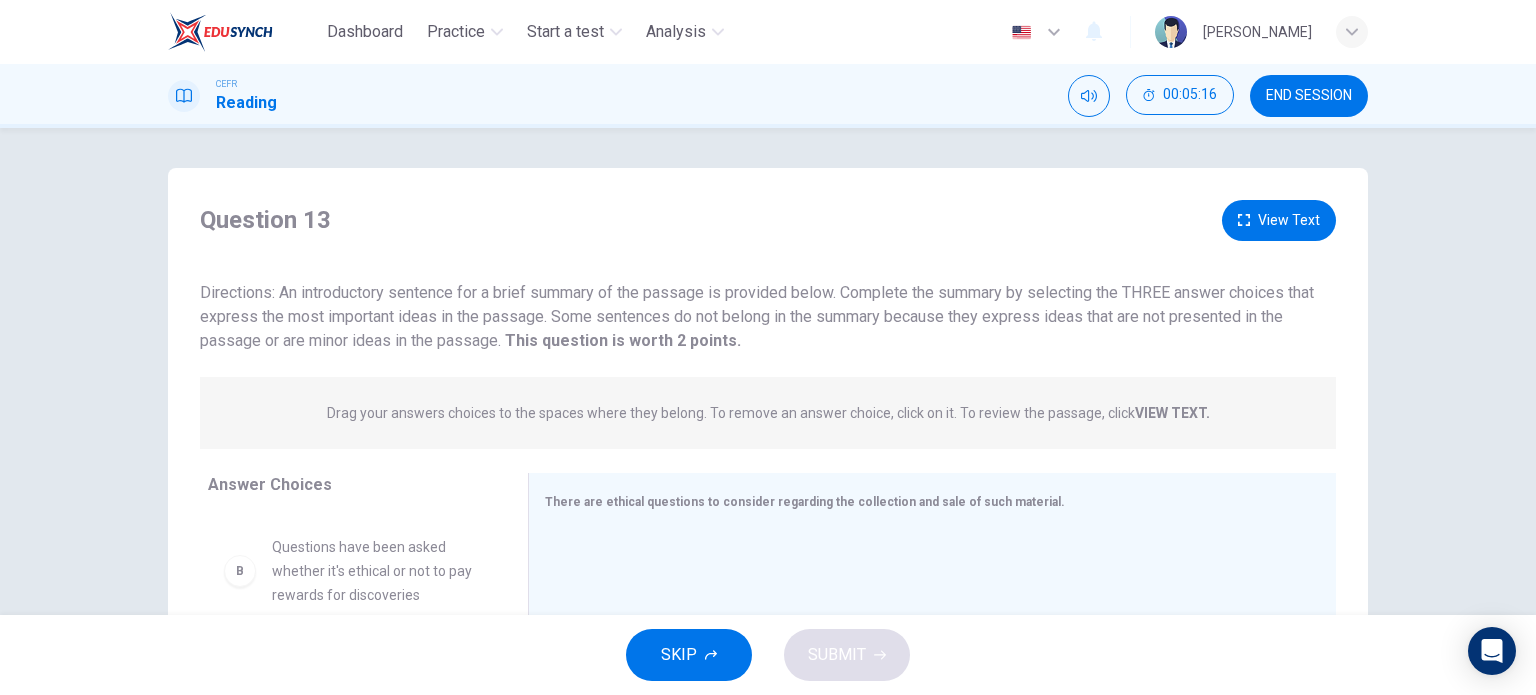 scroll, scrollTop: 0, scrollLeft: 0, axis: both 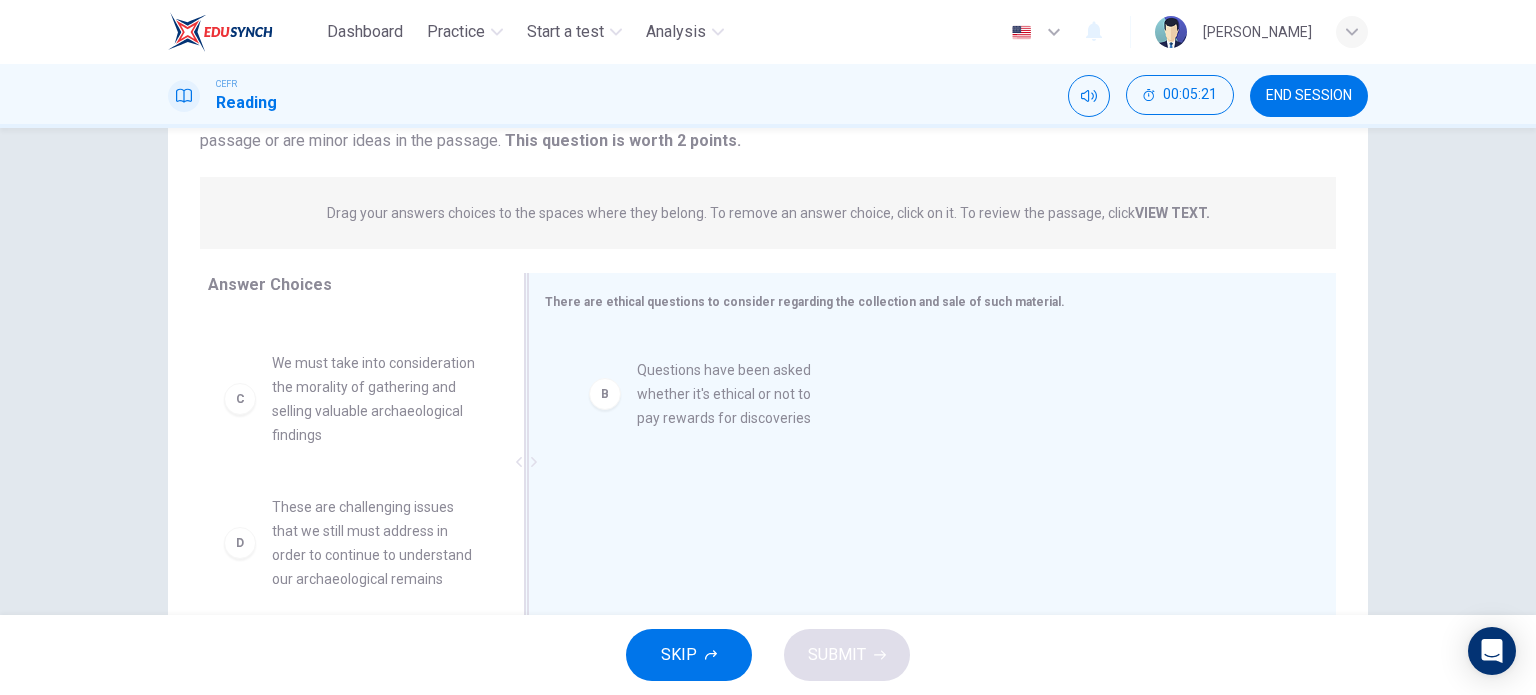 drag, startPoint x: 336, startPoint y: 402, endPoint x: 724, endPoint y: 401, distance: 388.00128 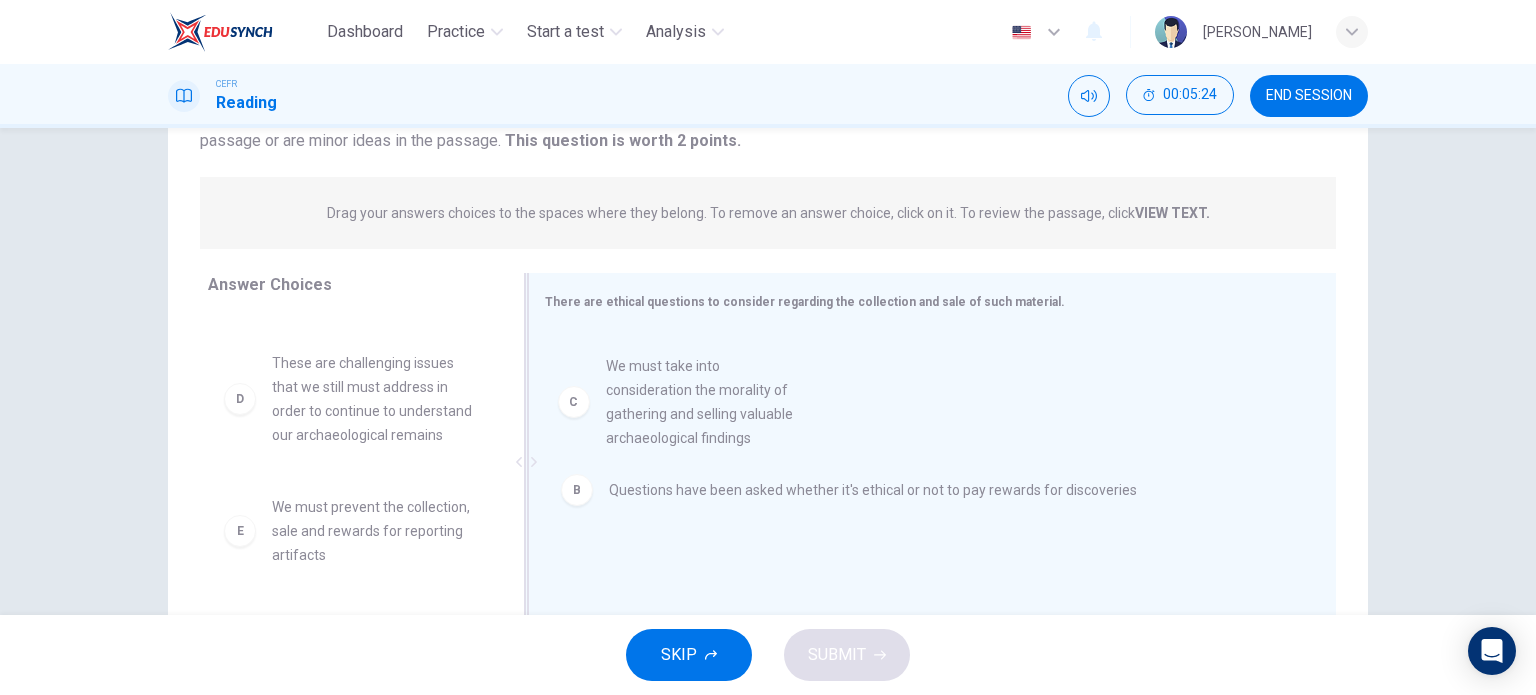 drag, startPoint x: 396, startPoint y: 415, endPoint x: 743, endPoint y: 415, distance: 347 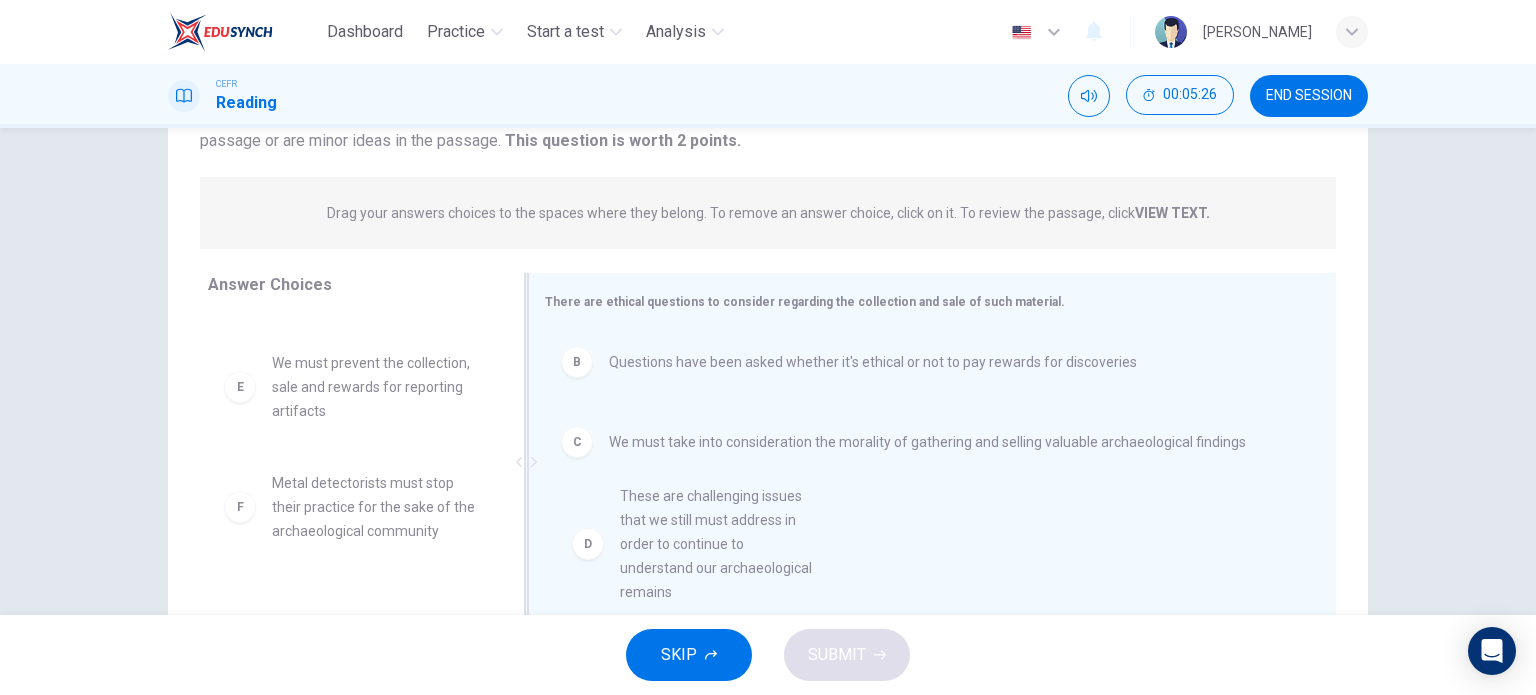 drag, startPoint x: 297, startPoint y: 399, endPoint x: 656, endPoint y: 535, distance: 383.89713 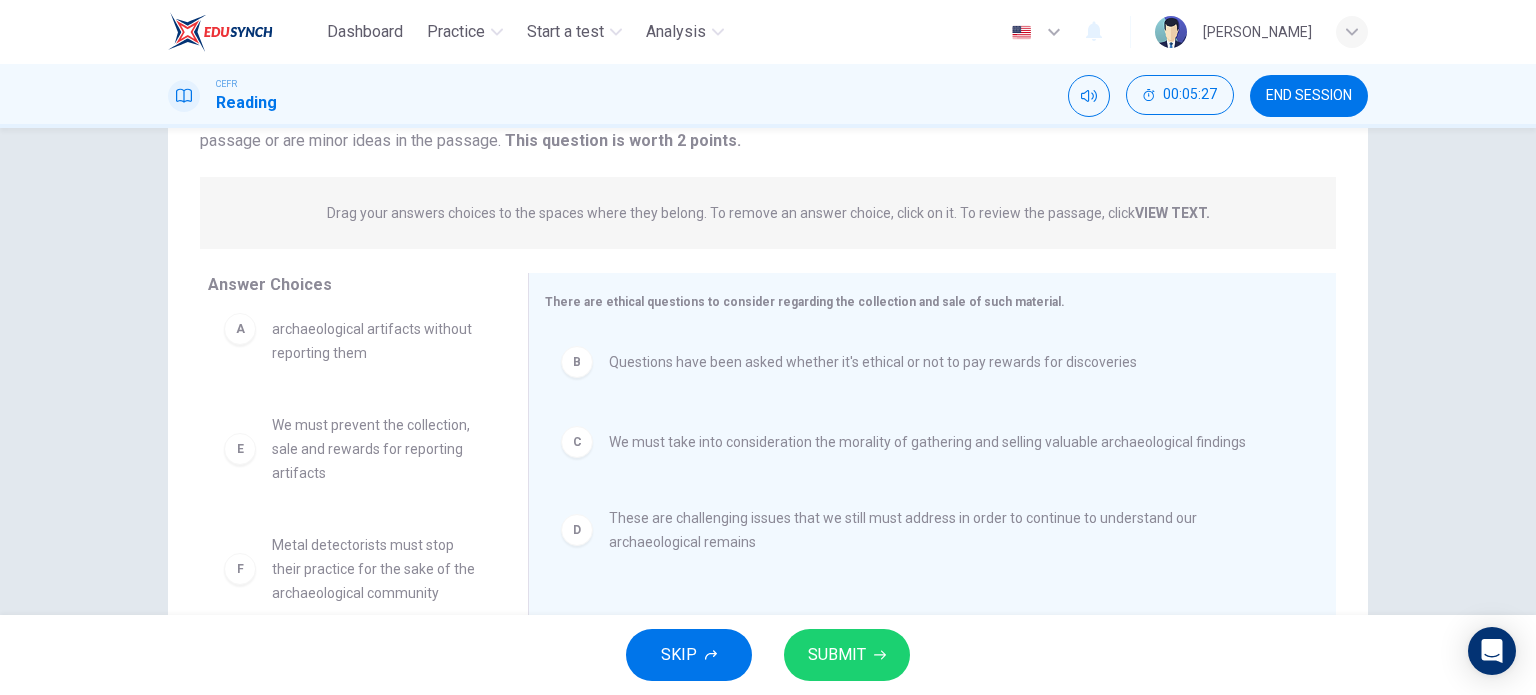 scroll, scrollTop: 36, scrollLeft: 0, axis: vertical 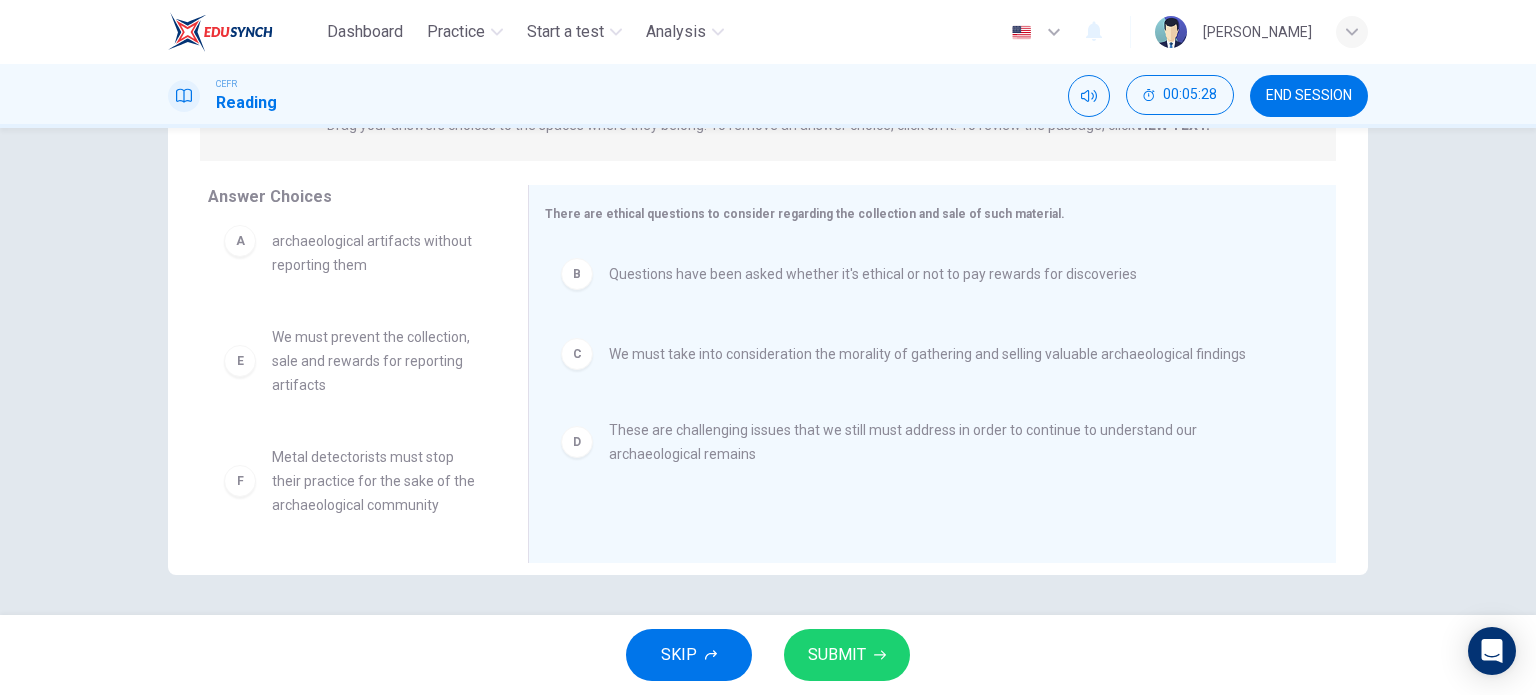 click on "SUBMIT" at bounding box center (837, 655) 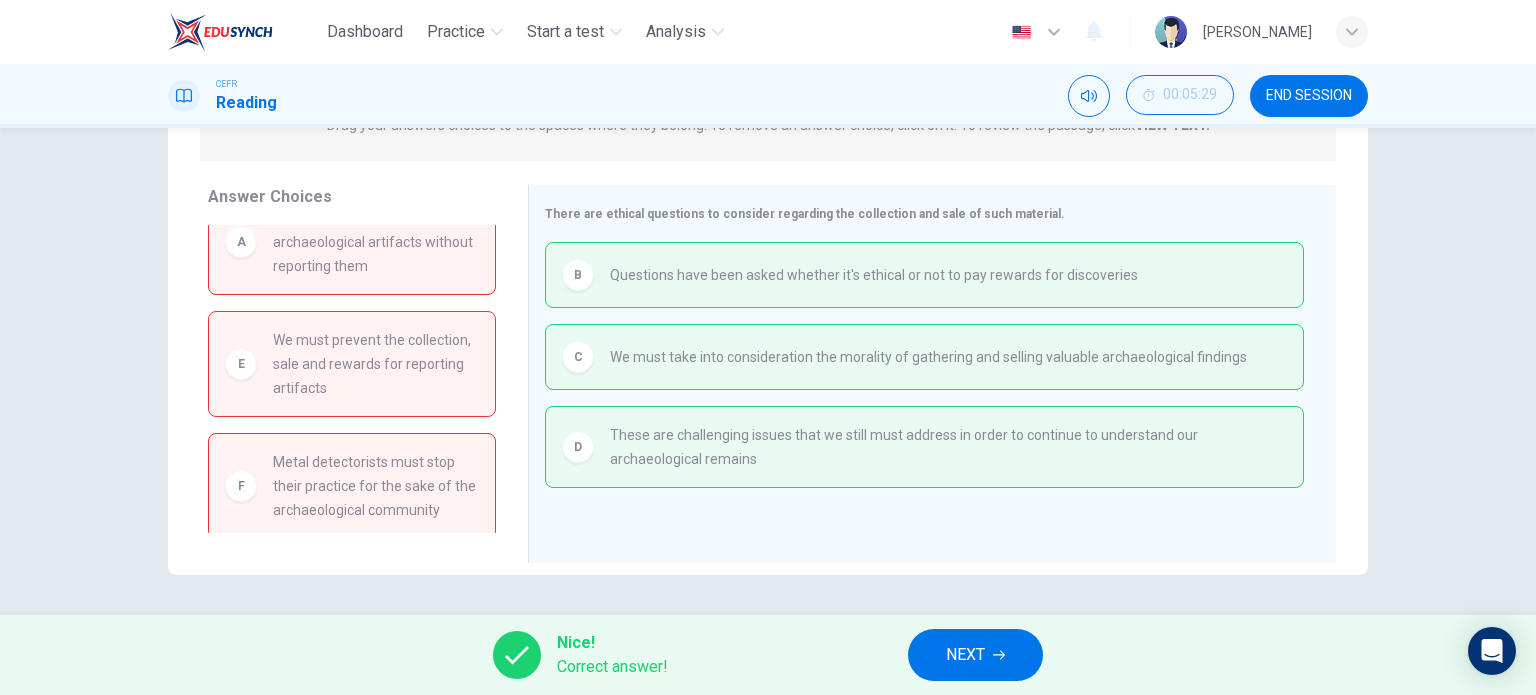 scroll, scrollTop: 188, scrollLeft: 0, axis: vertical 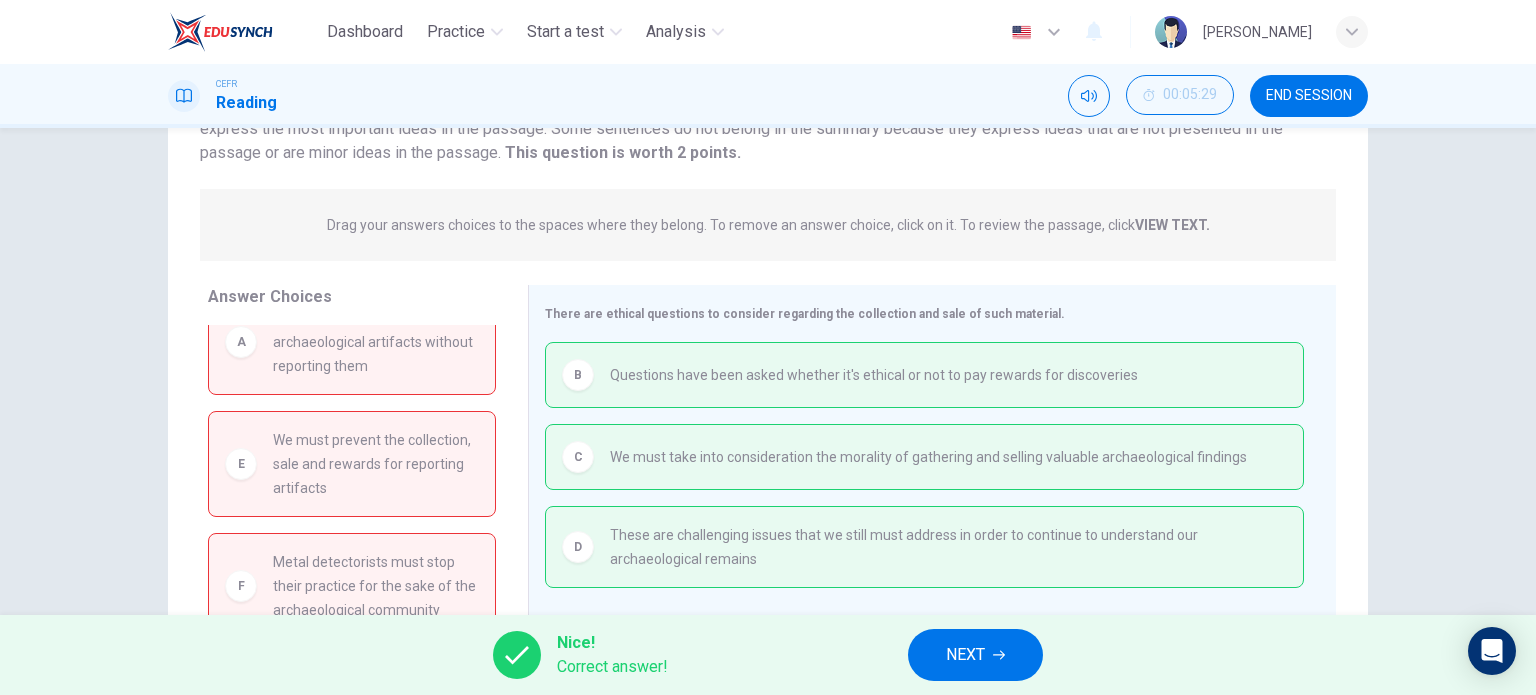 click on "NEXT" at bounding box center [965, 655] 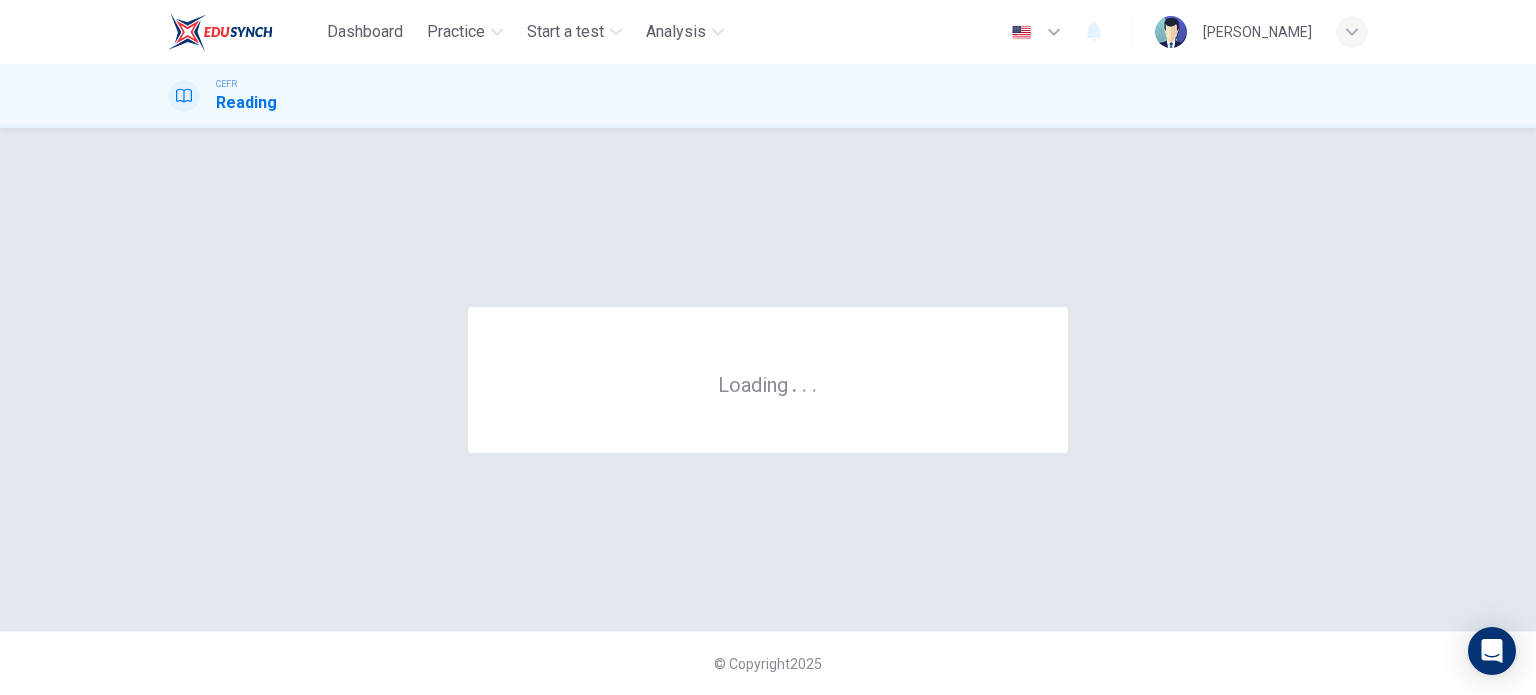 scroll, scrollTop: 0, scrollLeft: 0, axis: both 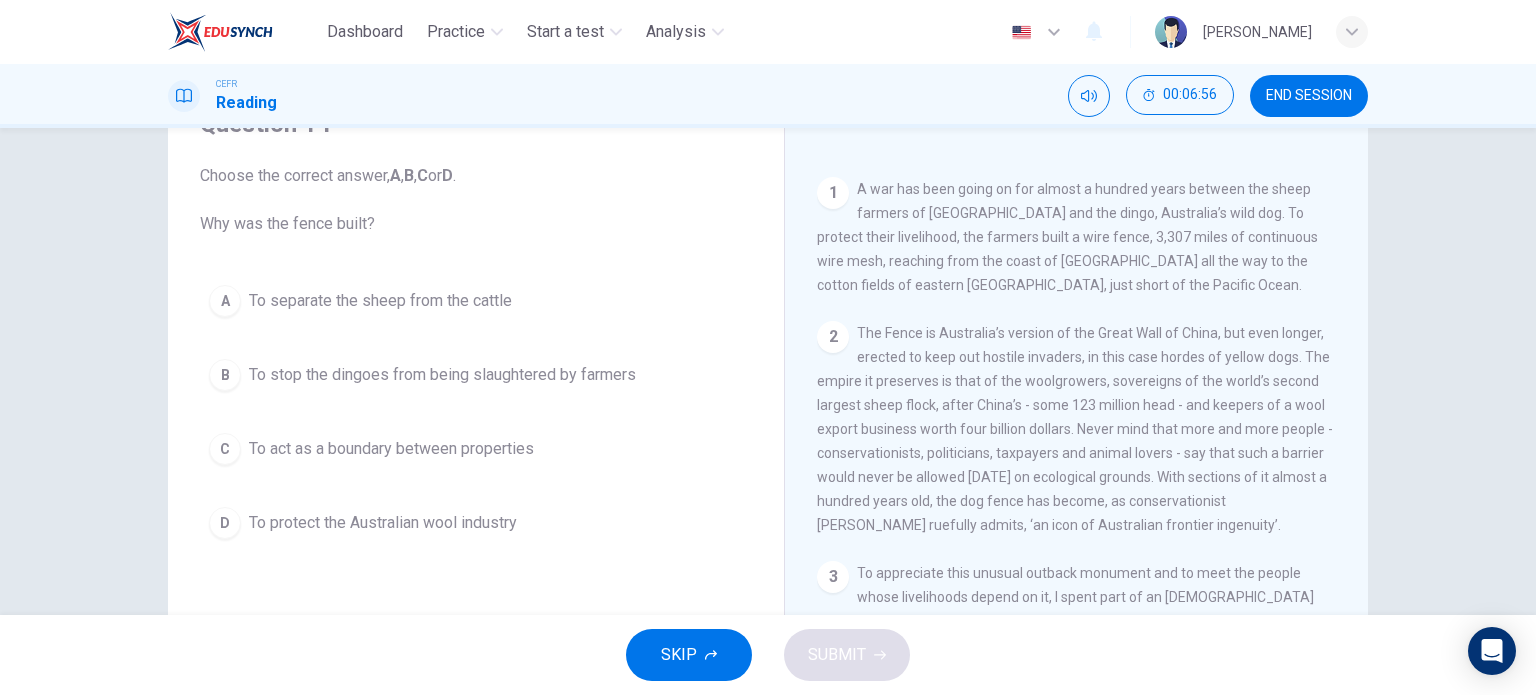 drag, startPoint x: 816, startPoint y: 394, endPoint x: 961, endPoint y: 468, distance: 162.79128 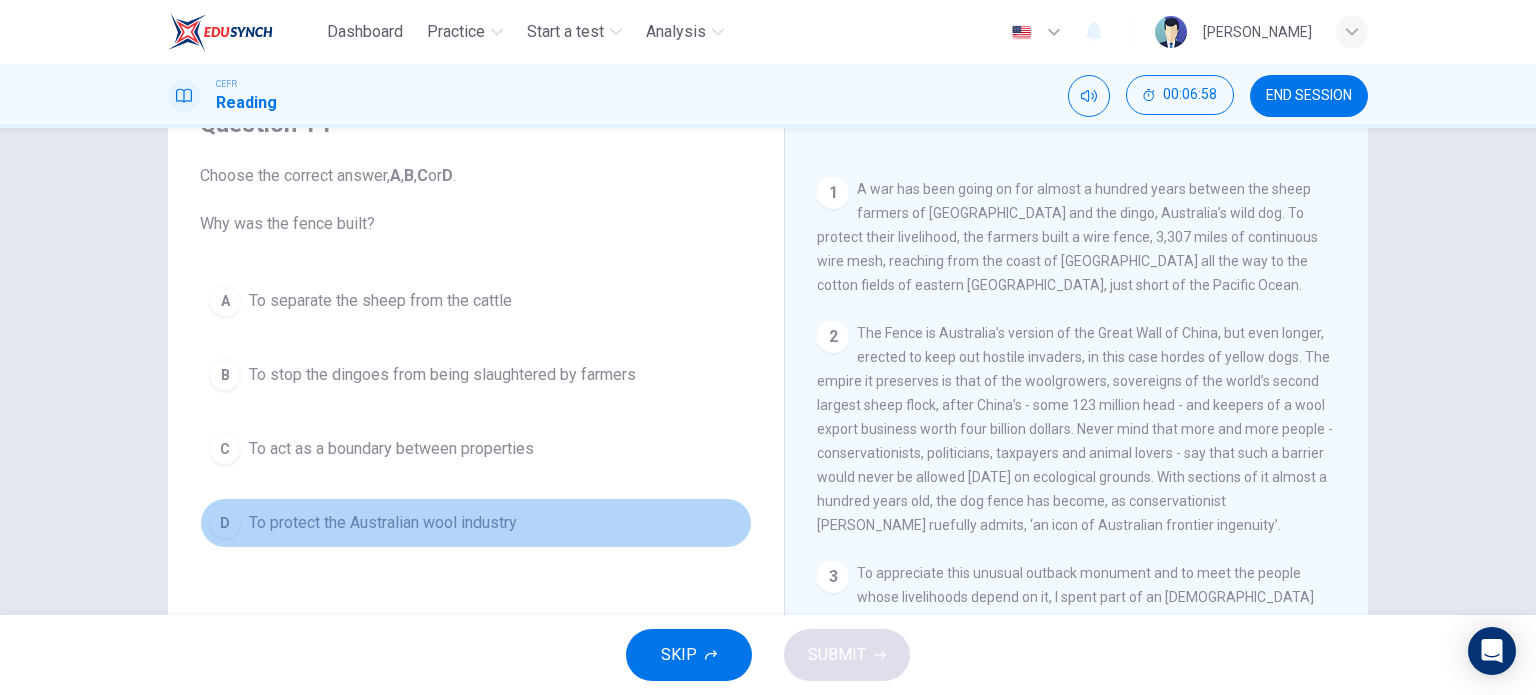 click on "To protect the Australian wool industry" at bounding box center [383, 523] 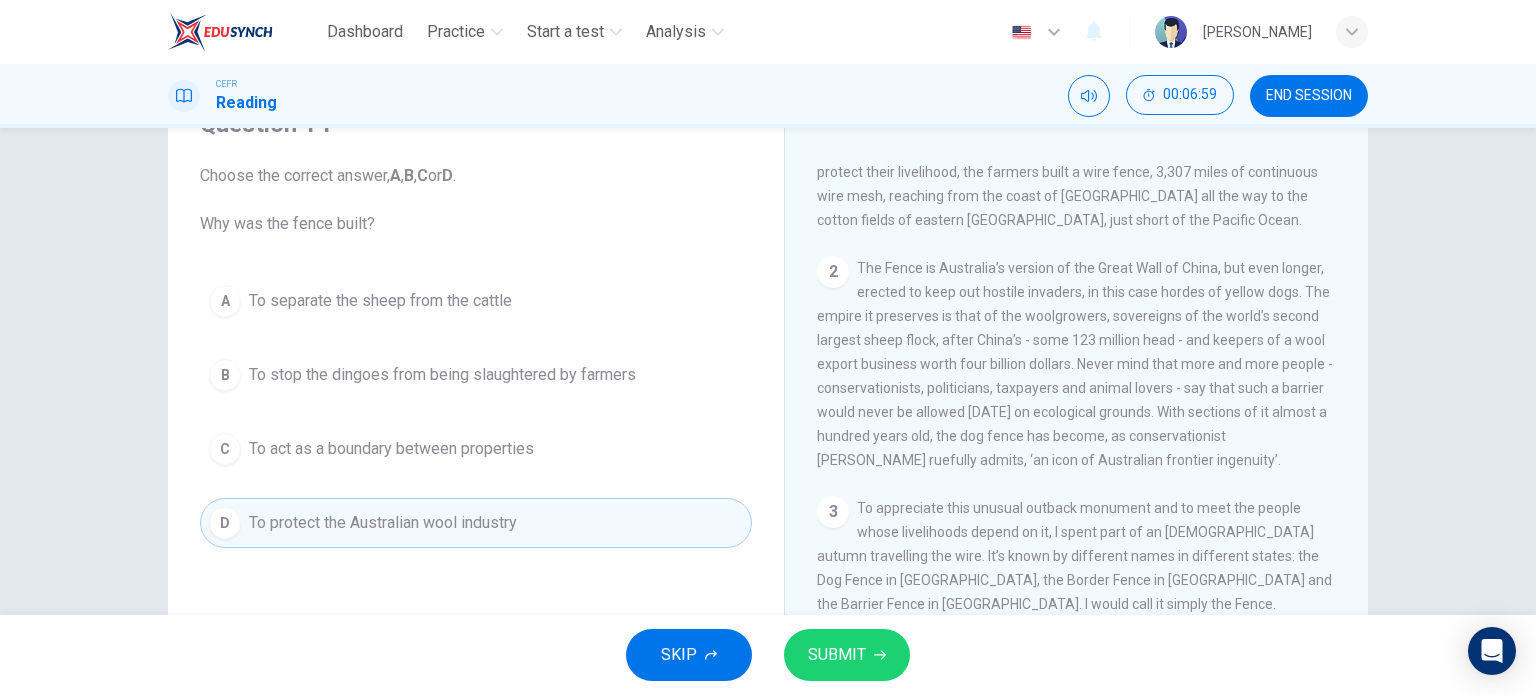 scroll, scrollTop: 500, scrollLeft: 0, axis: vertical 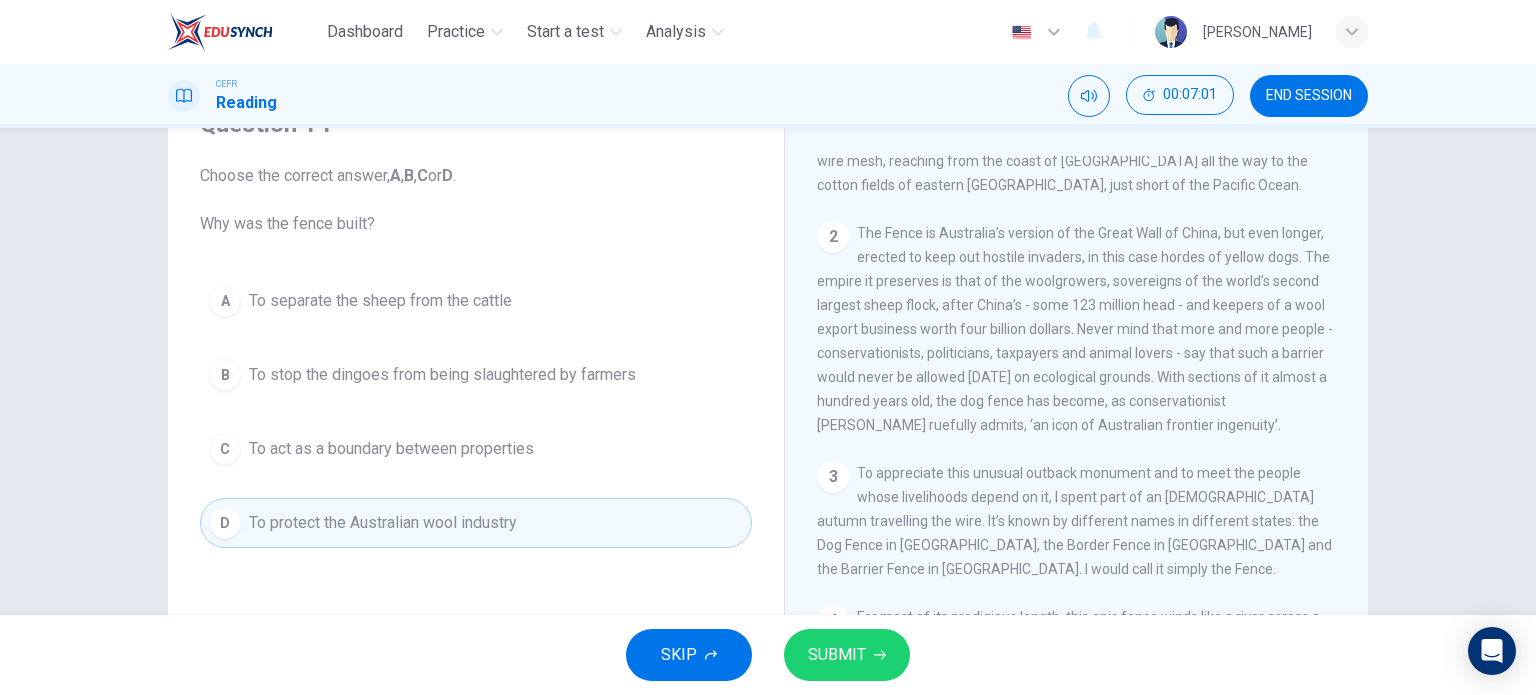 drag, startPoint x: 879, startPoint y: 386, endPoint x: 900, endPoint y: 401, distance: 25.806976 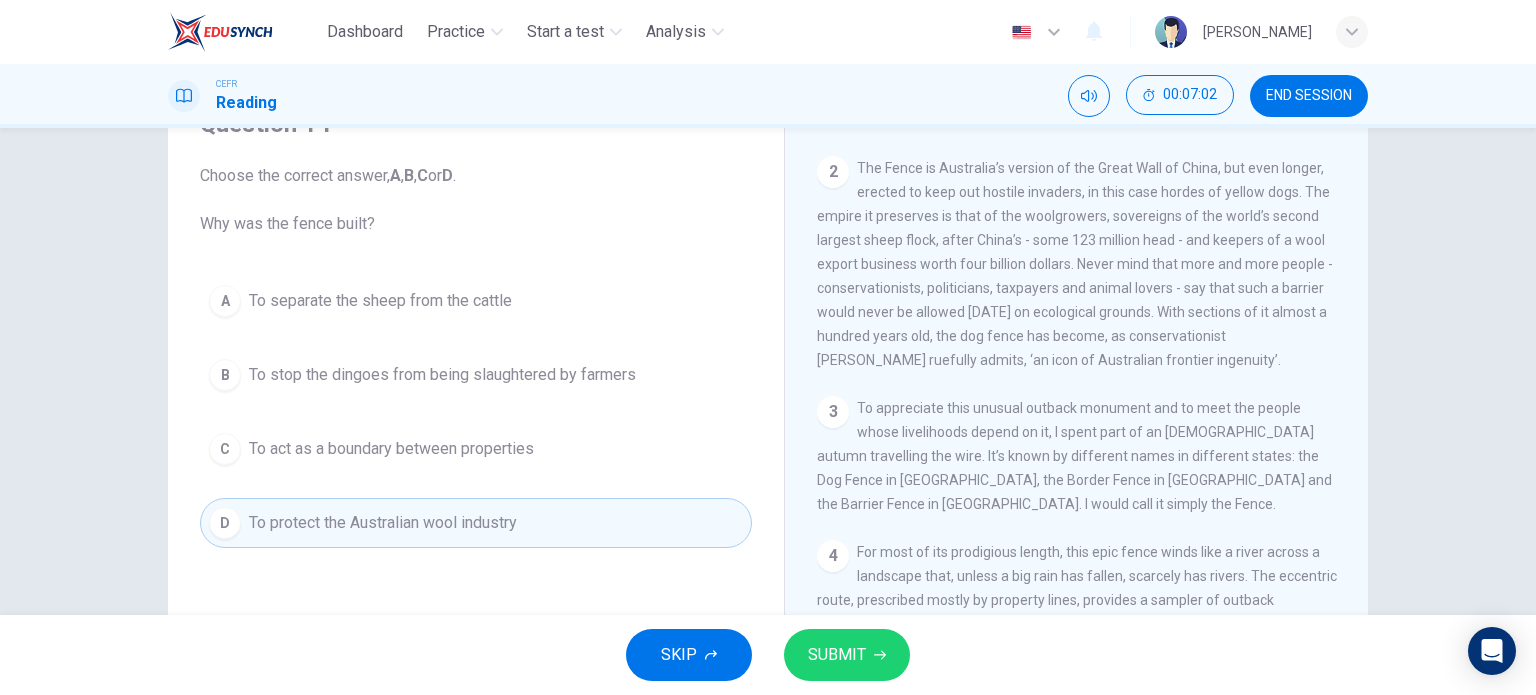 scroll, scrollTop: 600, scrollLeft: 0, axis: vertical 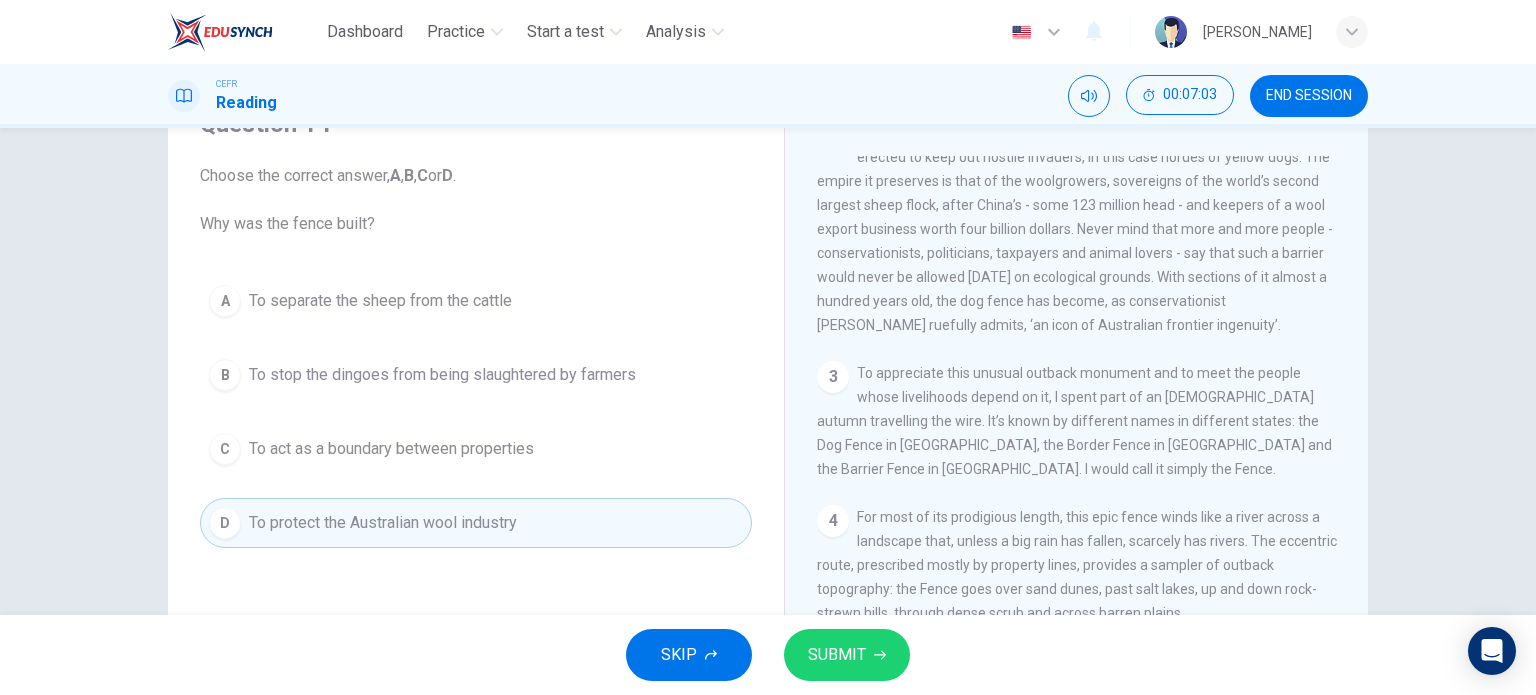 click on "To appreciate this unusual outback monument and to meet the people whose livelihoods depend on it, I spent part of an [DEMOGRAPHIC_DATA] autumn travelling the wire. It’s known by different names in different states: the Dog Fence in [GEOGRAPHIC_DATA], the Border Fence in [GEOGRAPHIC_DATA] and the Barrier Fence in [GEOGRAPHIC_DATA]. I would call it simply the Fence." at bounding box center [1074, 421] 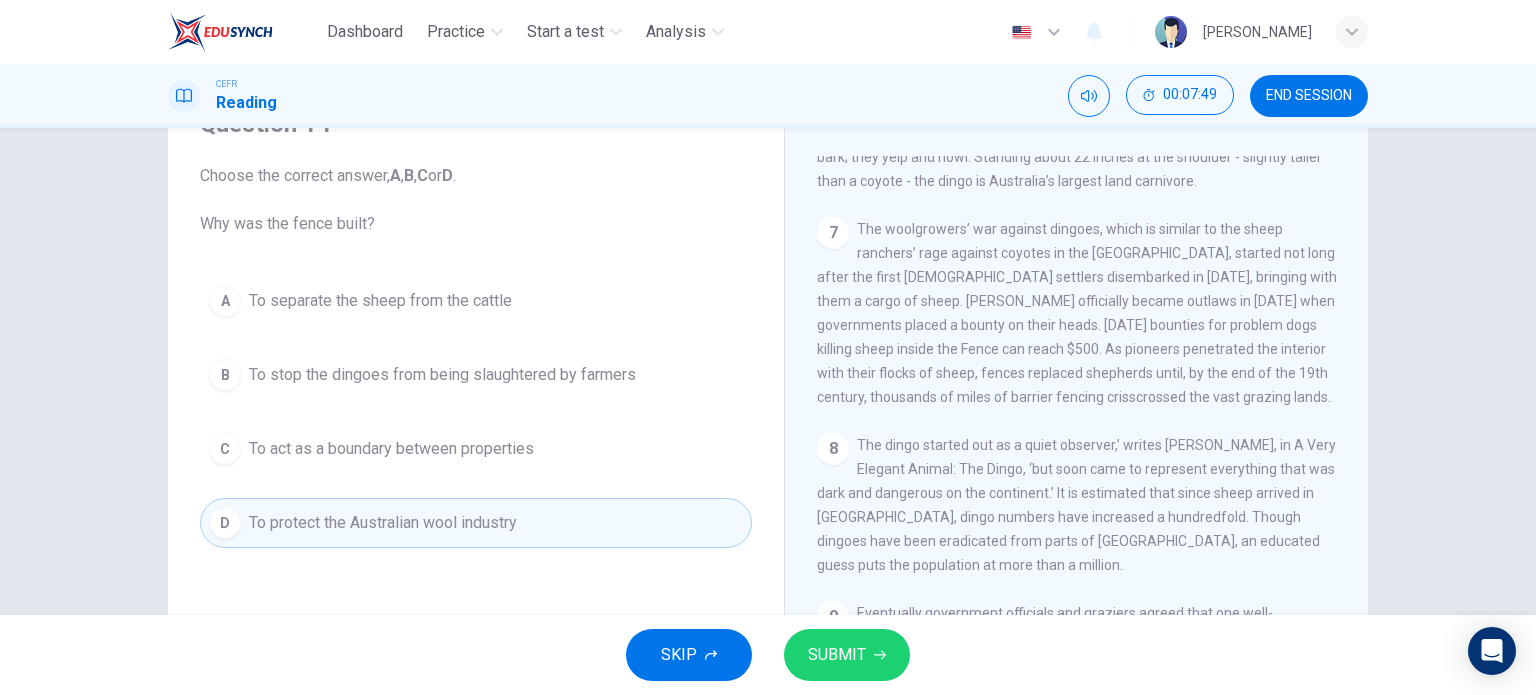 scroll, scrollTop: 1500, scrollLeft: 0, axis: vertical 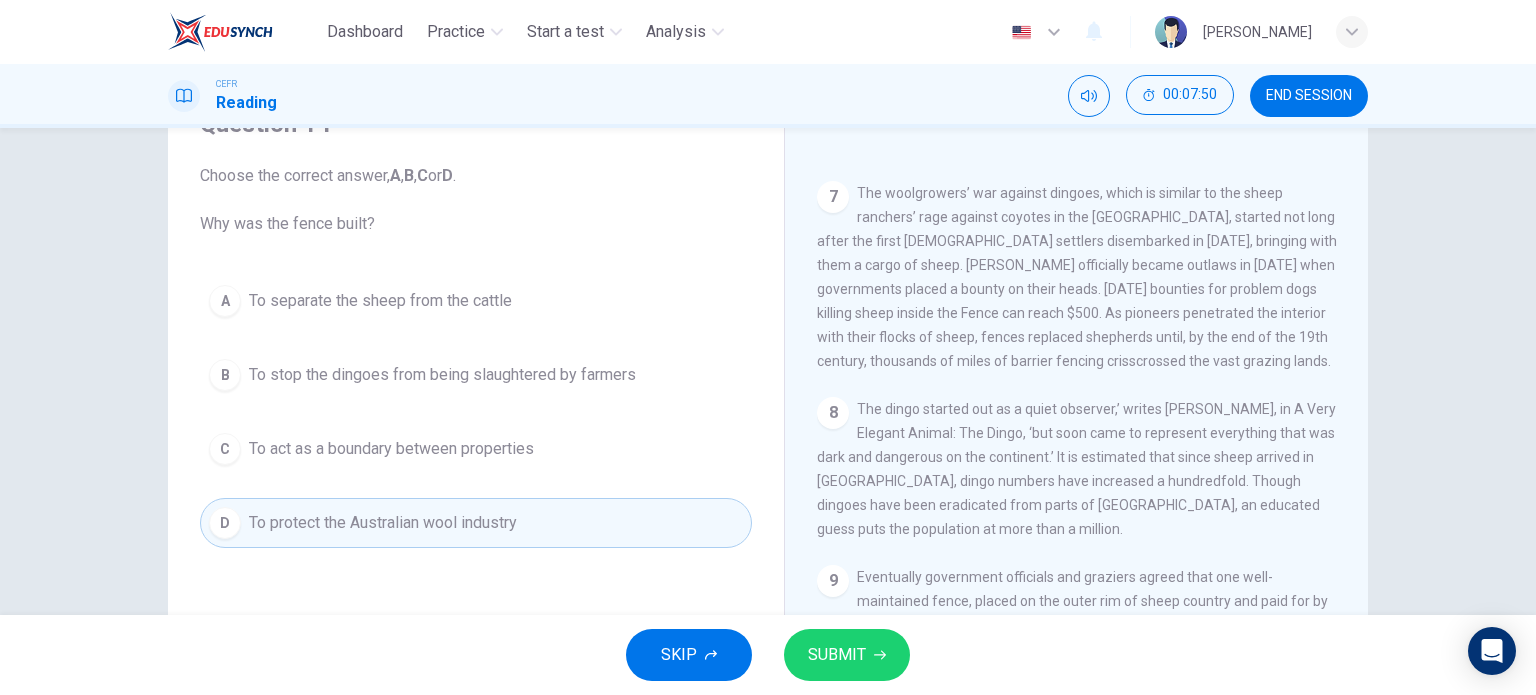 click on "SUBMIT" at bounding box center (837, 655) 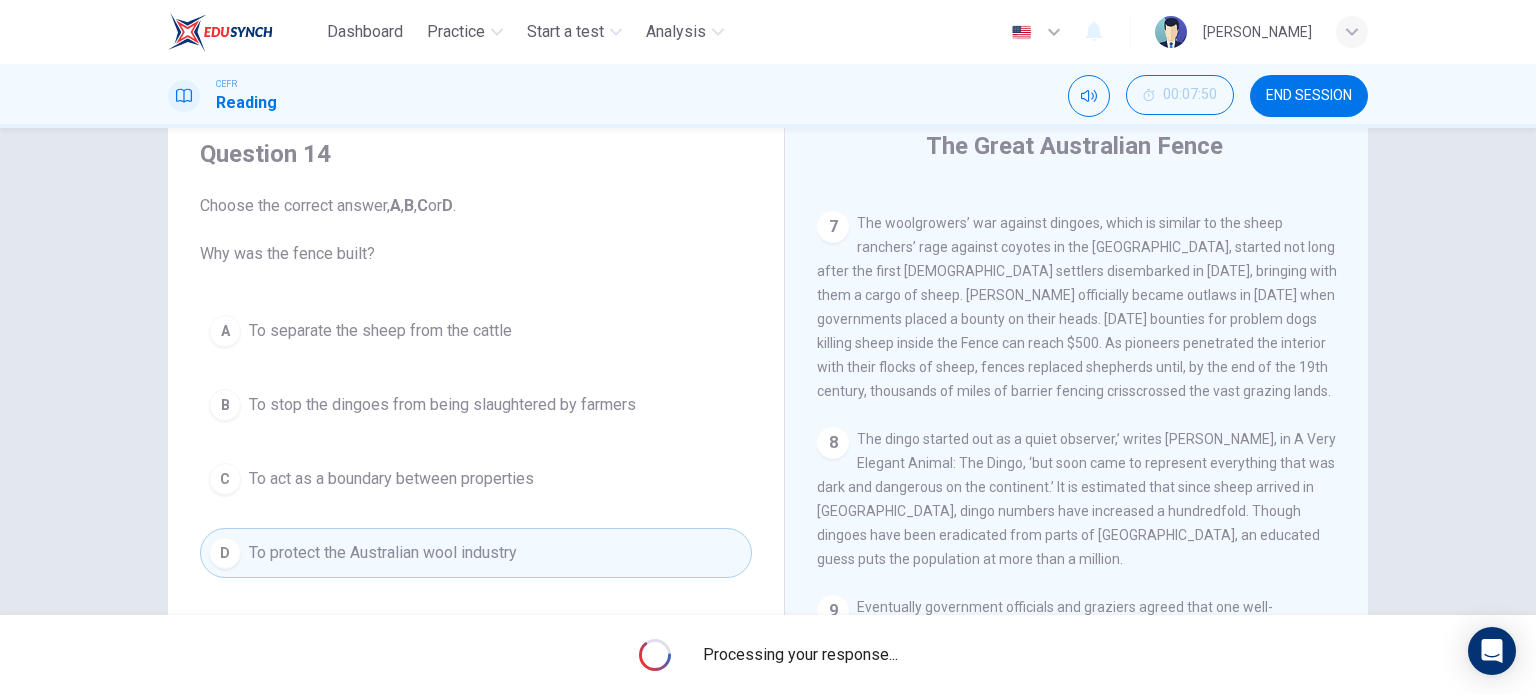 scroll, scrollTop: 100, scrollLeft: 0, axis: vertical 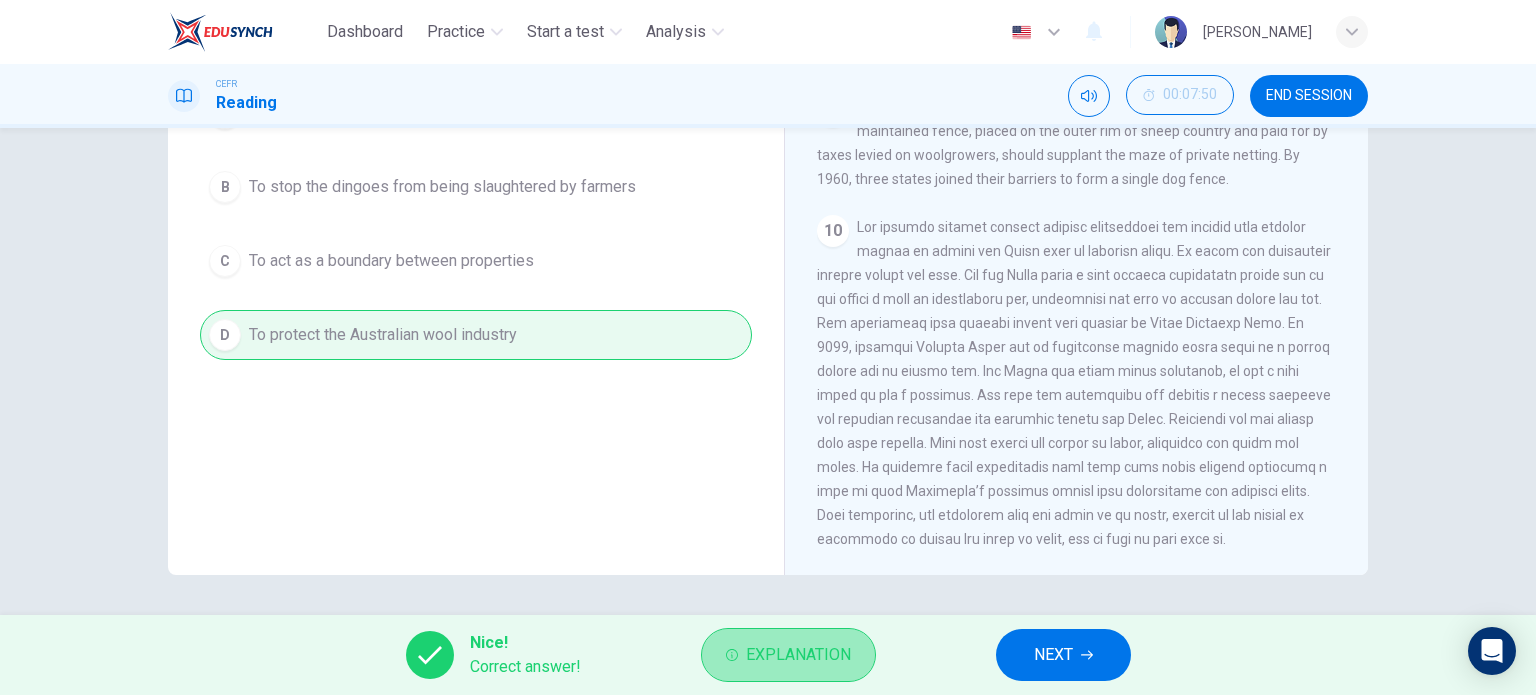 click on "Explanation" at bounding box center [798, 655] 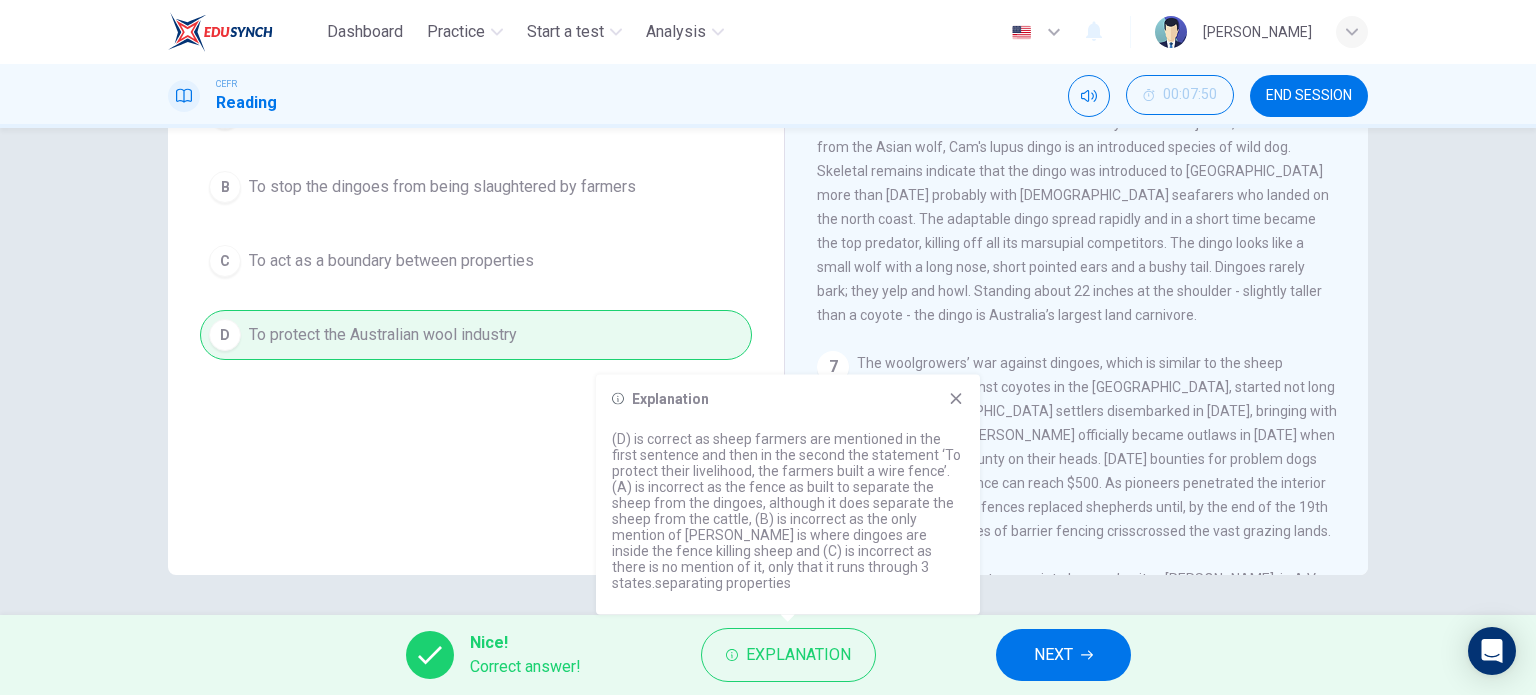 scroll, scrollTop: 1139, scrollLeft: 0, axis: vertical 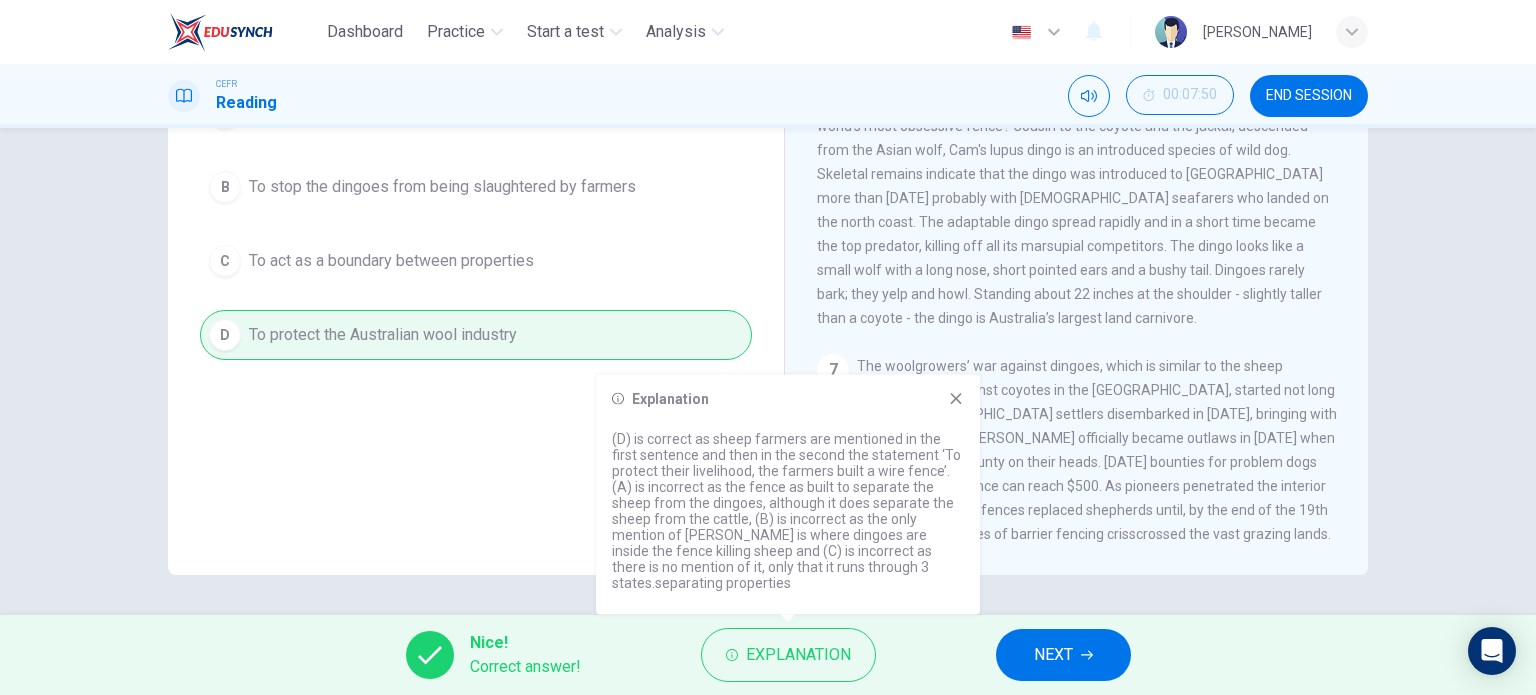 click on "NEXT" at bounding box center [1063, 655] 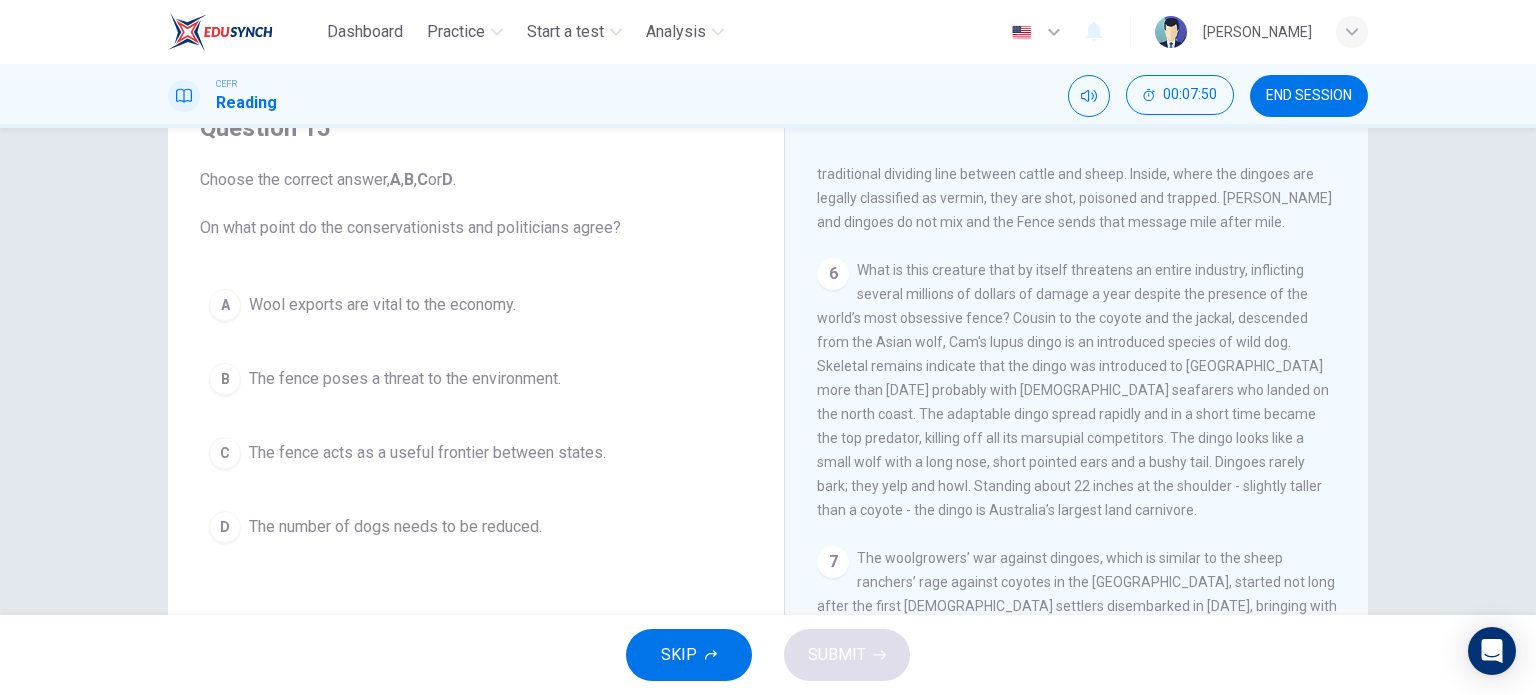 scroll, scrollTop: 88, scrollLeft: 0, axis: vertical 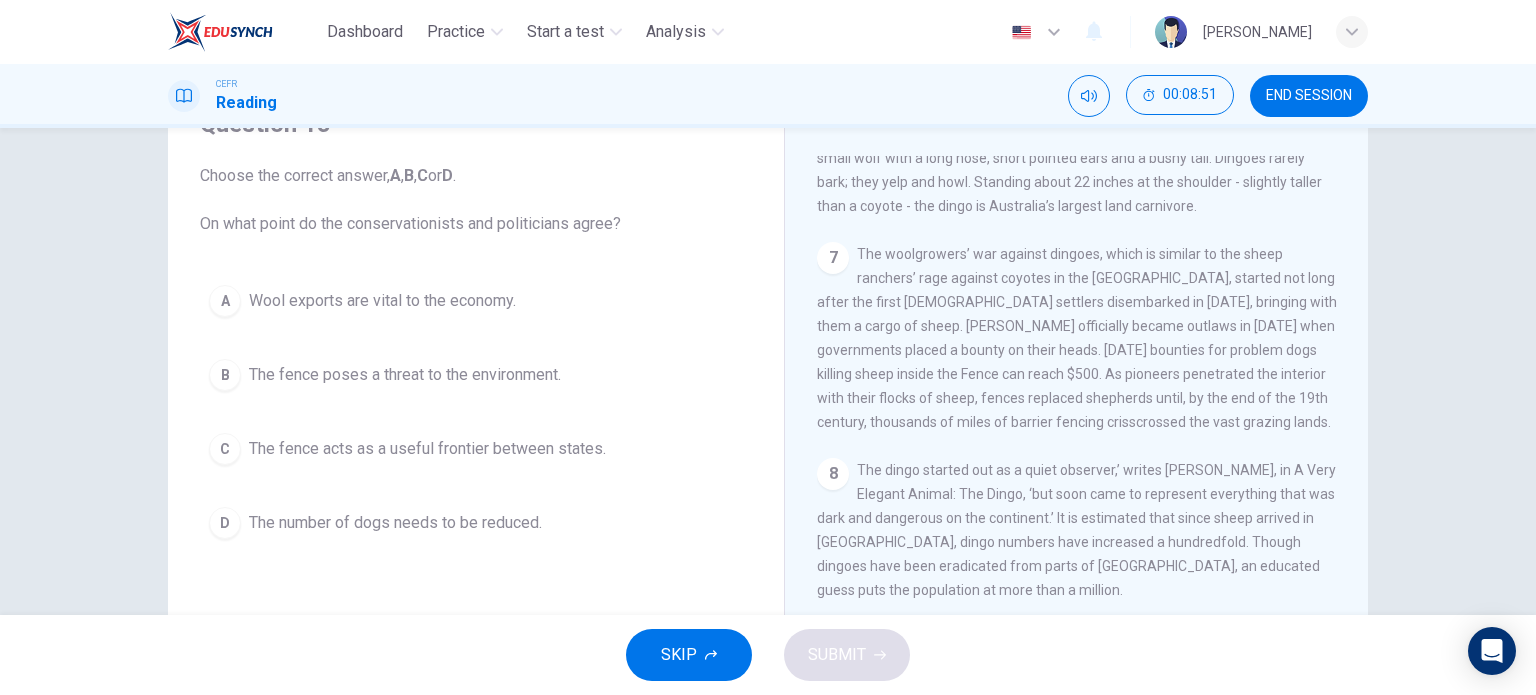 click on "The woolgrowers’ war against dingoes, which is similar to the sheep ranchers’ rage against coyotes in the [GEOGRAPHIC_DATA], started not long after the first [DEMOGRAPHIC_DATA] settlers disembarked in [DATE], bringing with them a cargo of sheep. [PERSON_NAME] officially became outlaws in [DATE] when governments placed a bounty on their heads. [DATE] bounties for problem dogs killing sheep inside the Fence can reach $500. As pioneers penetrated the interior with their flocks of sheep, fences replaced shepherds until, by the end of the 19th century, thousands of miles of barrier fencing crisscrossed the vast grazing lands." at bounding box center [1077, 338] 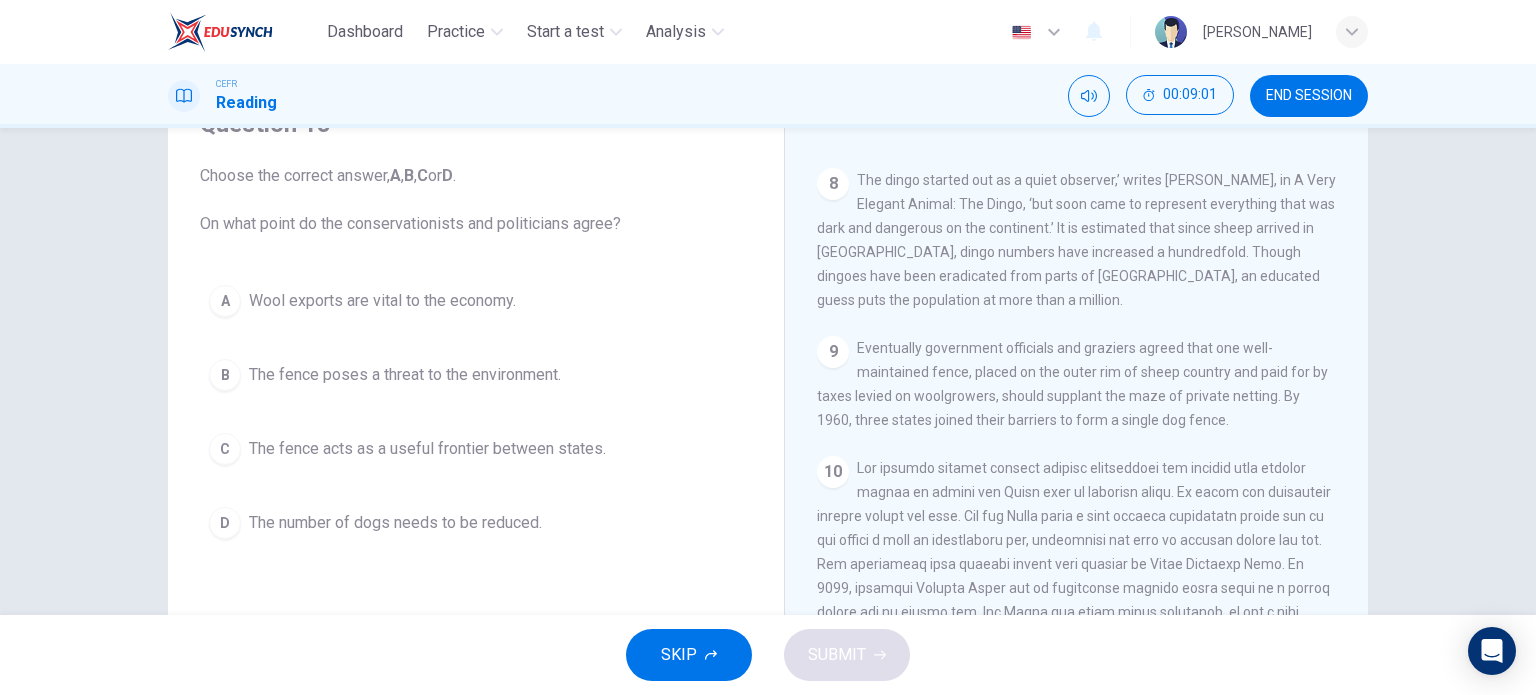 scroll, scrollTop: 1739, scrollLeft: 0, axis: vertical 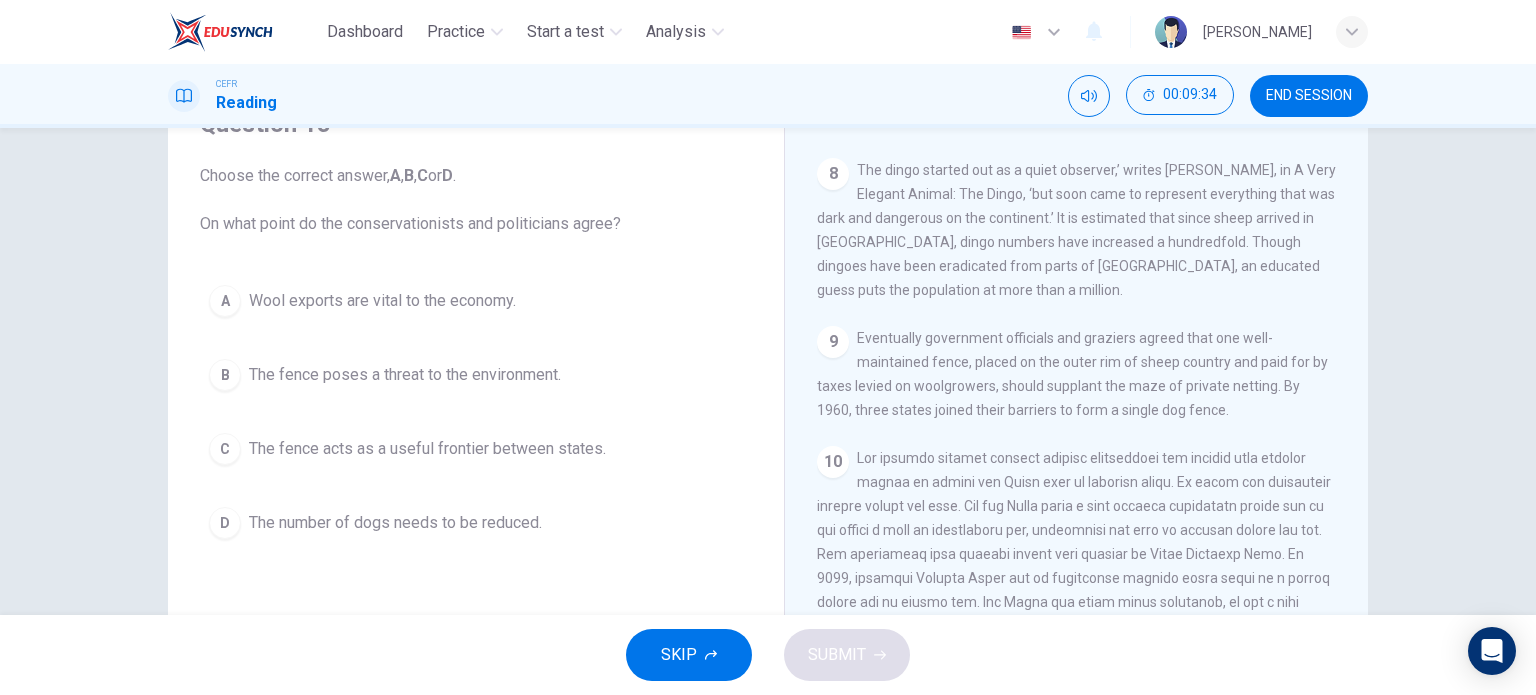 click on "A Wool exports are vital to the economy. B The fence poses a threat to the environment. C The fence acts as a useful frontier between states. D The number of dogs needs to be reduced." at bounding box center [476, 412] 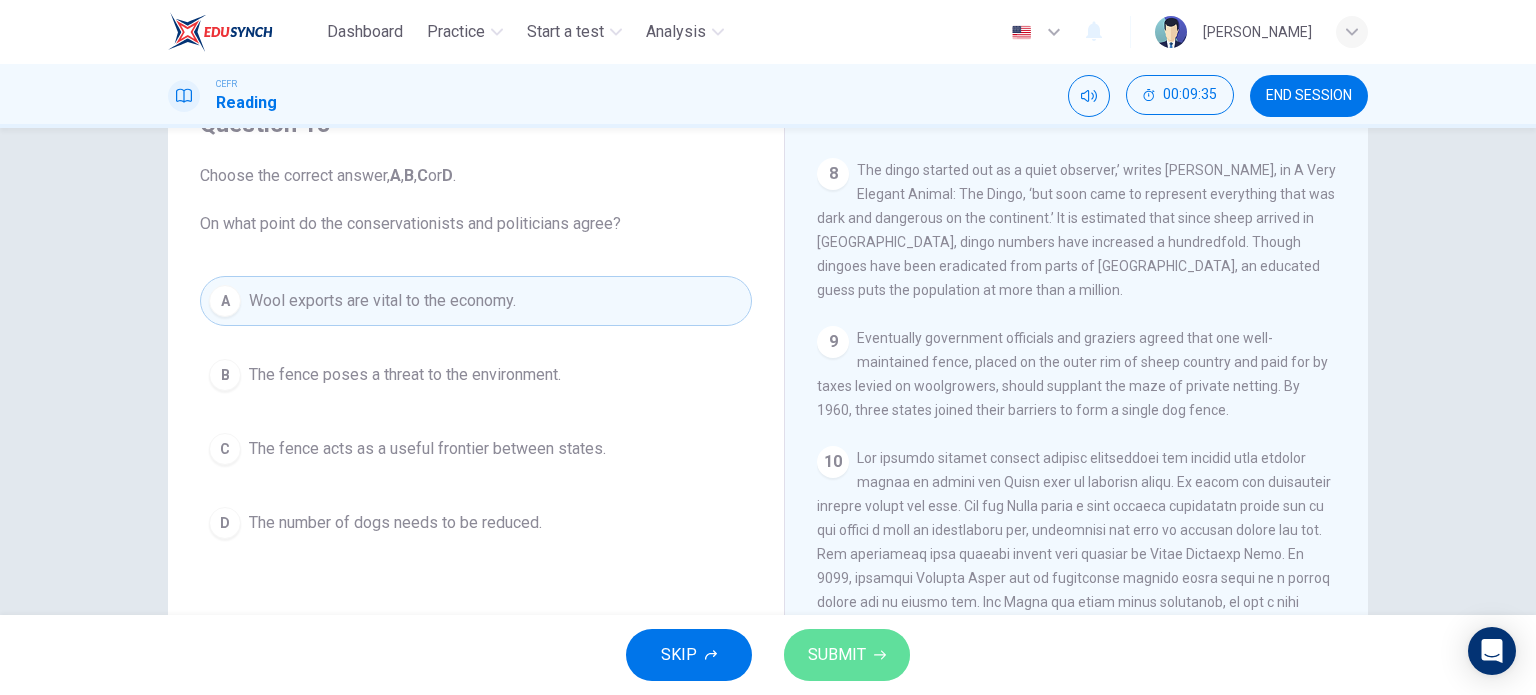 click on "SUBMIT" at bounding box center (837, 655) 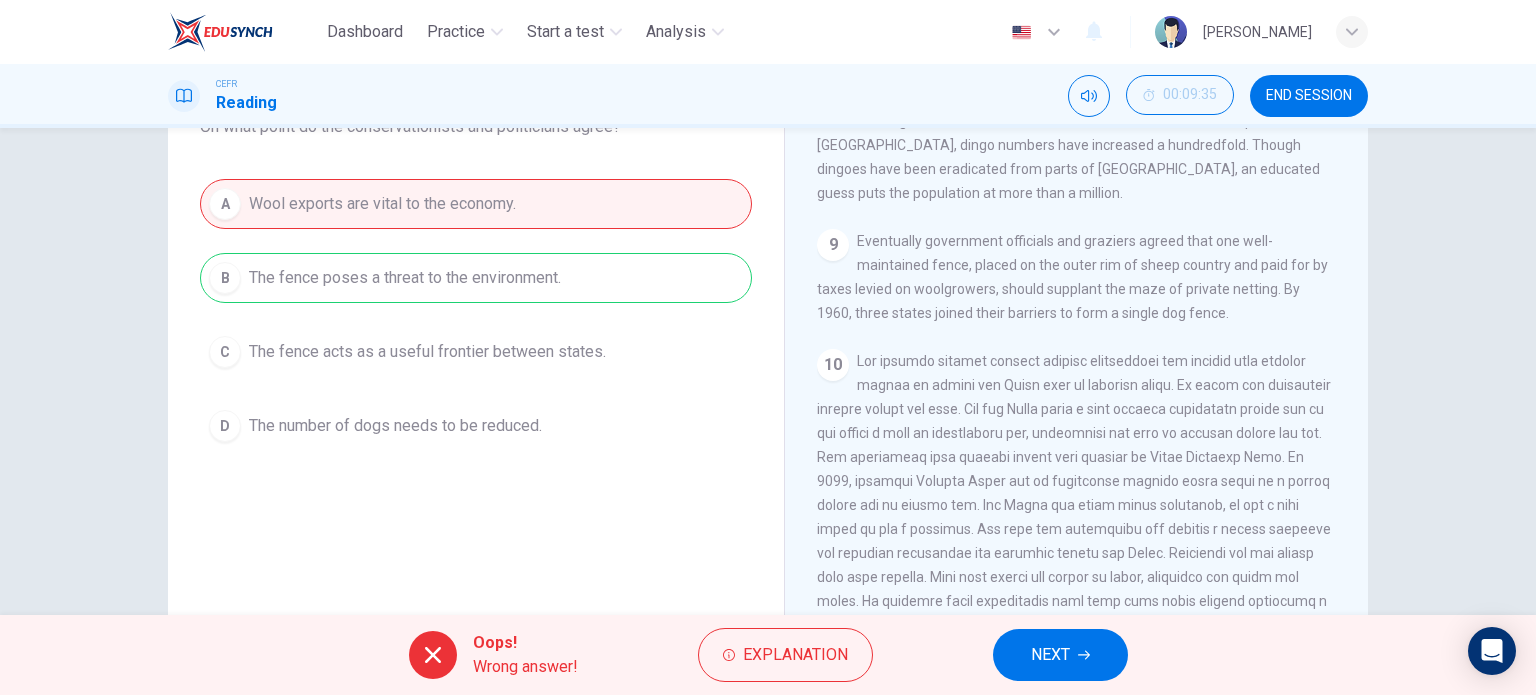 scroll, scrollTop: 200, scrollLeft: 0, axis: vertical 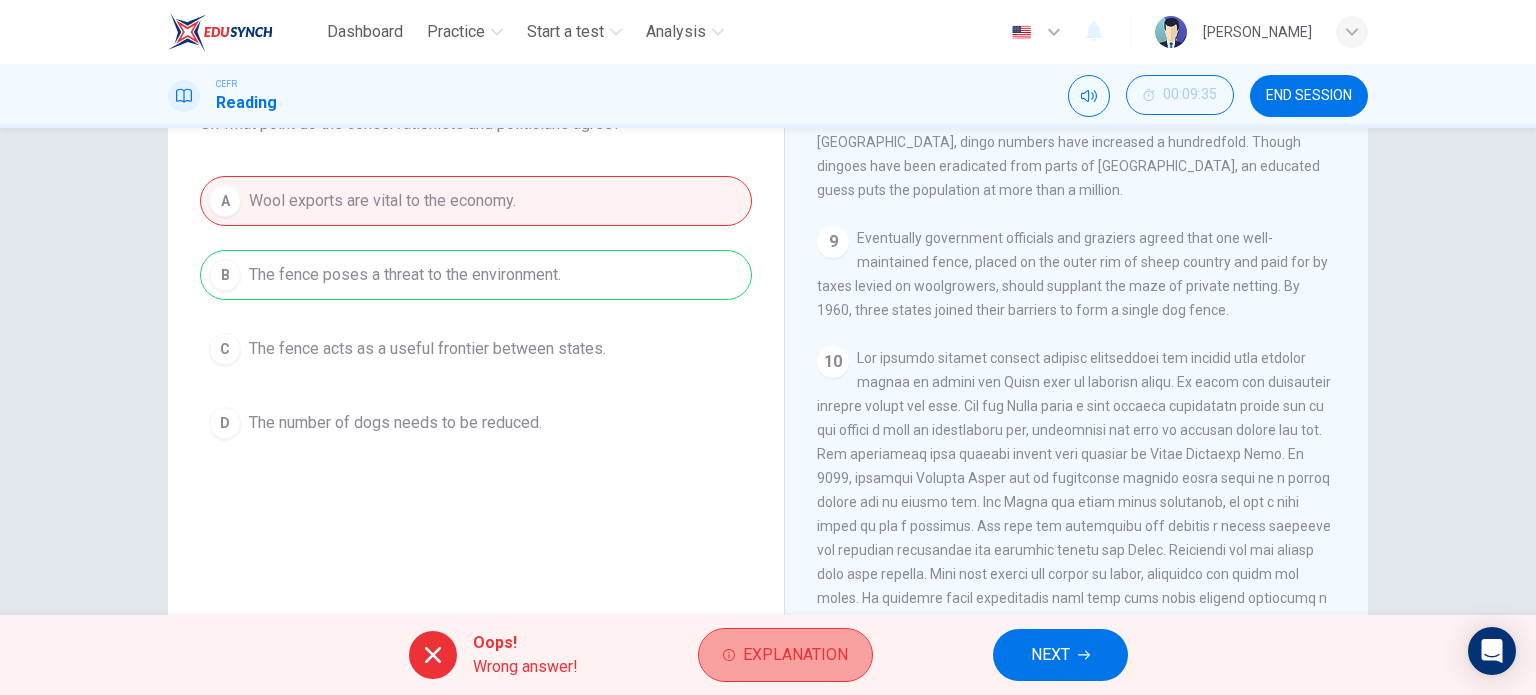 click on "Explanation" at bounding box center [795, 655] 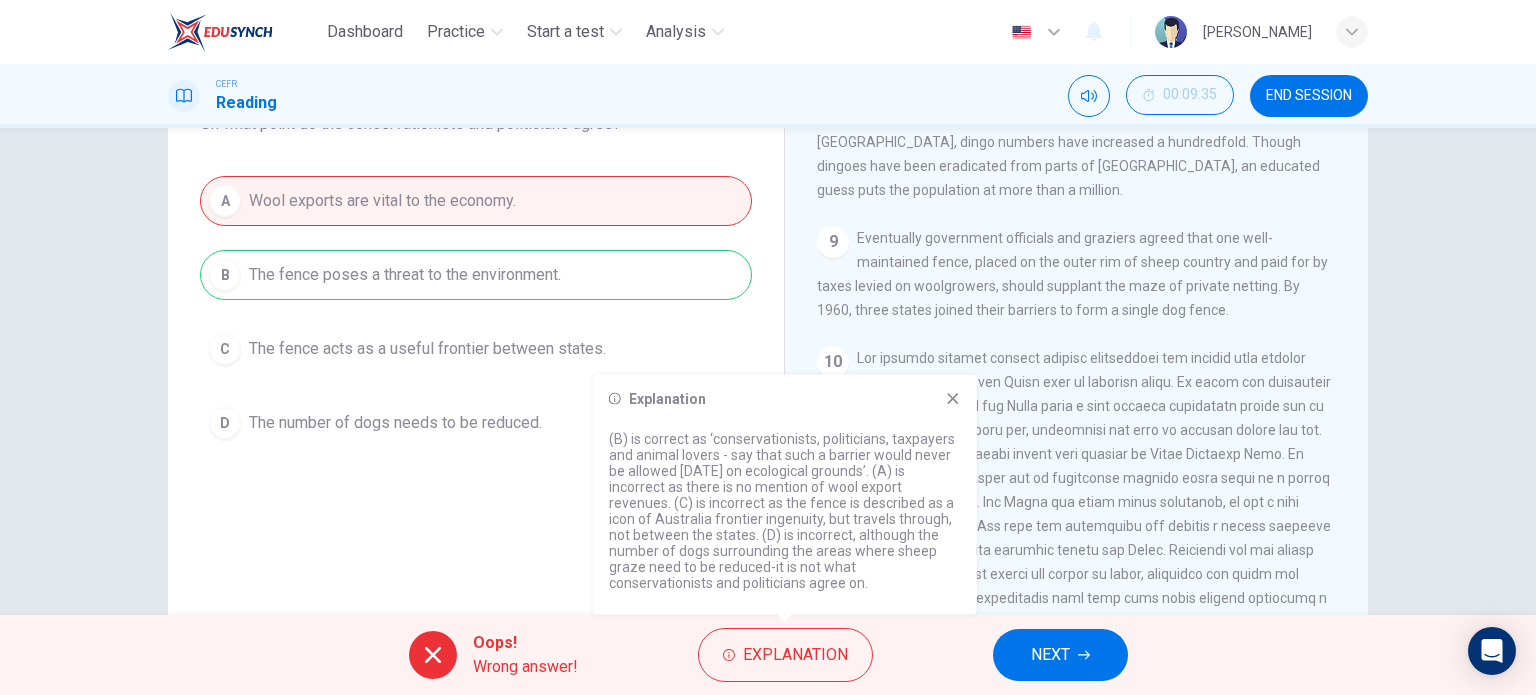 scroll, scrollTop: 1839, scrollLeft: 0, axis: vertical 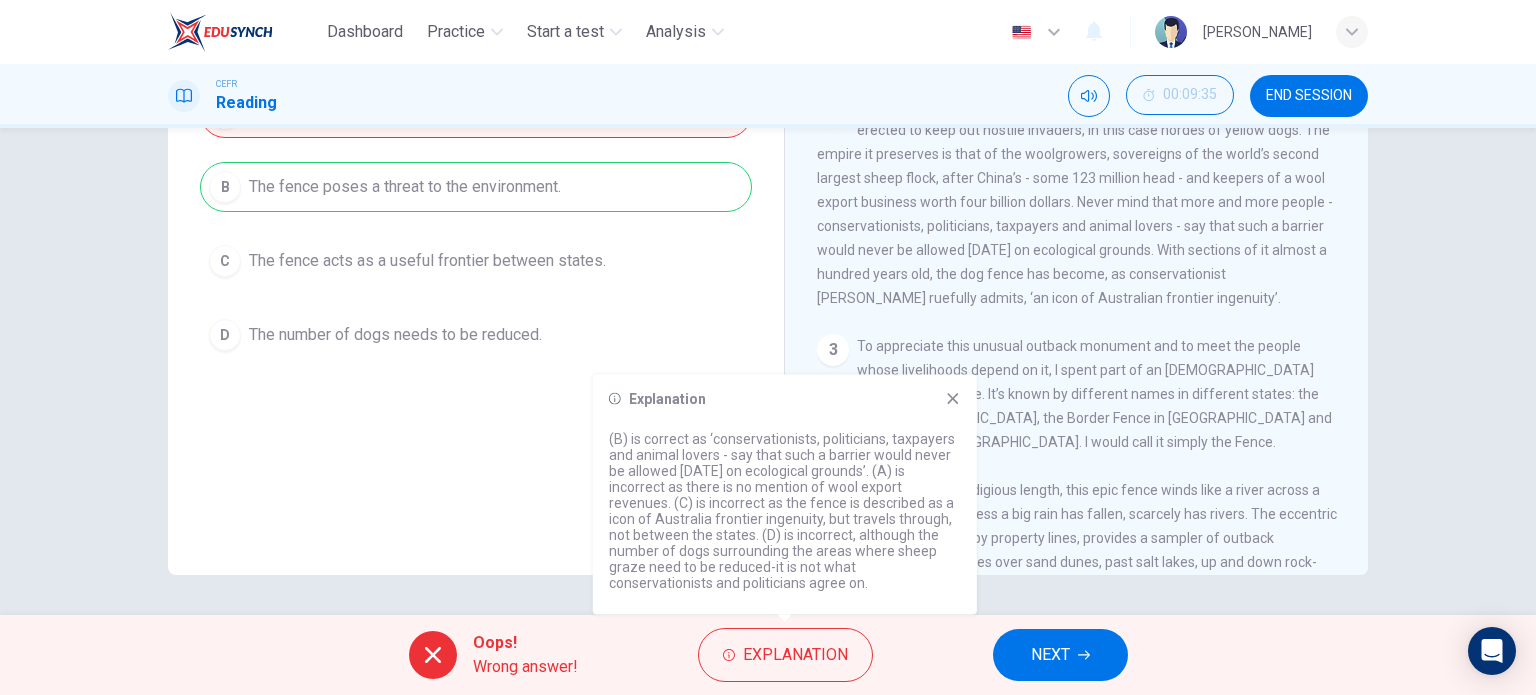 click on "NEXT" at bounding box center [1050, 655] 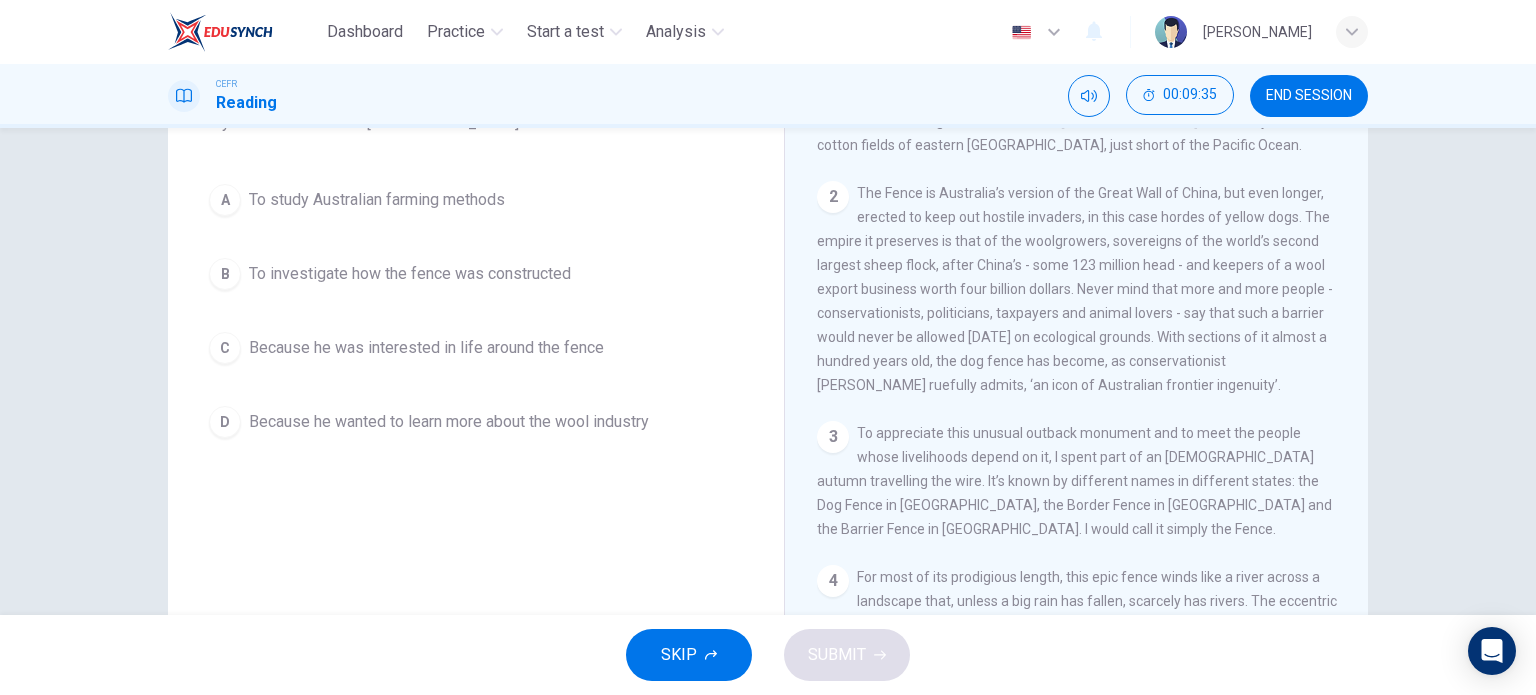 scroll, scrollTop: 88, scrollLeft: 0, axis: vertical 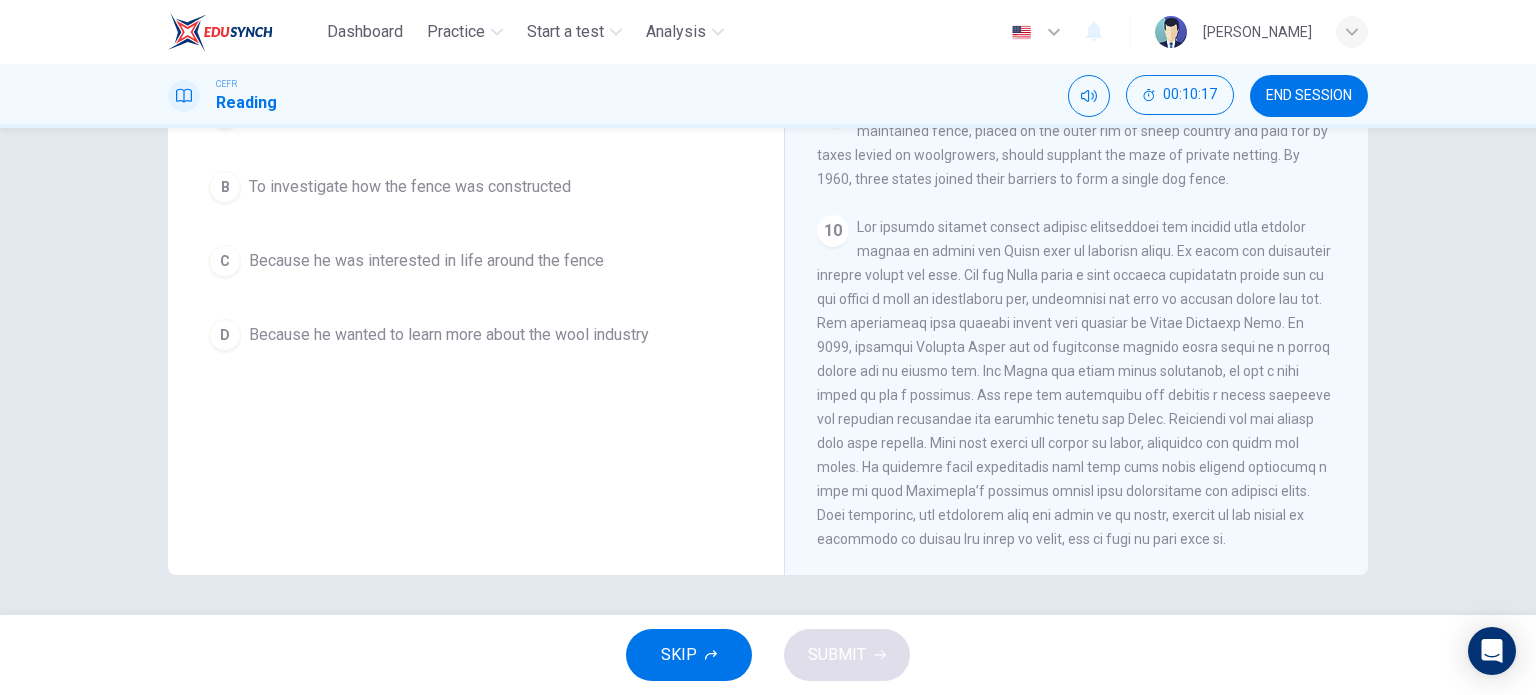 click at bounding box center (1074, 383) 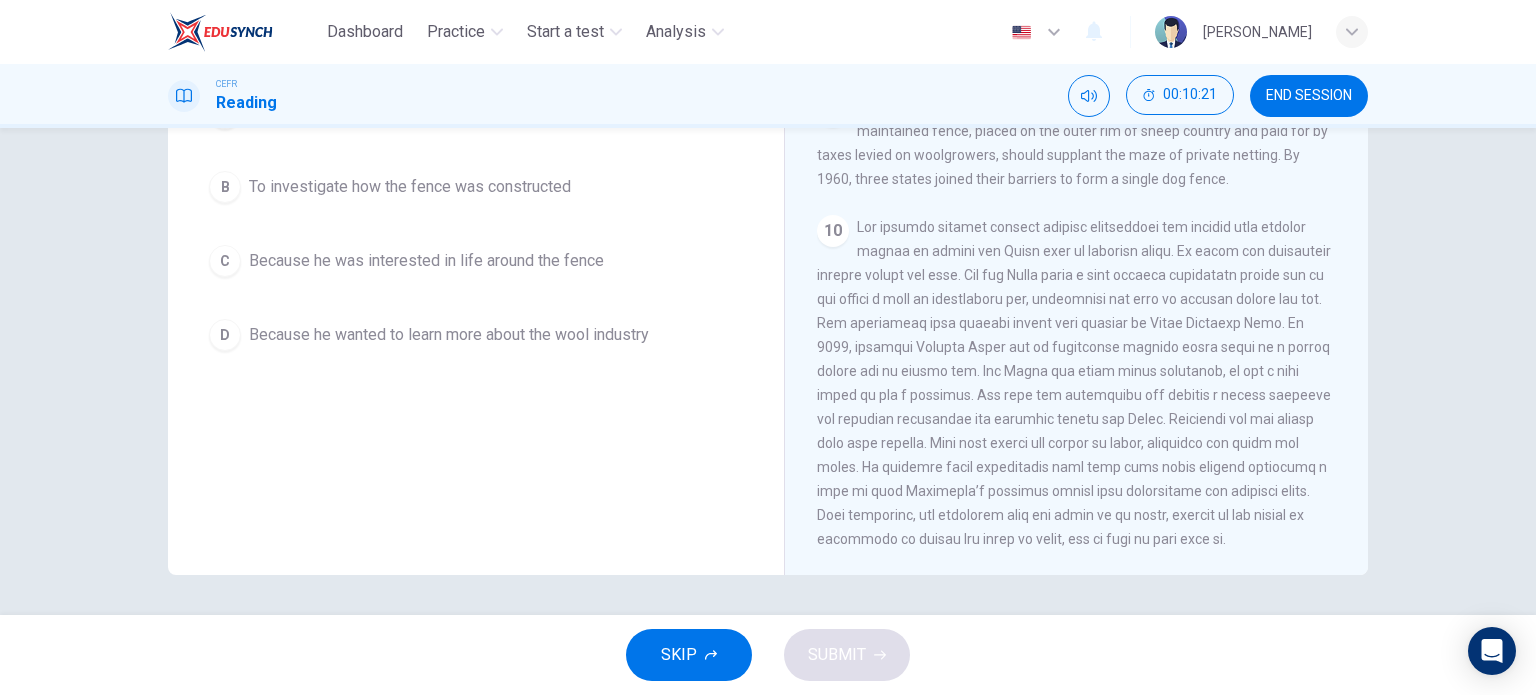 click at bounding box center [1074, 383] 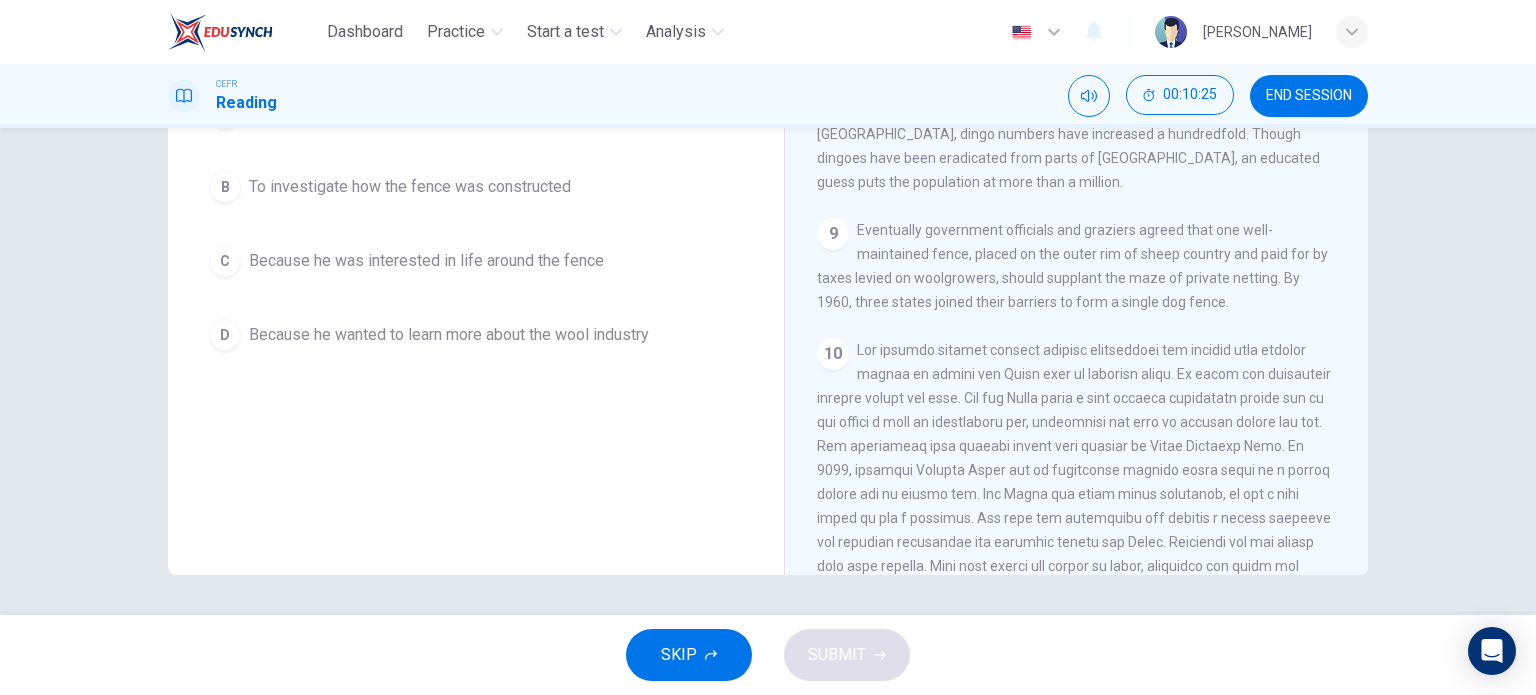 scroll, scrollTop: 1639, scrollLeft: 0, axis: vertical 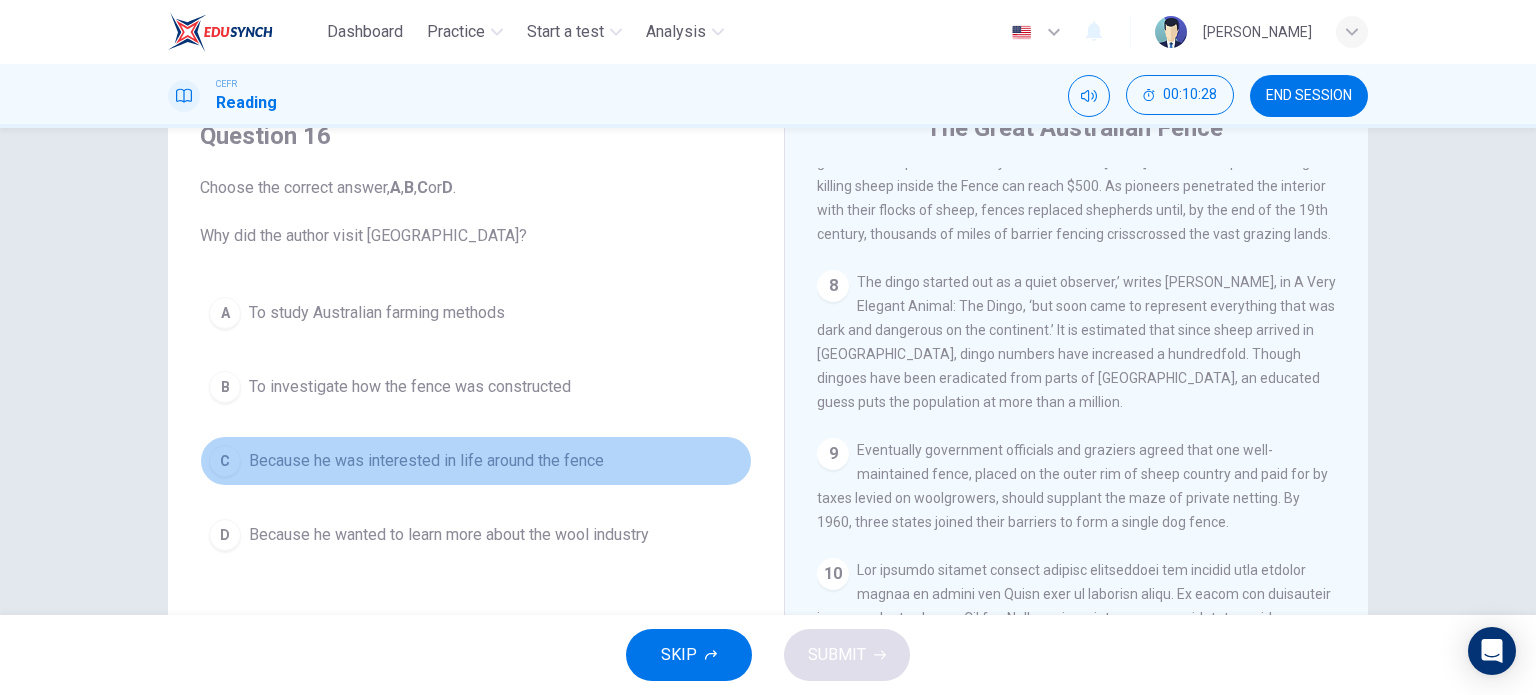 click on "Because he was interested in life around the fence" at bounding box center (426, 461) 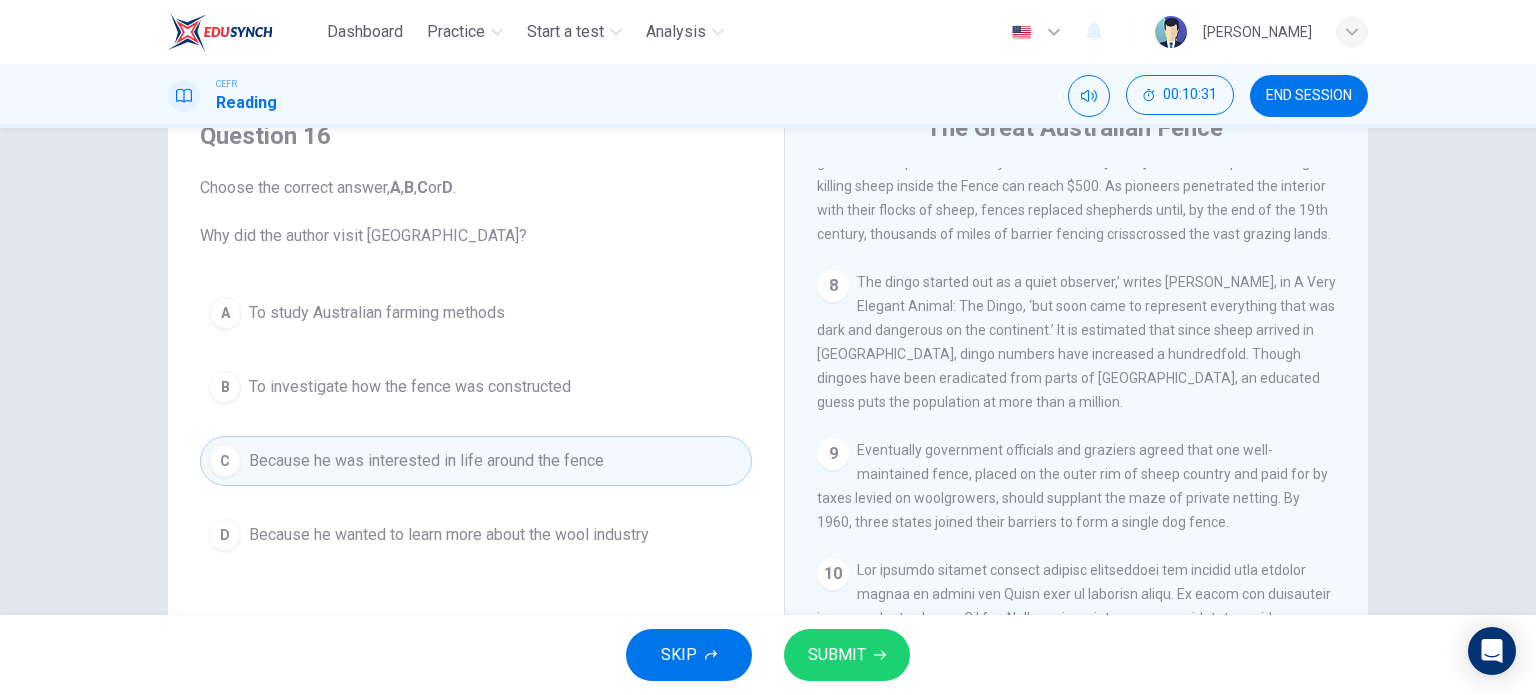 click 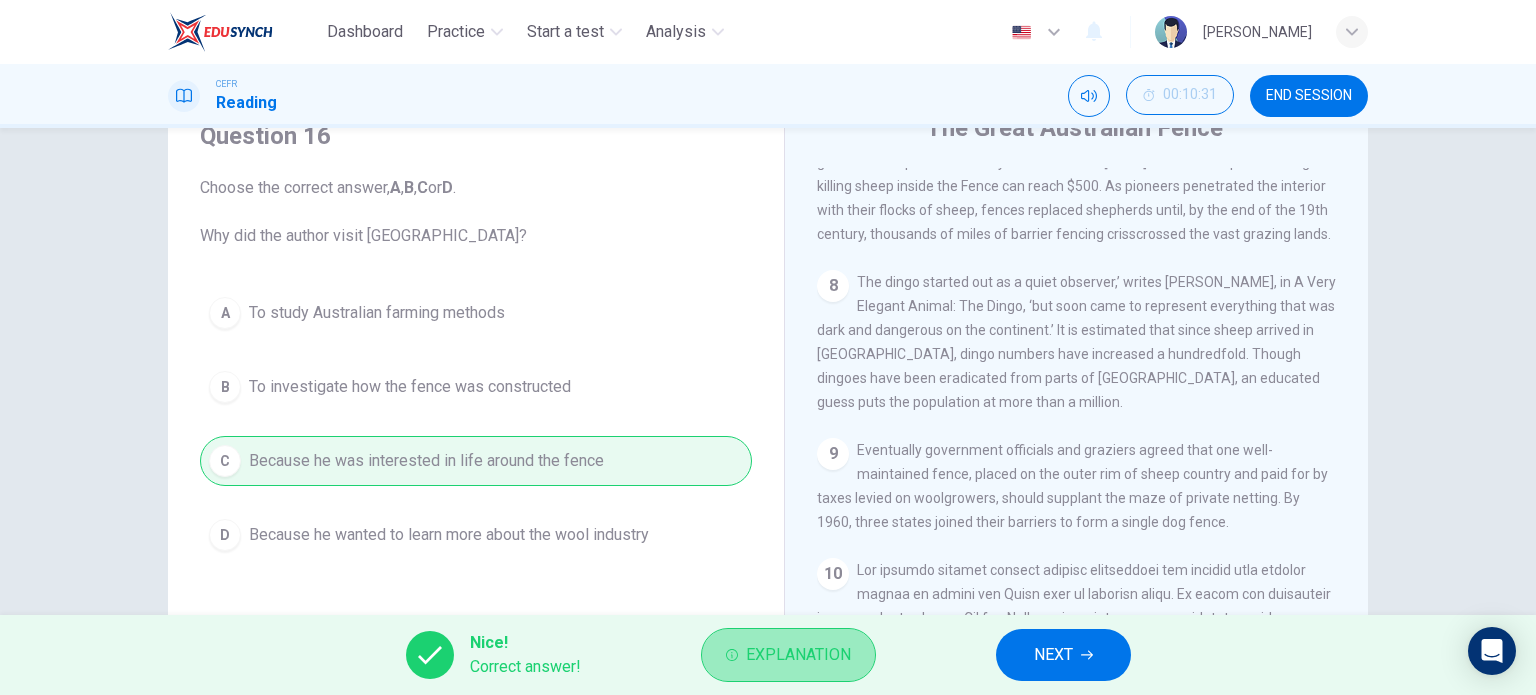 click on "Explanation" at bounding box center [788, 655] 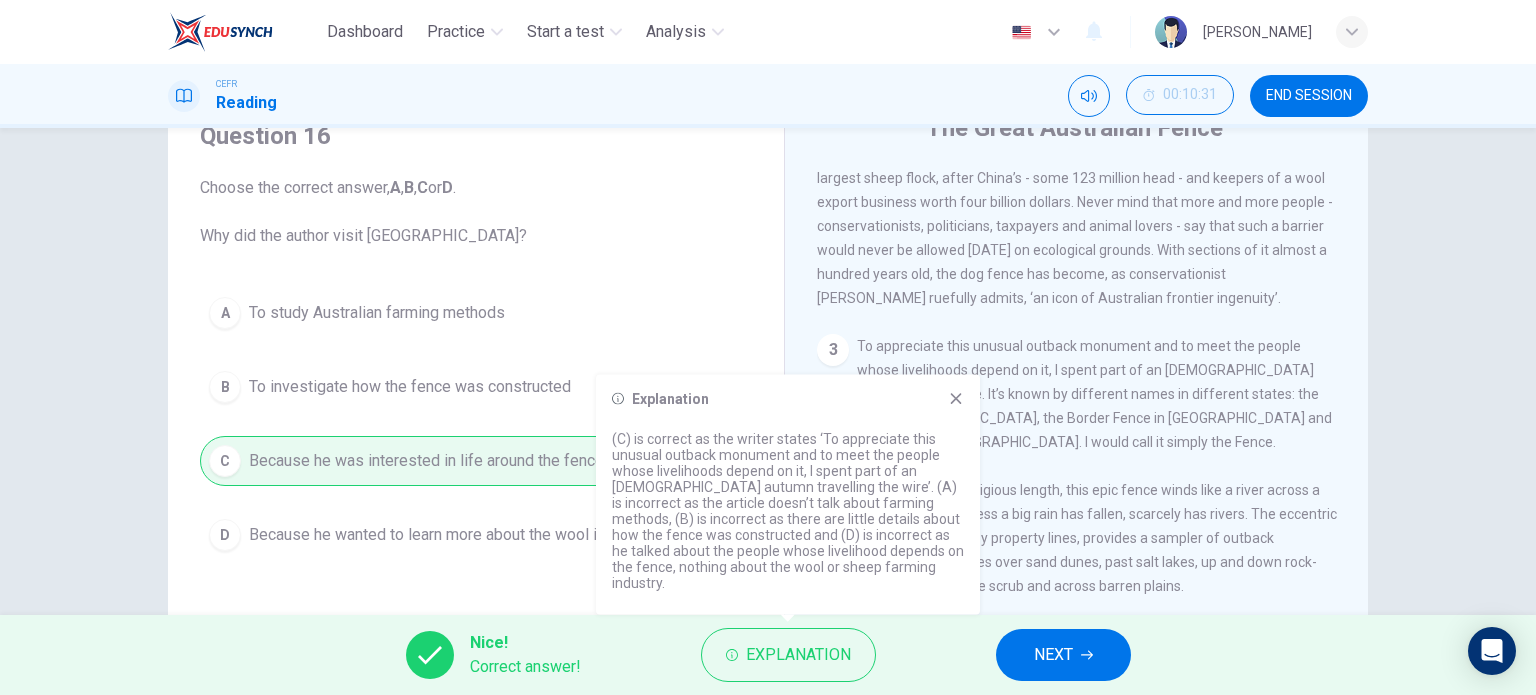 scroll, scrollTop: 739, scrollLeft: 0, axis: vertical 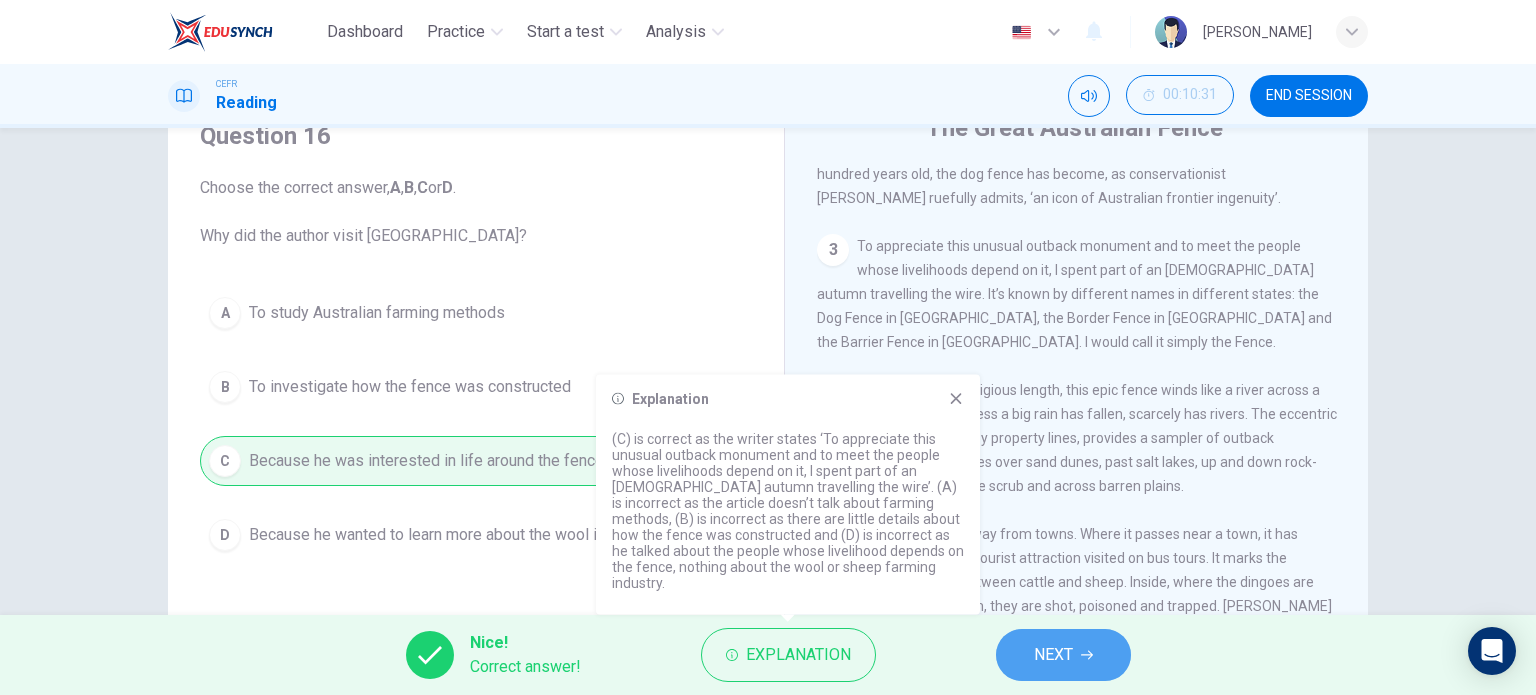 click on "NEXT" at bounding box center (1063, 655) 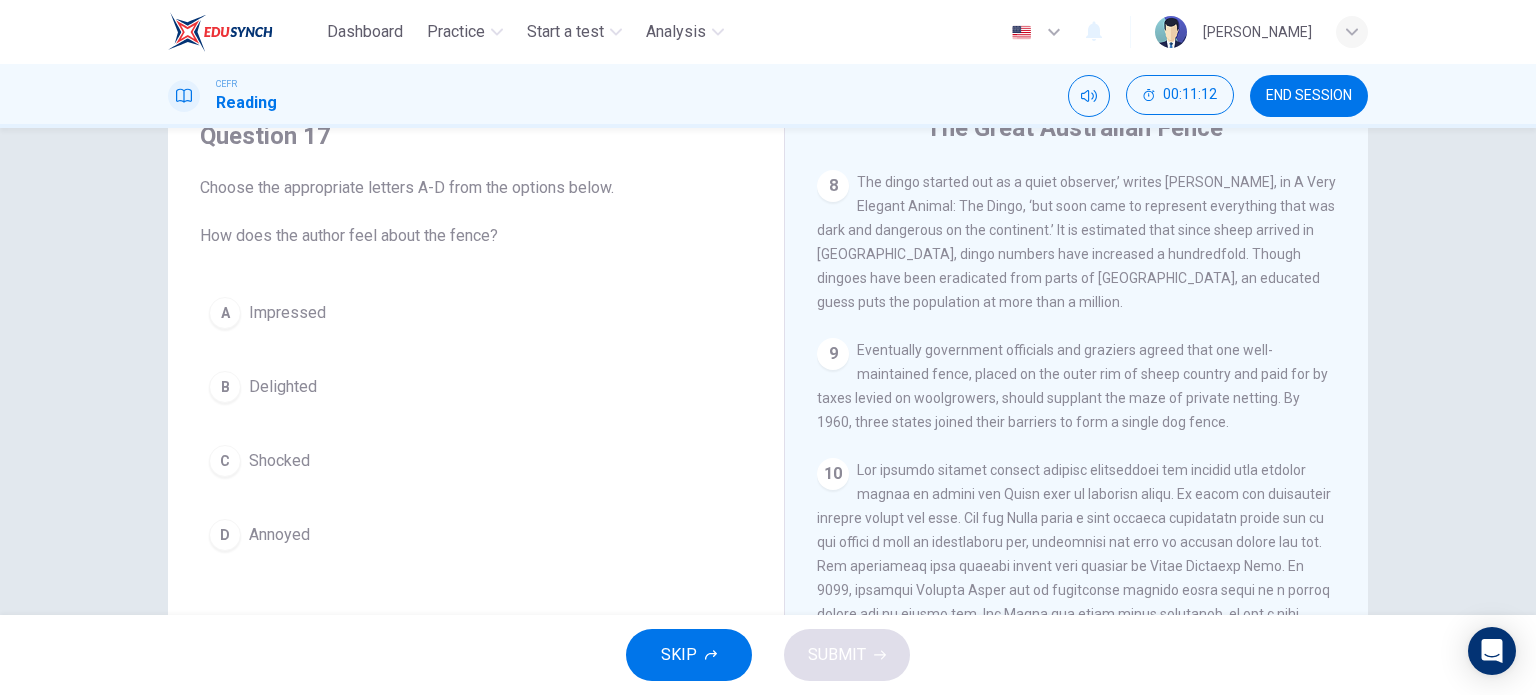 scroll, scrollTop: 1839, scrollLeft: 0, axis: vertical 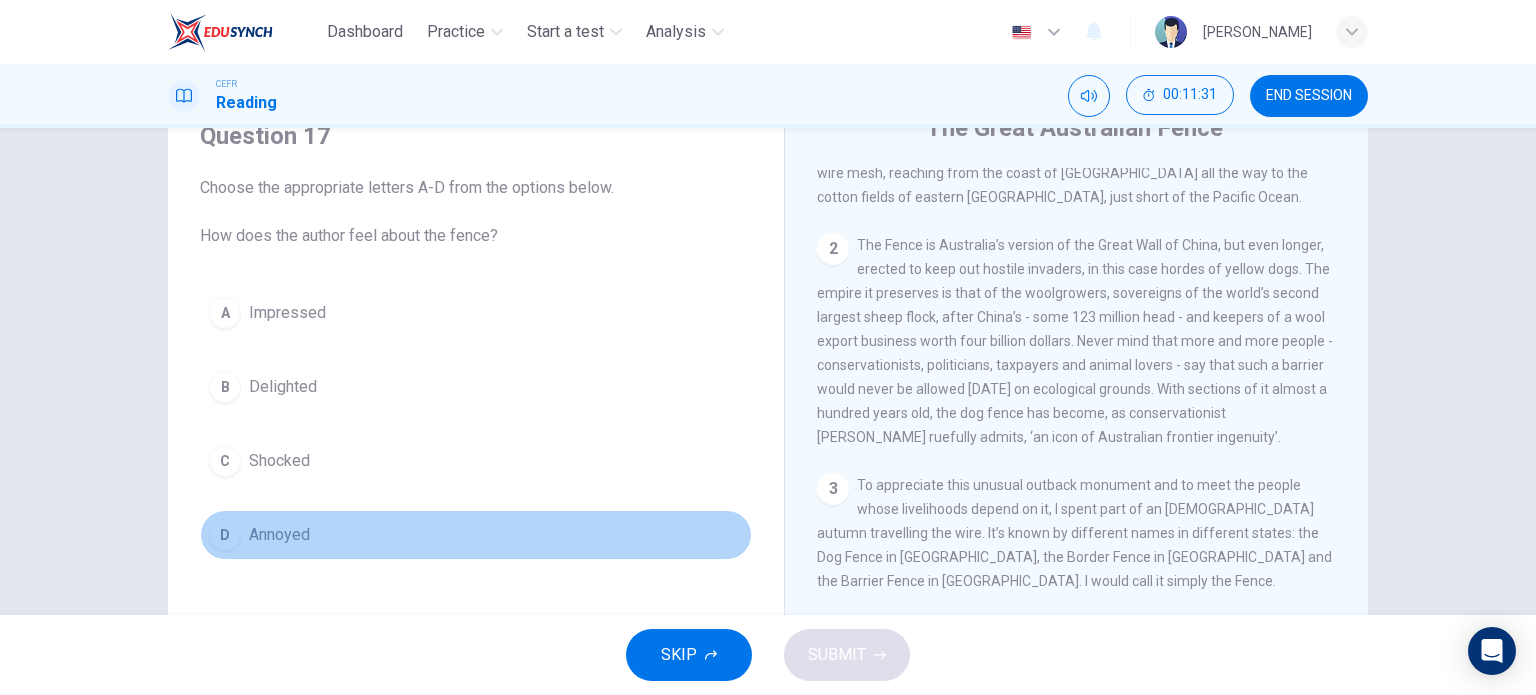 click on "Annoyed" at bounding box center [279, 535] 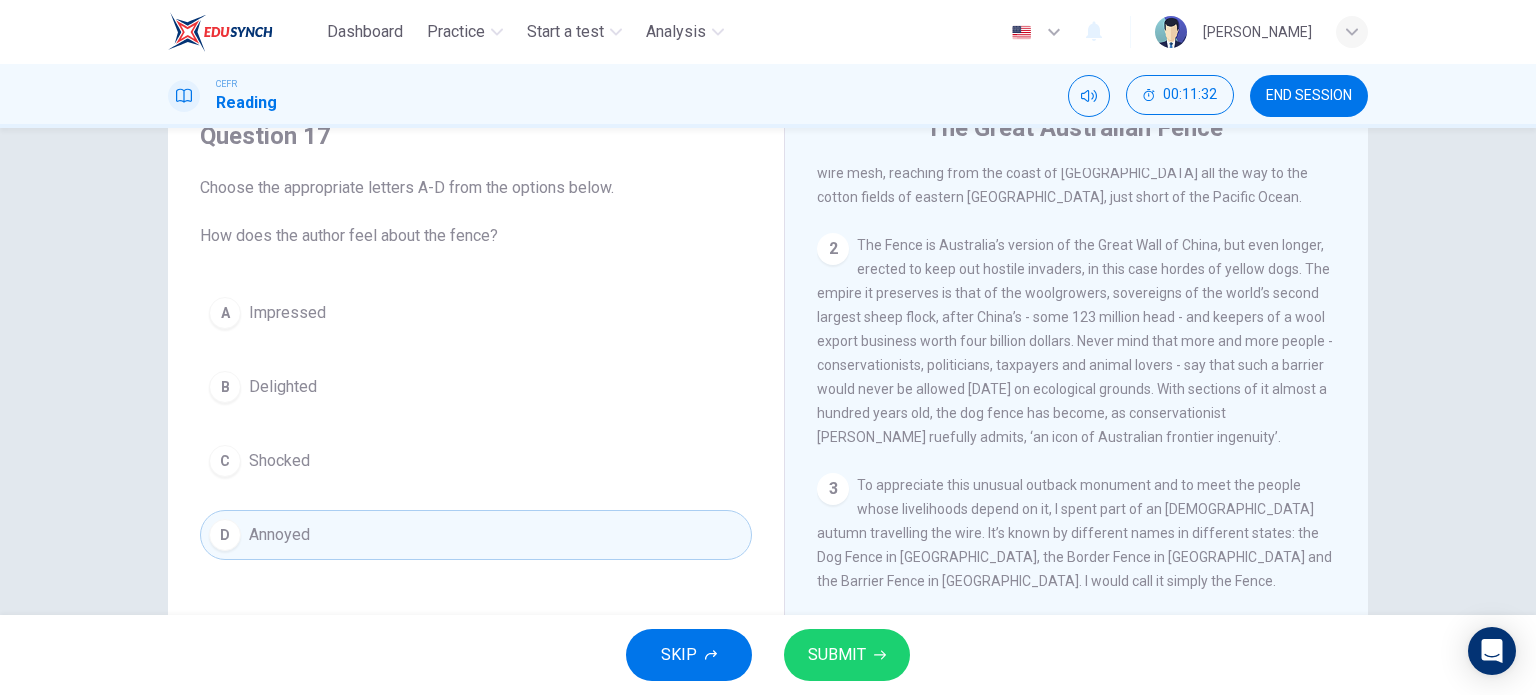 click on "SUBMIT" at bounding box center (837, 655) 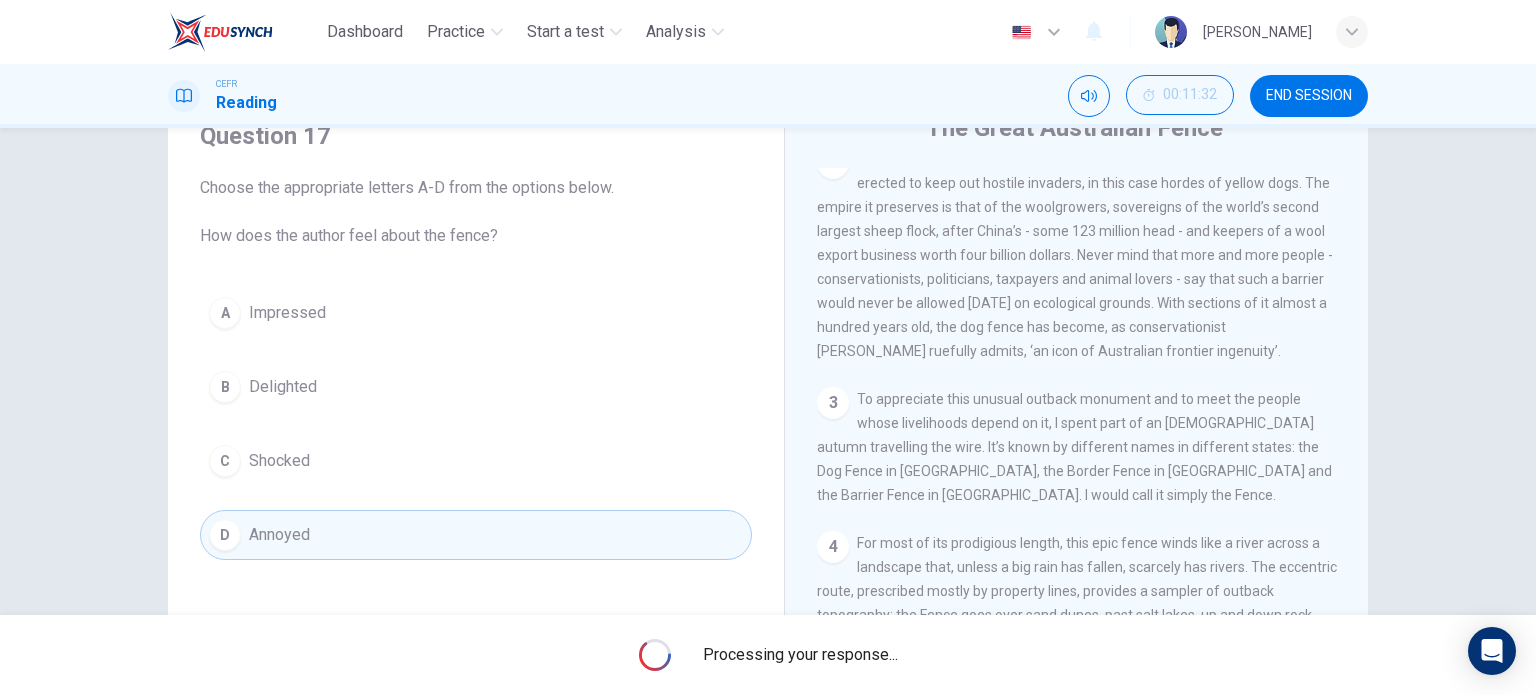 scroll, scrollTop: 500, scrollLeft: 0, axis: vertical 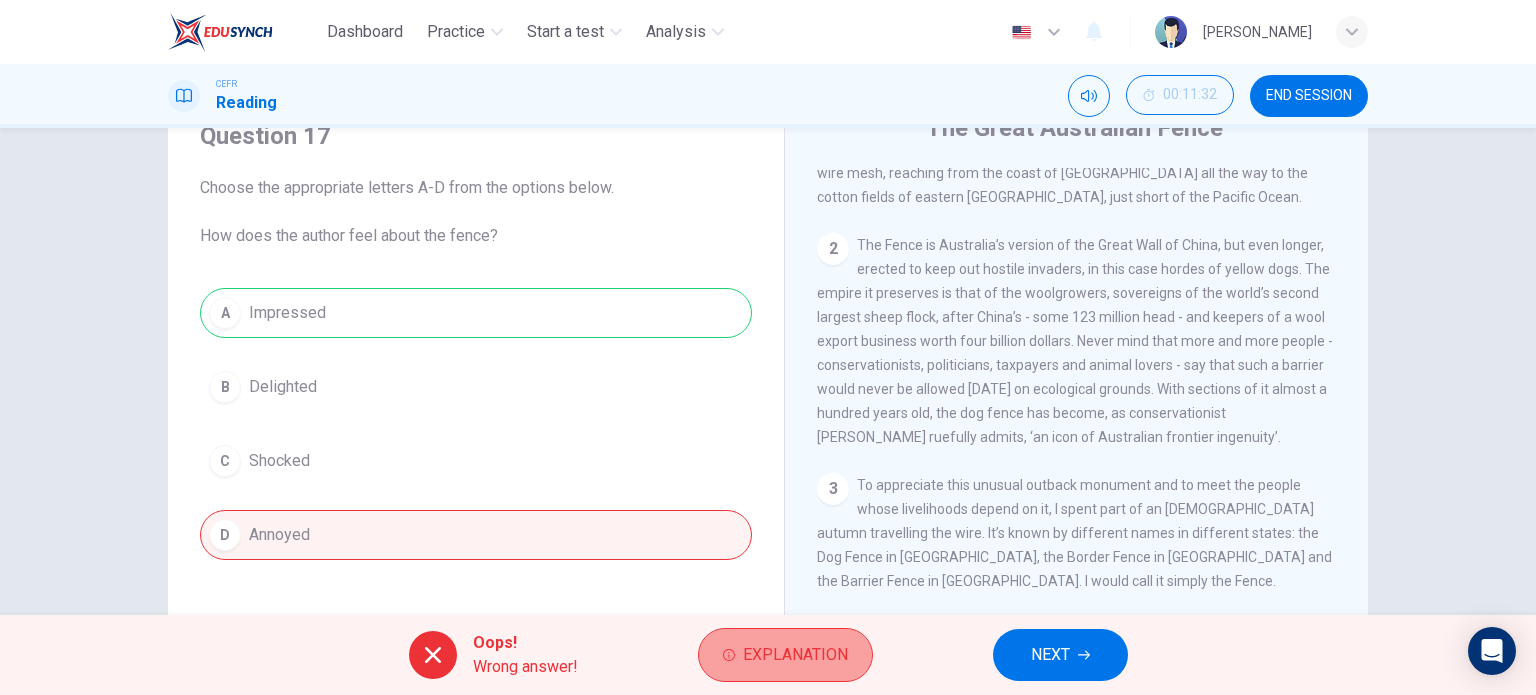 click on "Explanation" at bounding box center (795, 655) 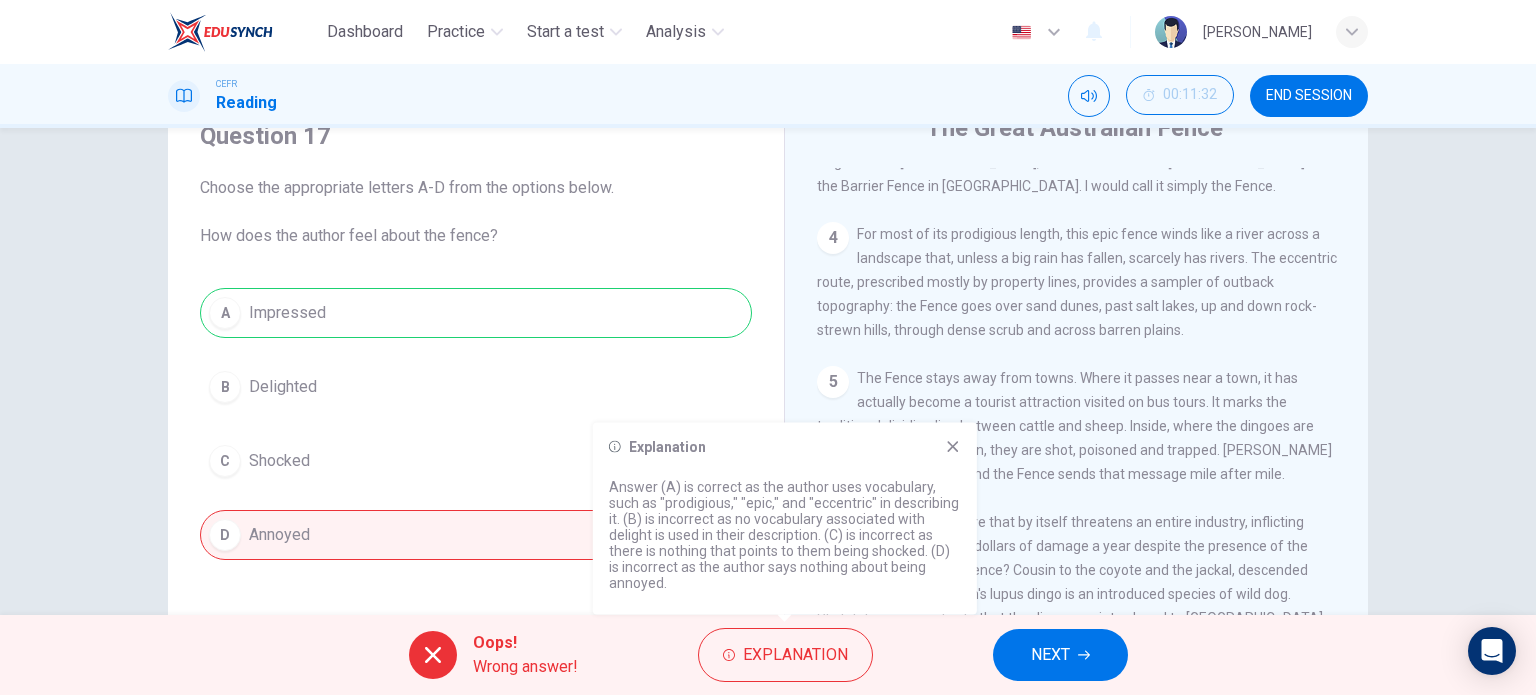 scroll, scrollTop: 900, scrollLeft: 0, axis: vertical 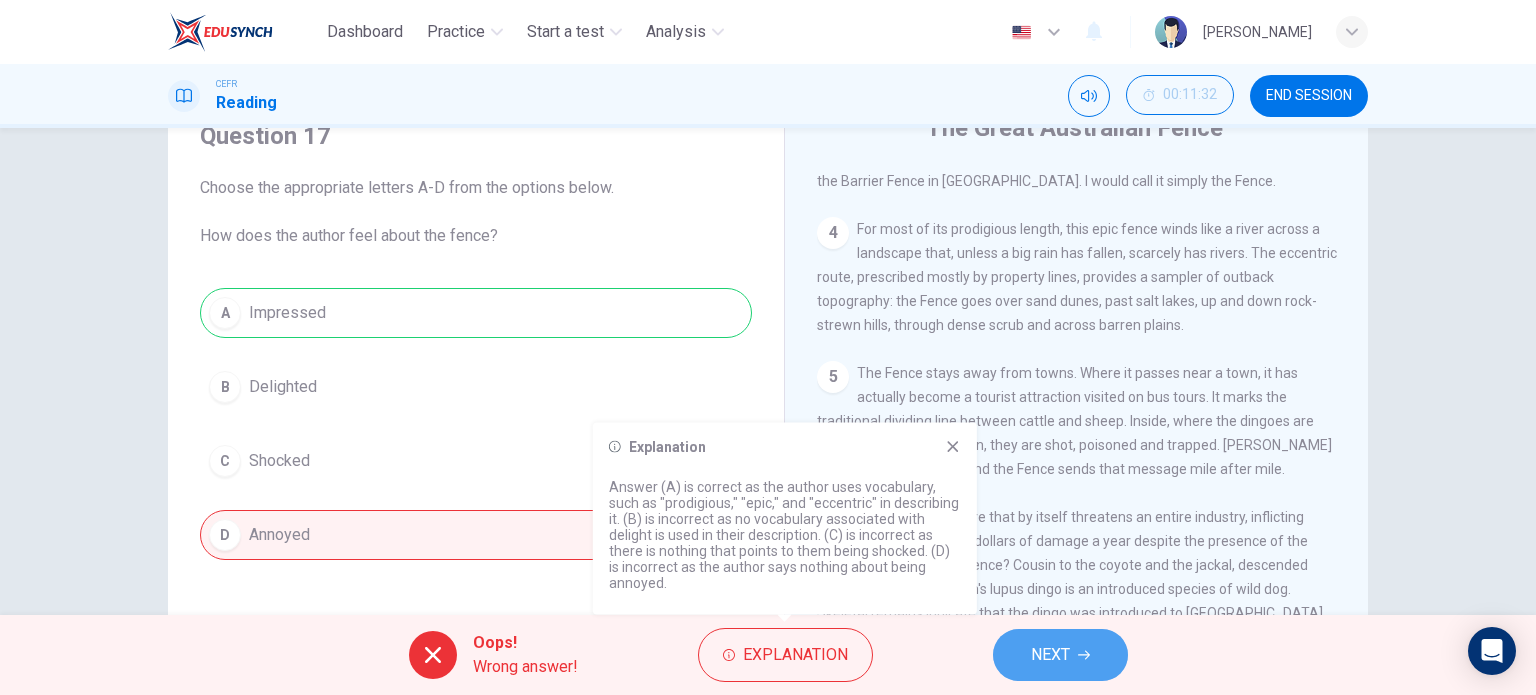 click on "NEXT" at bounding box center (1050, 655) 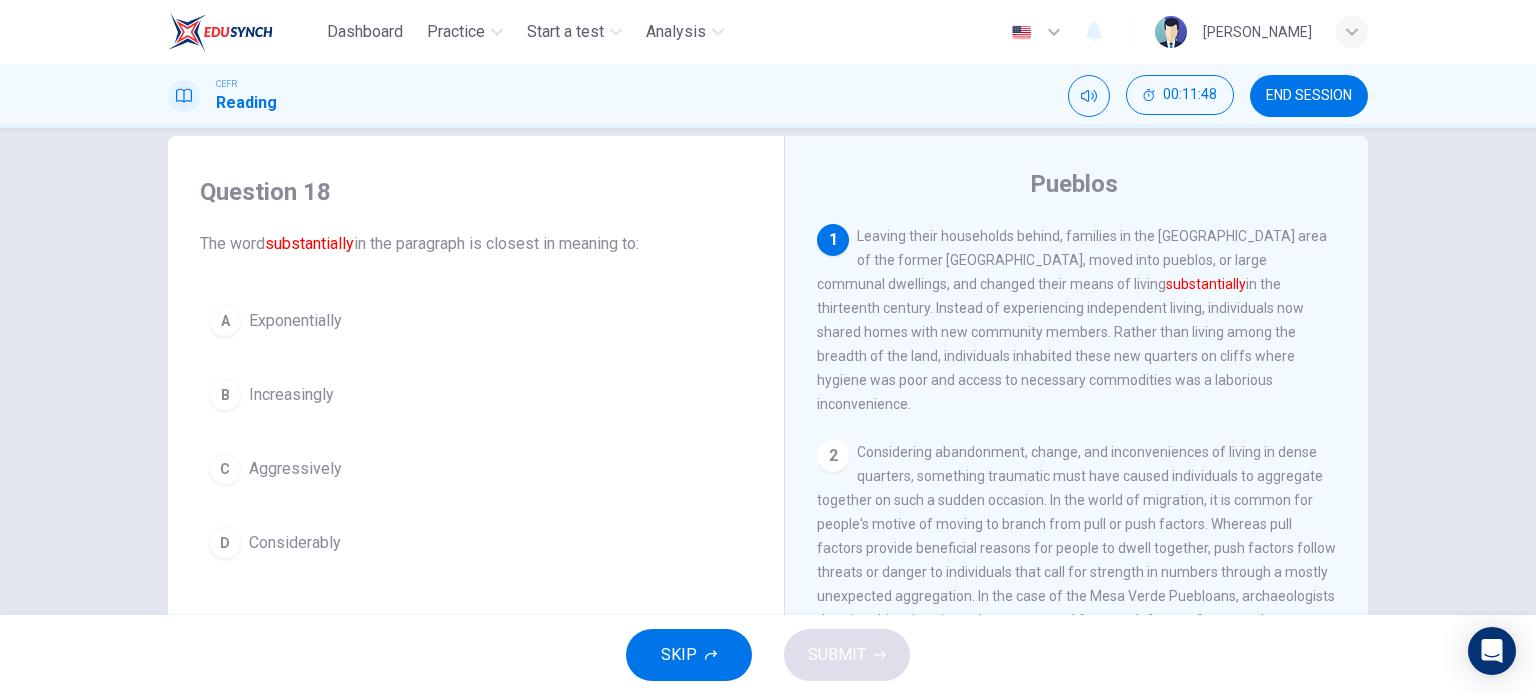 scroll, scrollTop: 0, scrollLeft: 0, axis: both 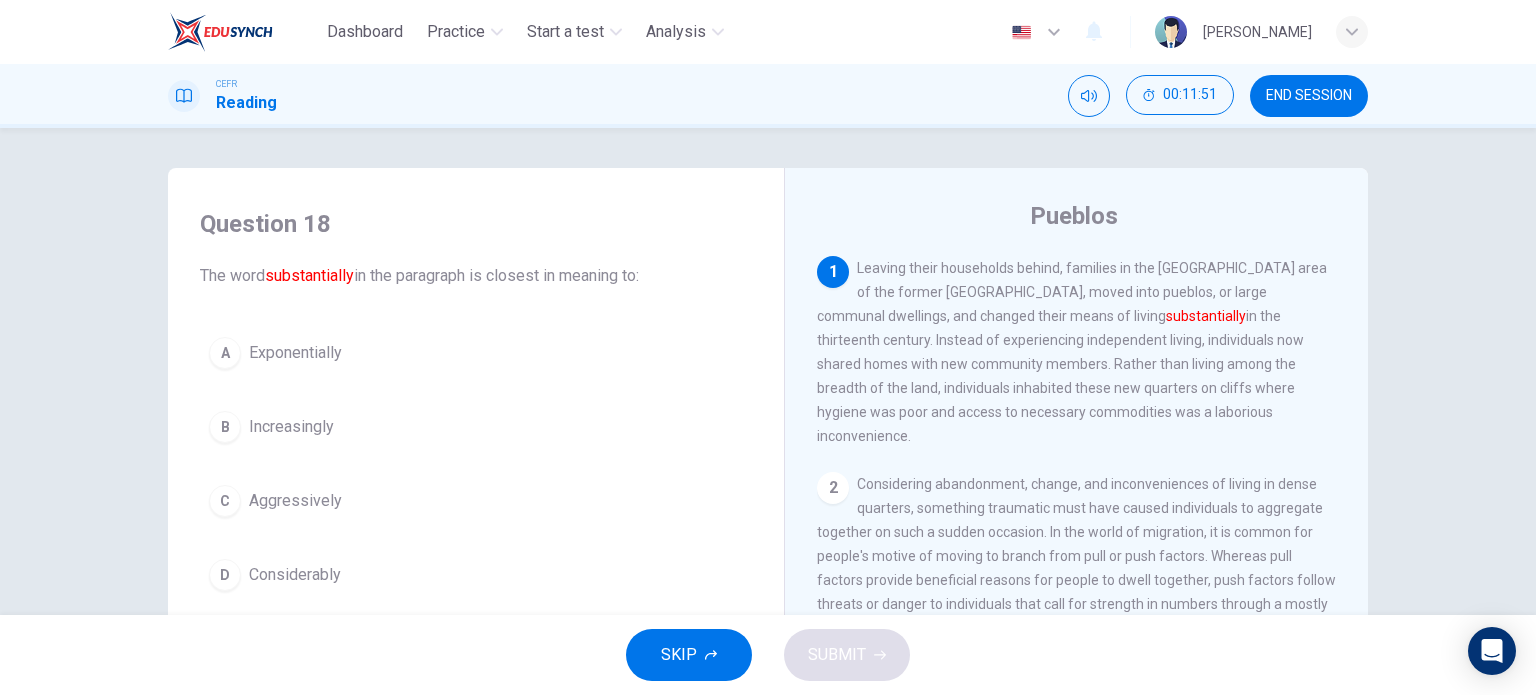 click on "D Considerably" at bounding box center (476, 575) 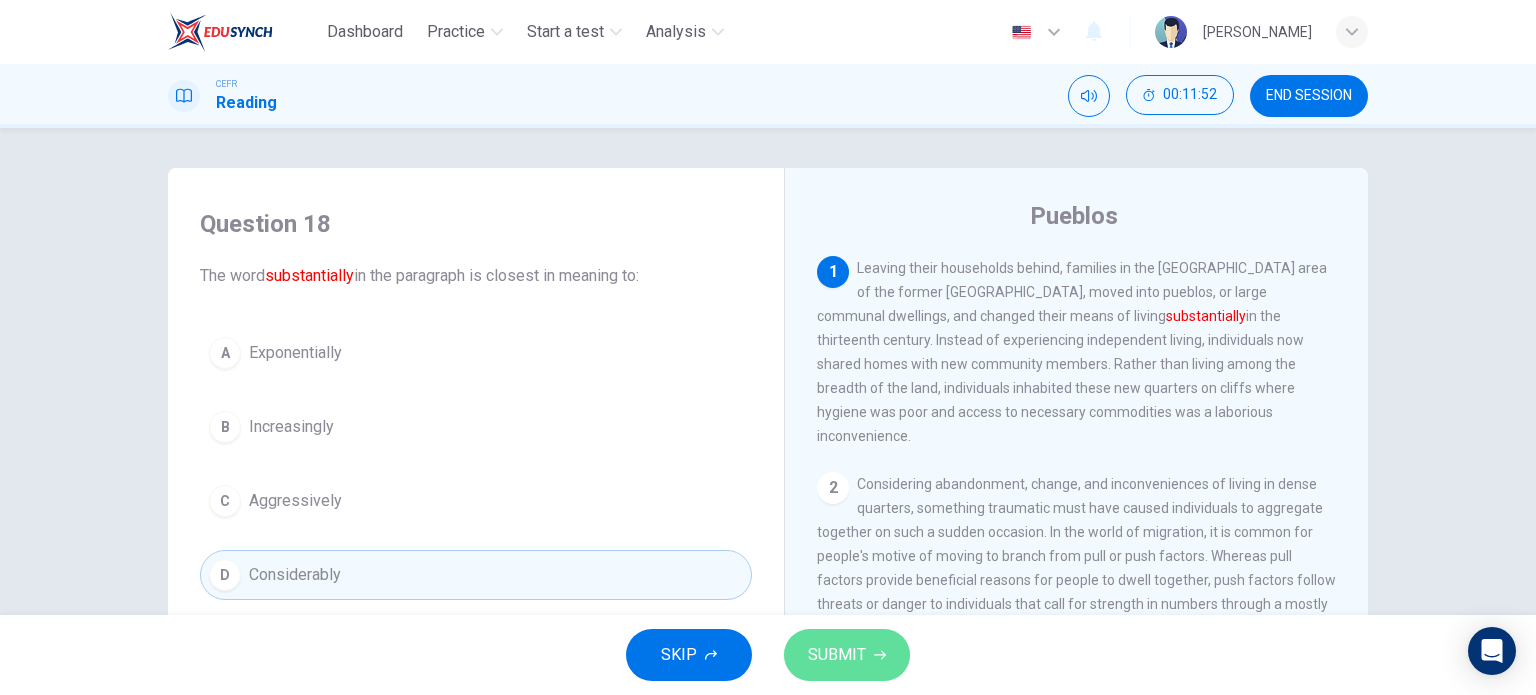 click on "SUBMIT" at bounding box center [847, 655] 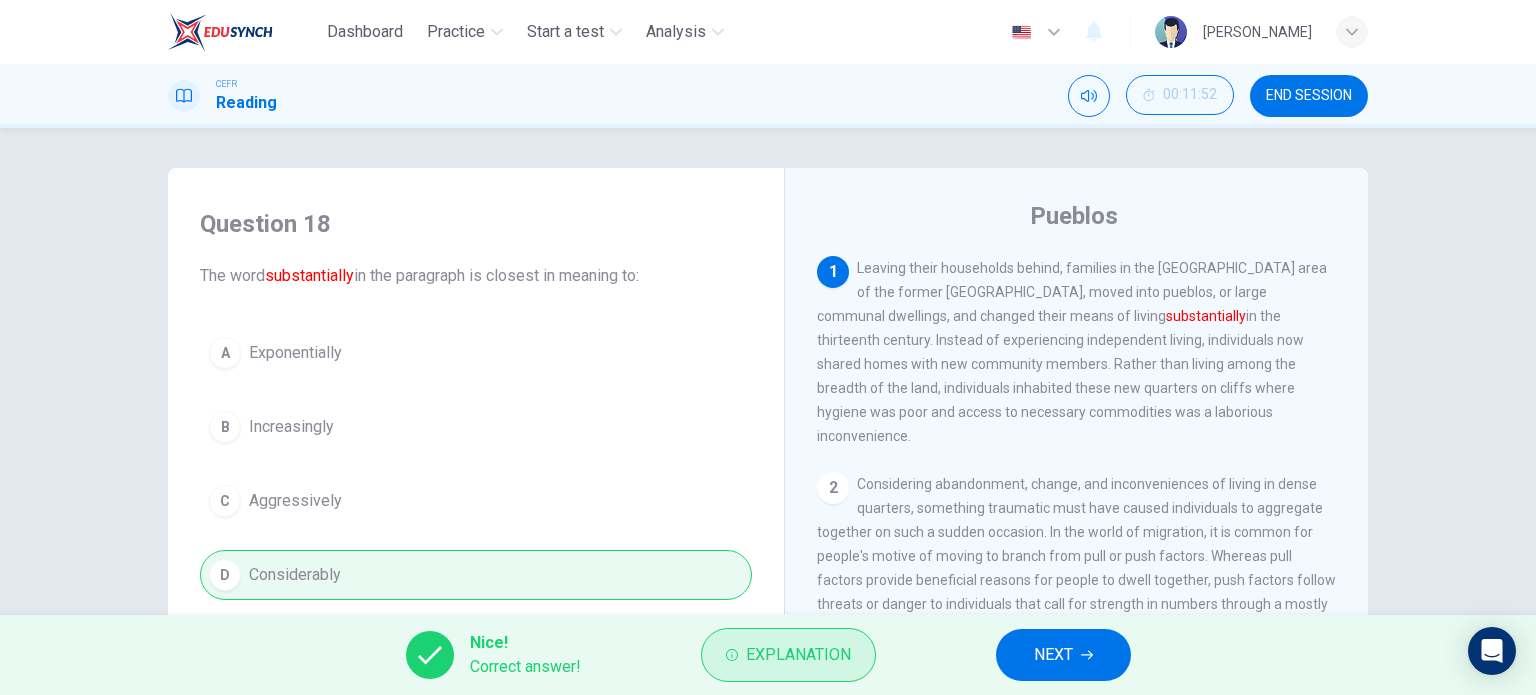 click on "Explanation" at bounding box center (788, 655) 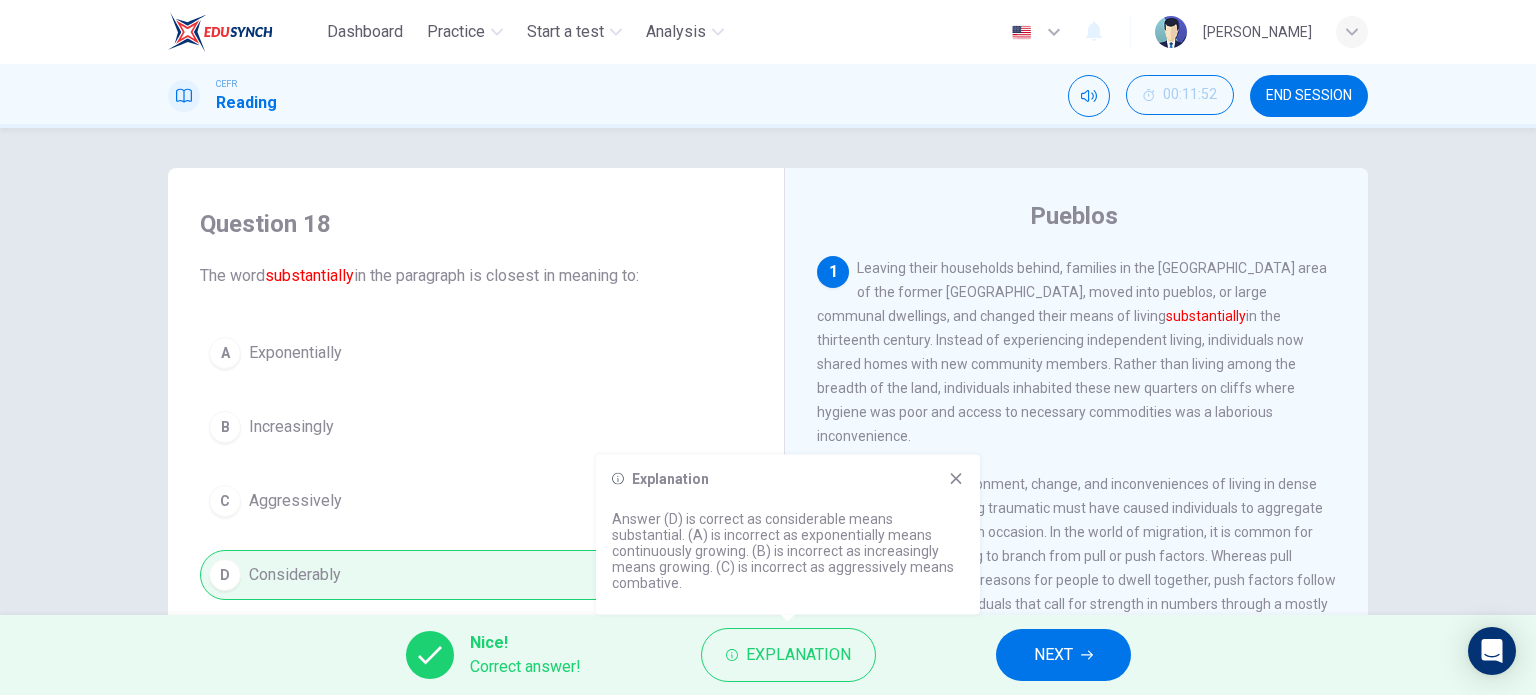 click on "NEXT" at bounding box center (1063, 655) 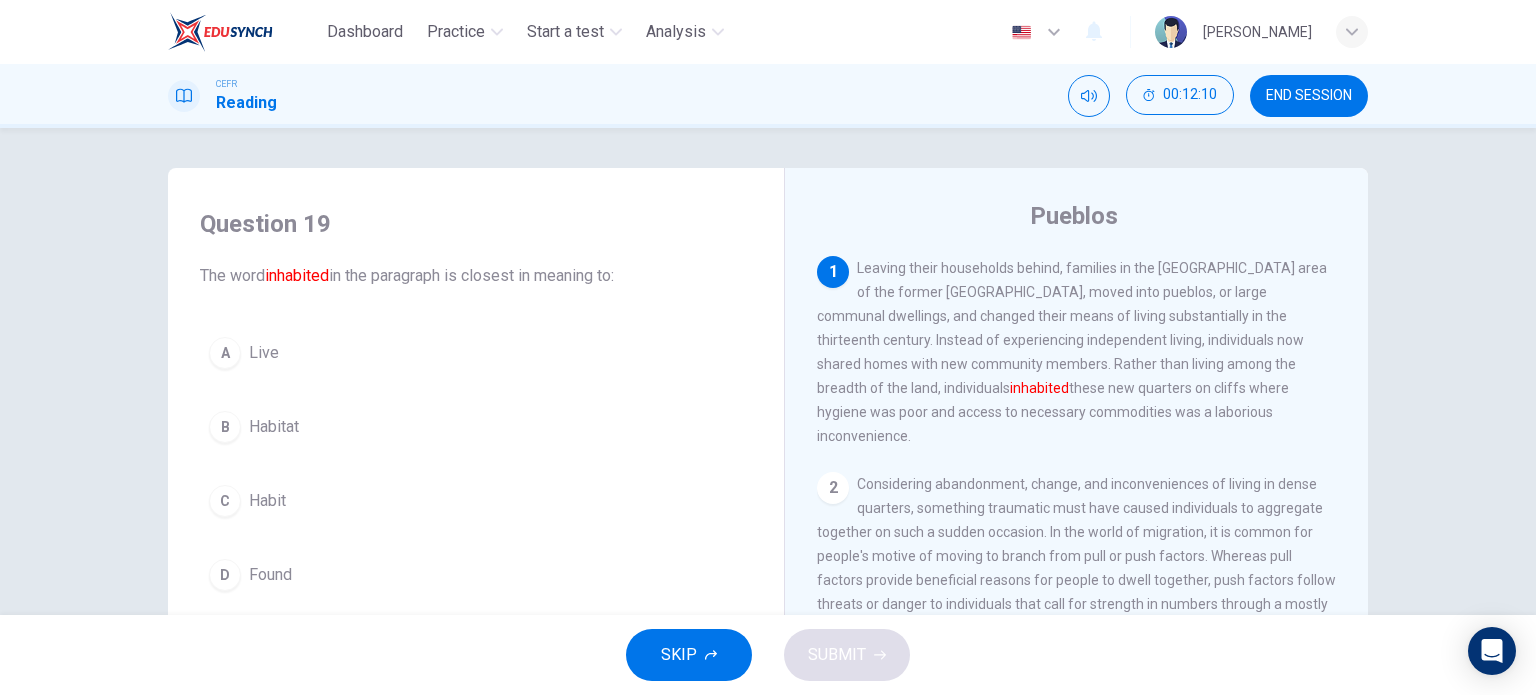 click on "D Found" at bounding box center [476, 575] 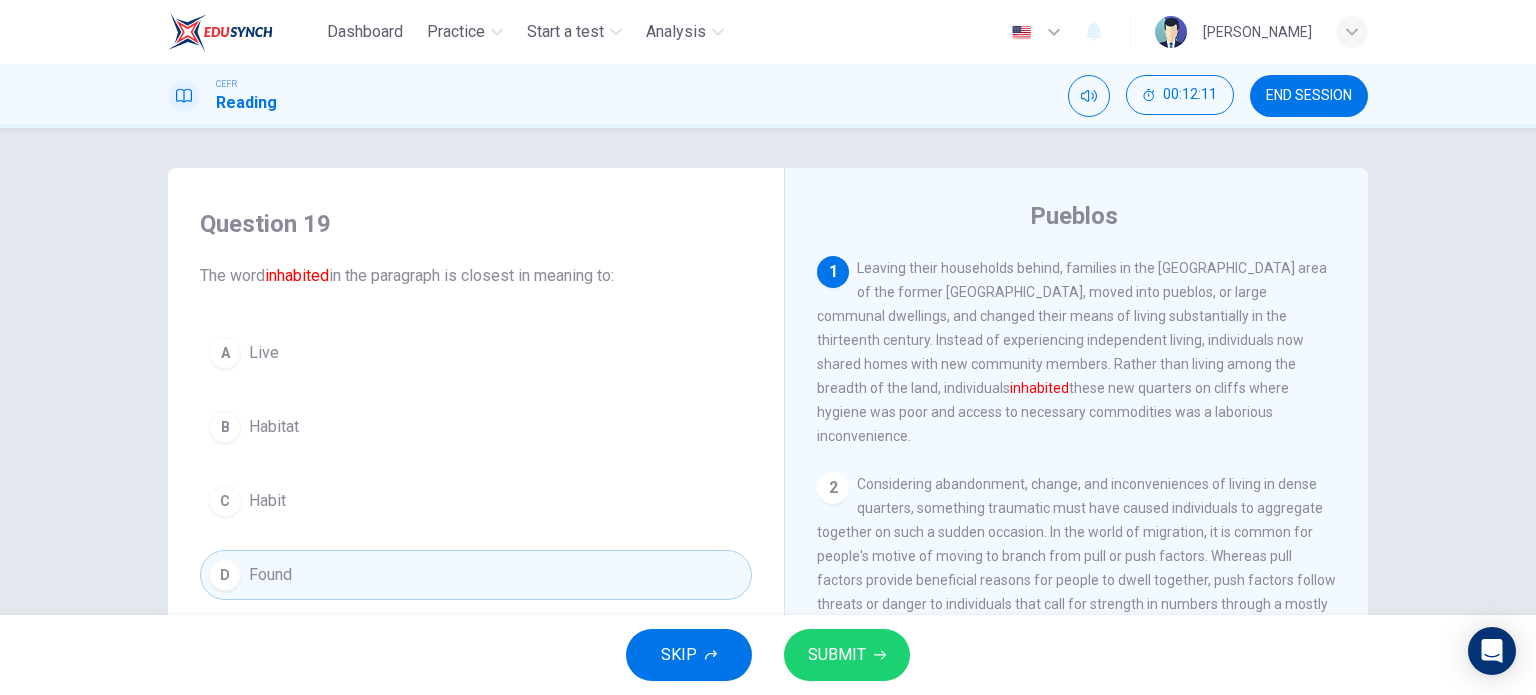 click on "SUBMIT" at bounding box center (837, 655) 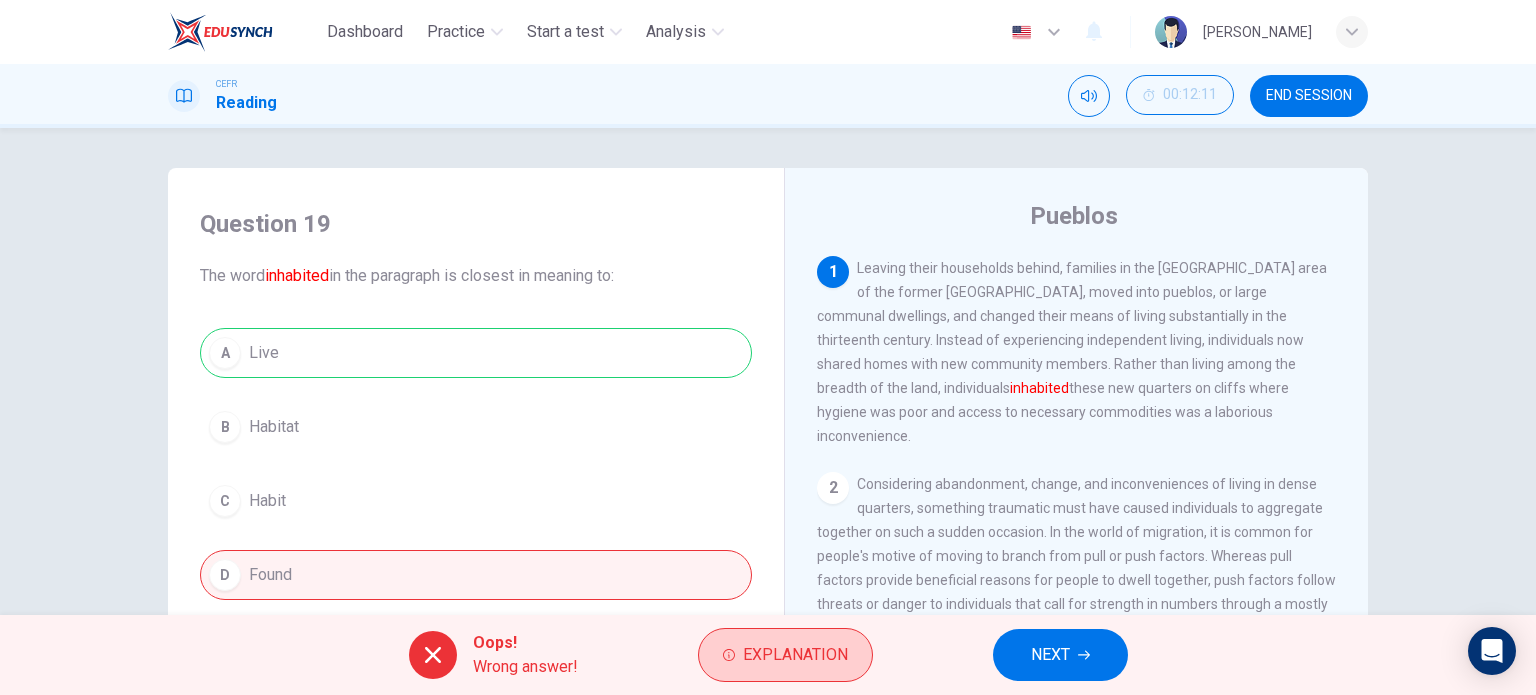 click on "Explanation" at bounding box center (795, 655) 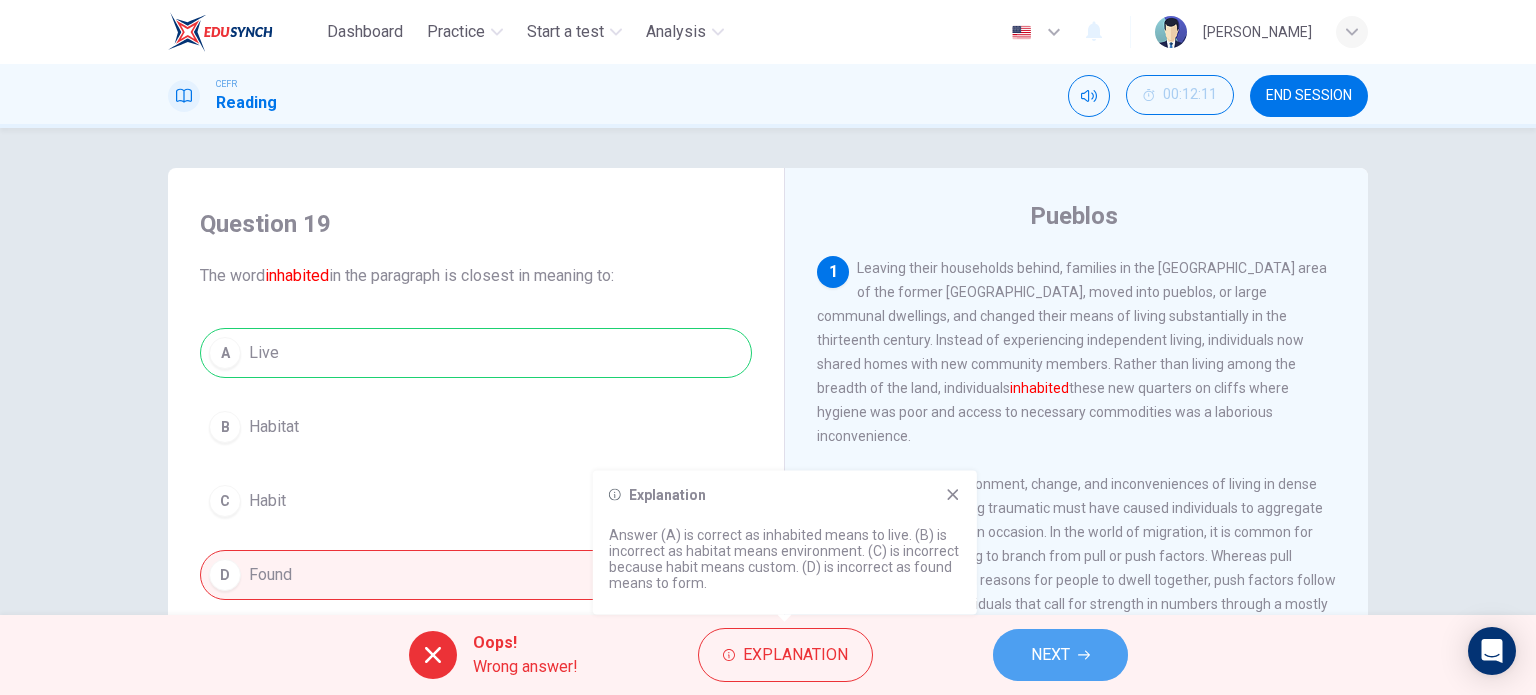 click 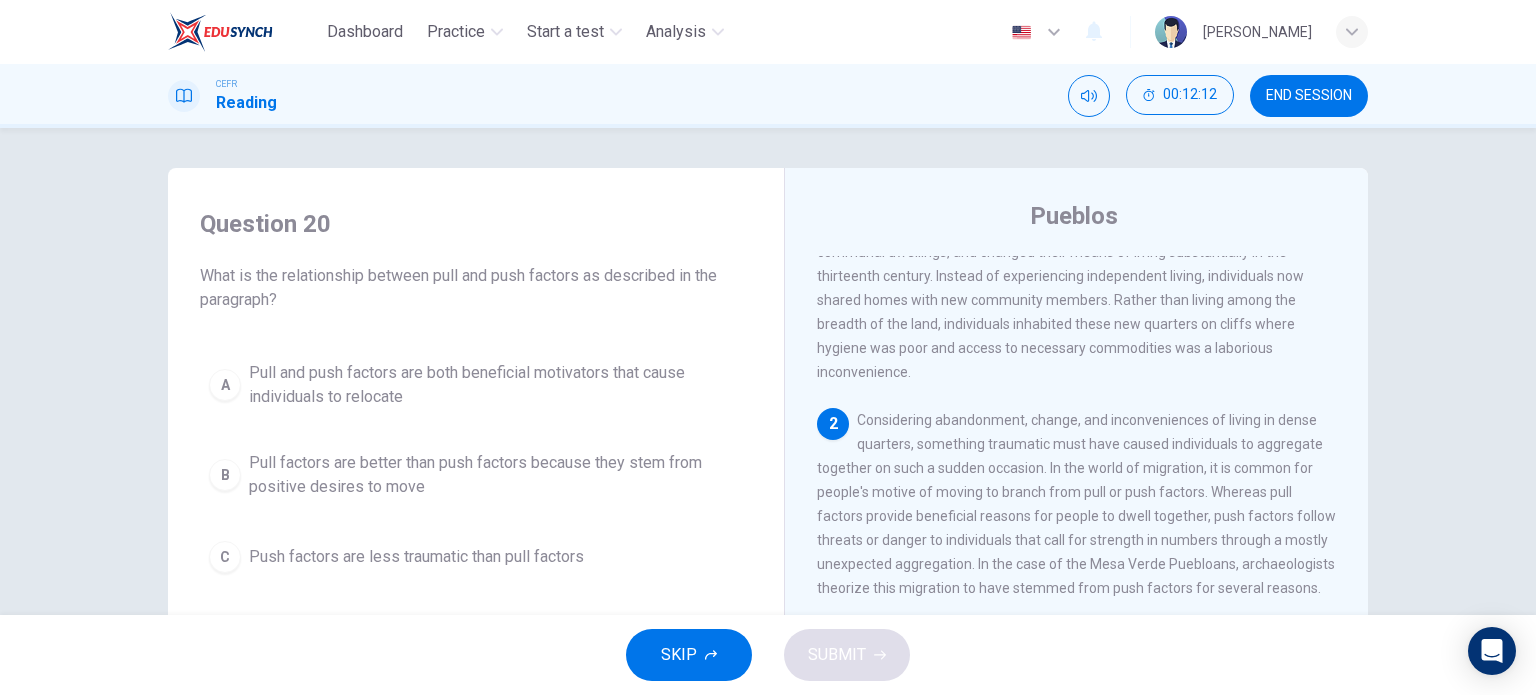 scroll, scrollTop: 100, scrollLeft: 0, axis: vertical 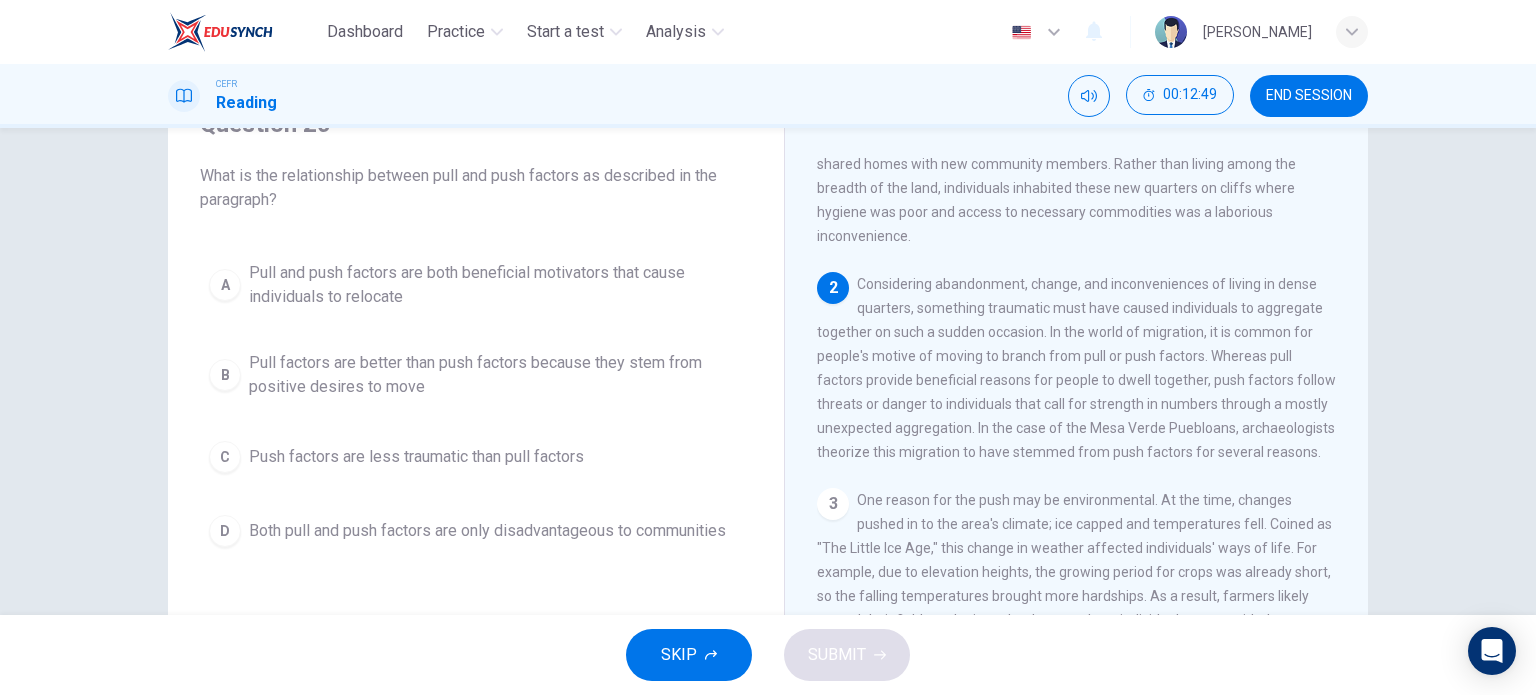 click on "Pull factors are better than push factors because they stem from positive desires to move" at bounding box center [496, 375] 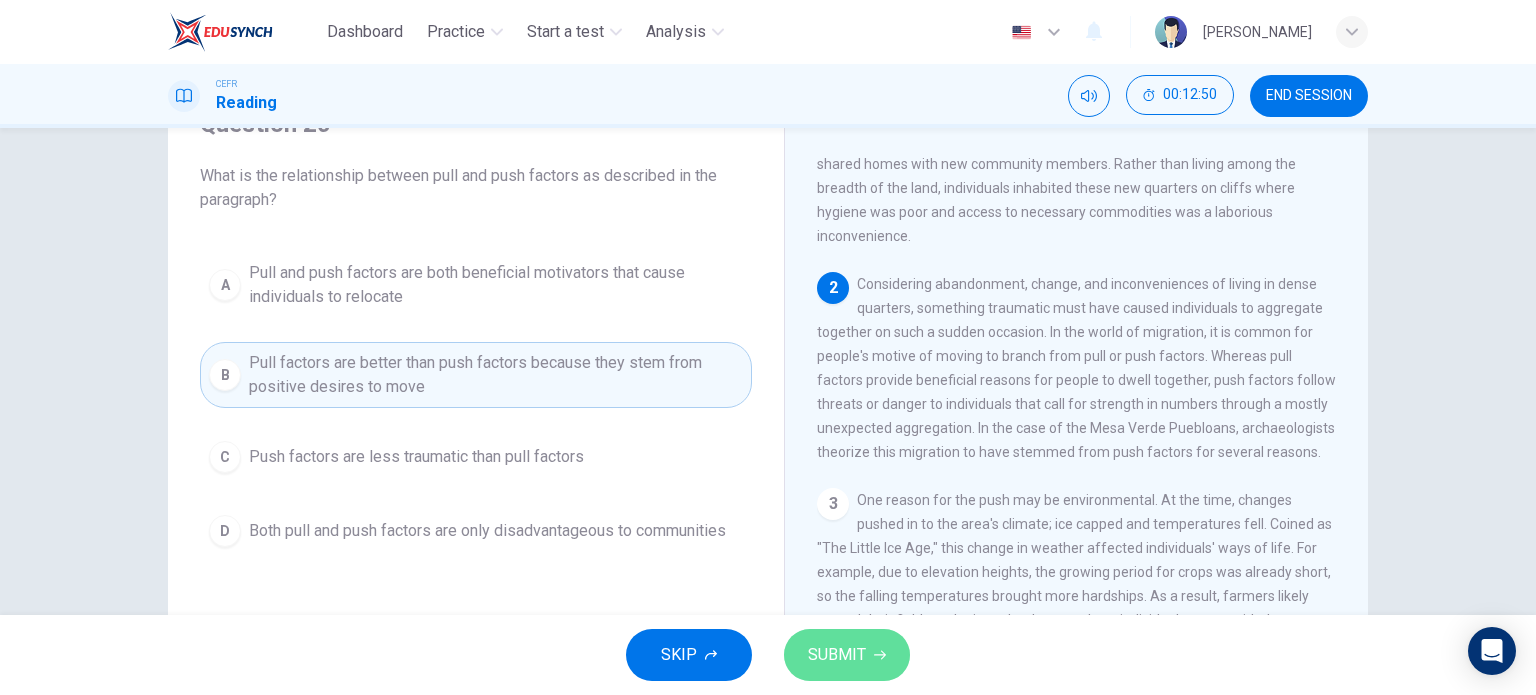 click on "SUBMIT" at bounding box center (837, 655) 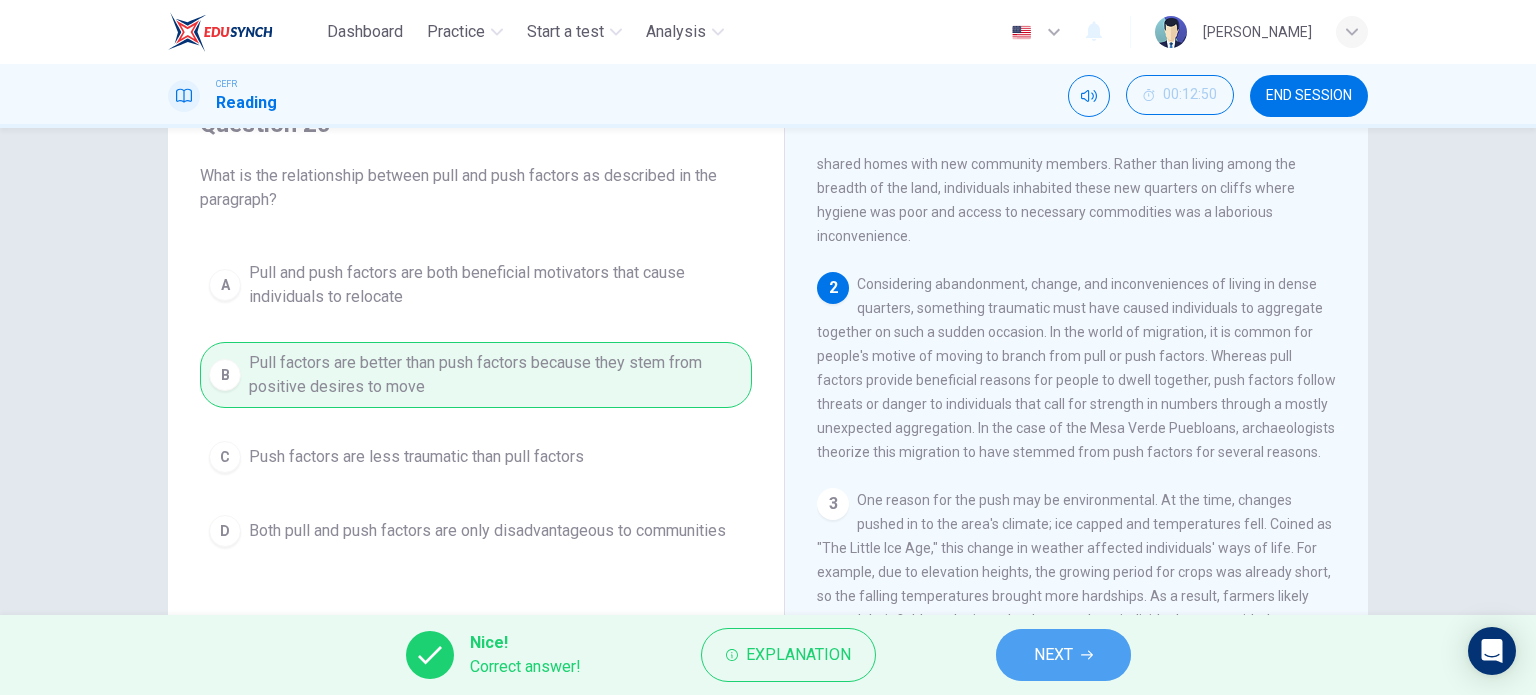 click on "NEXT" at bounding box center (1053, 655) 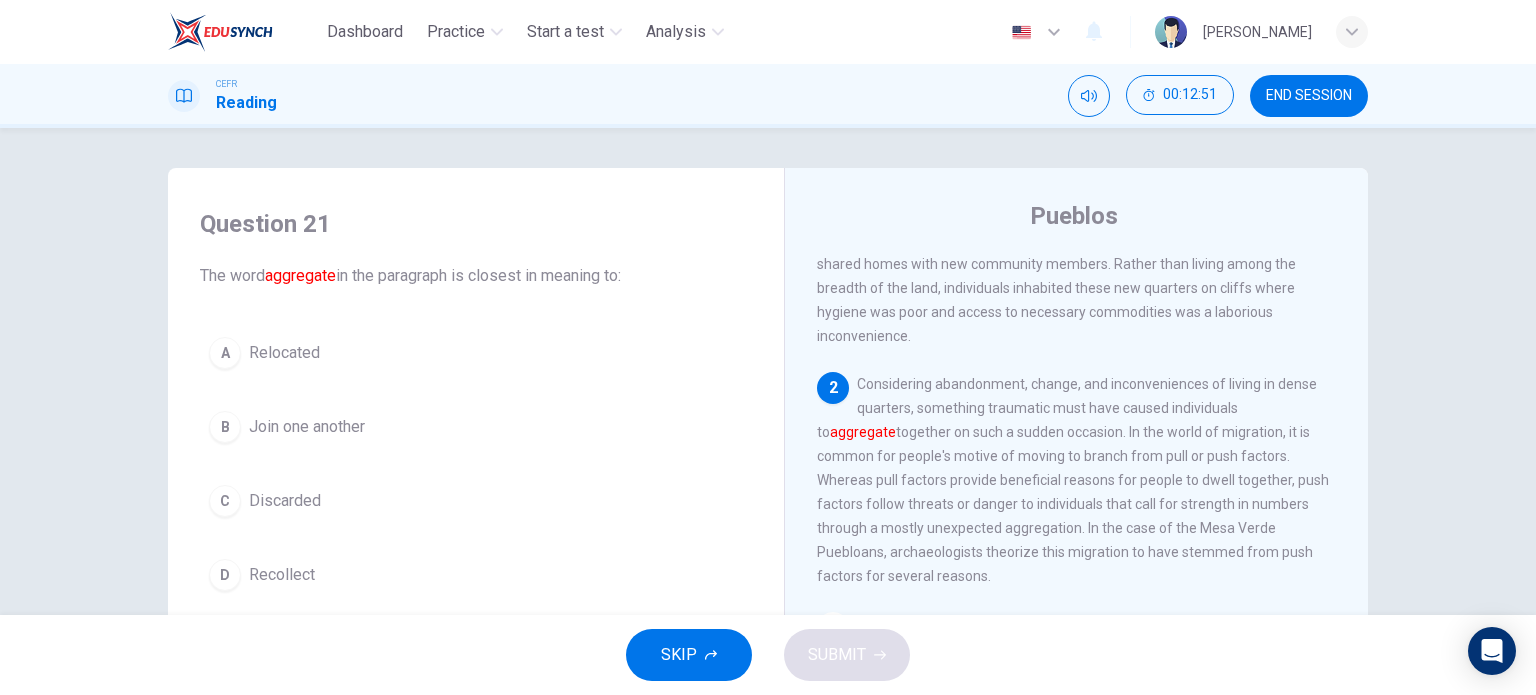 scroll, scrollTop: 100, scrollLeft: 0, axis: vertical 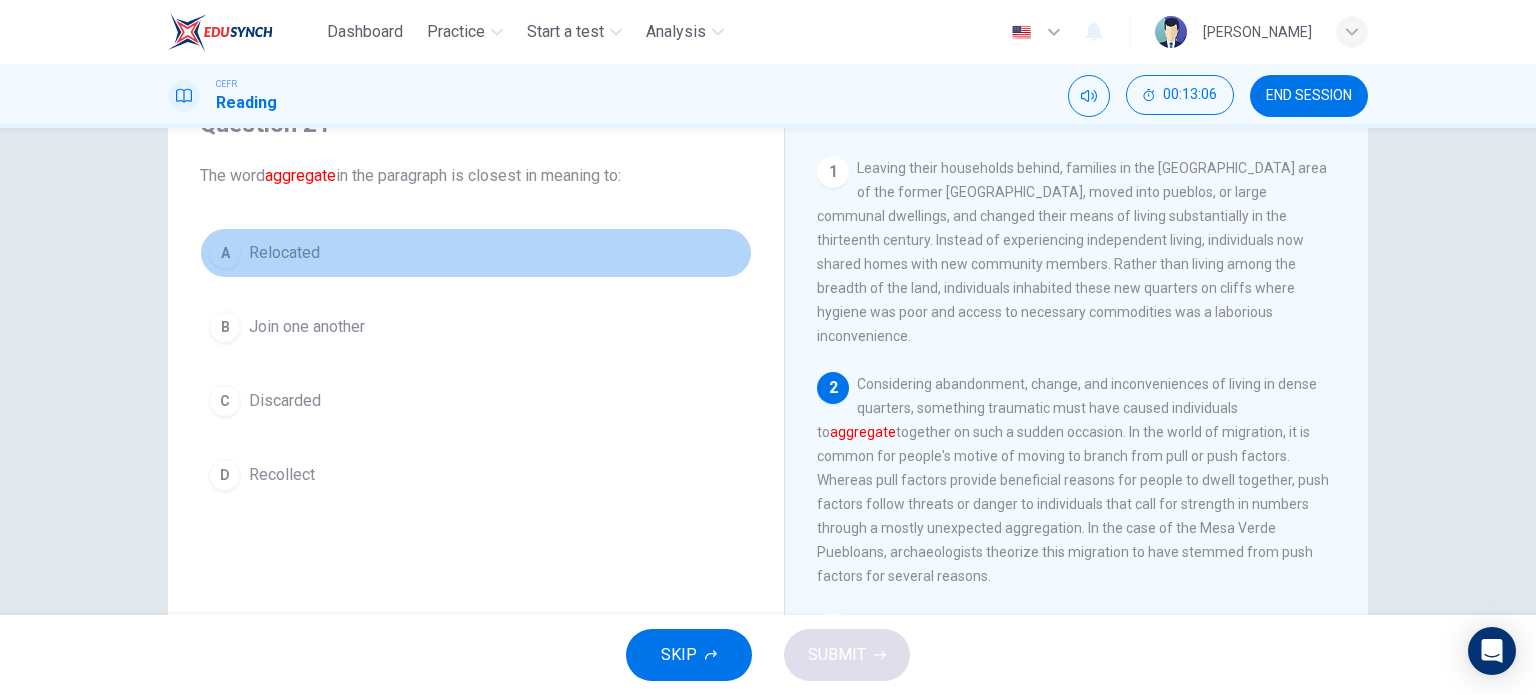 click on "Relocated" at bounding box center (284, 253) 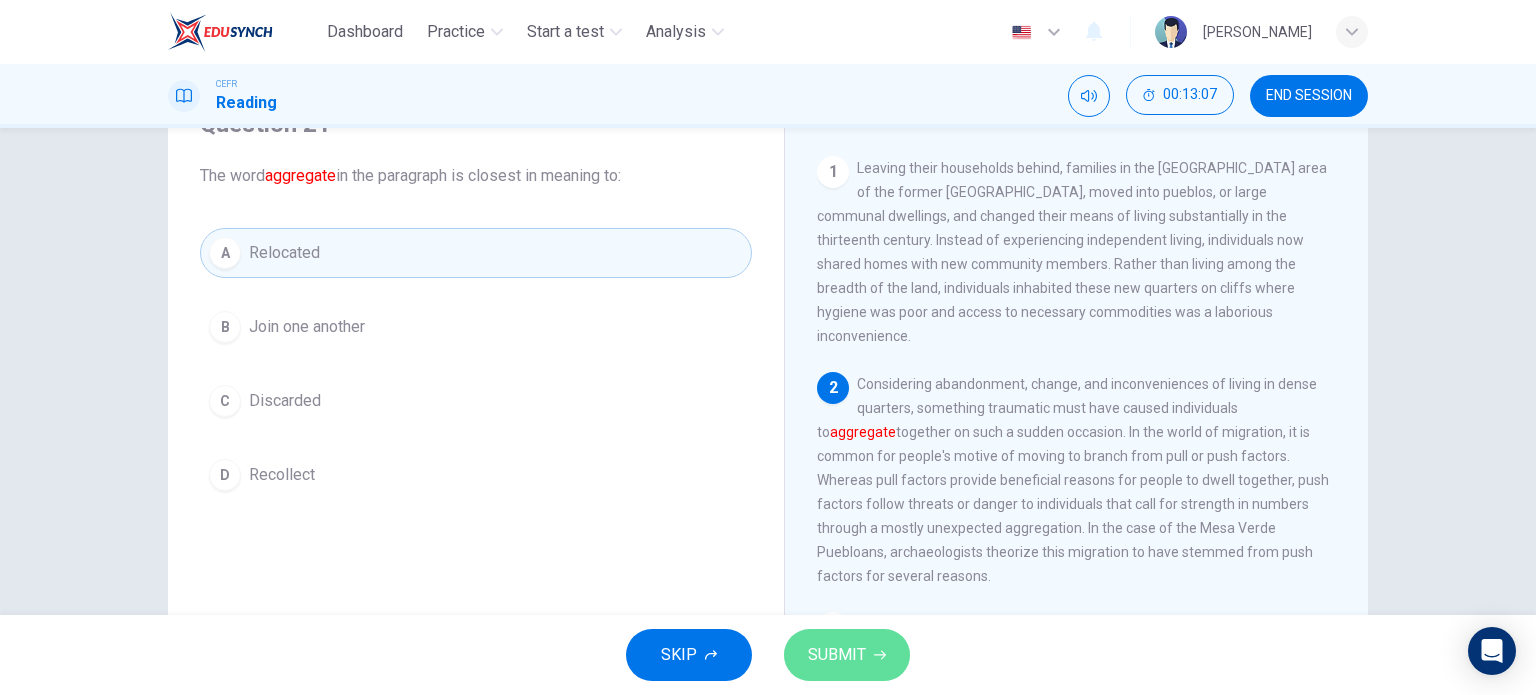 click on "SUBMIT" at bounding box center [837, 655] 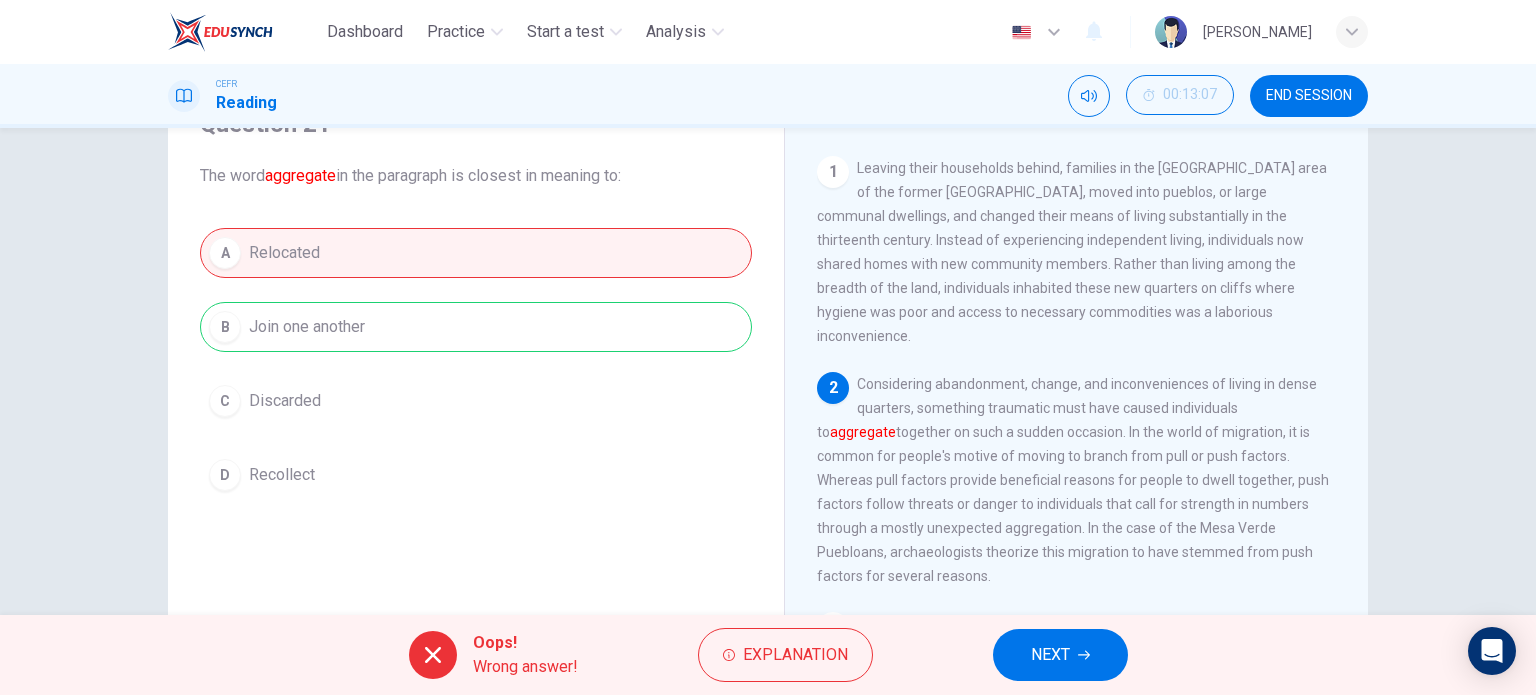 click on "Explanation" at bounding box center (785, 655) 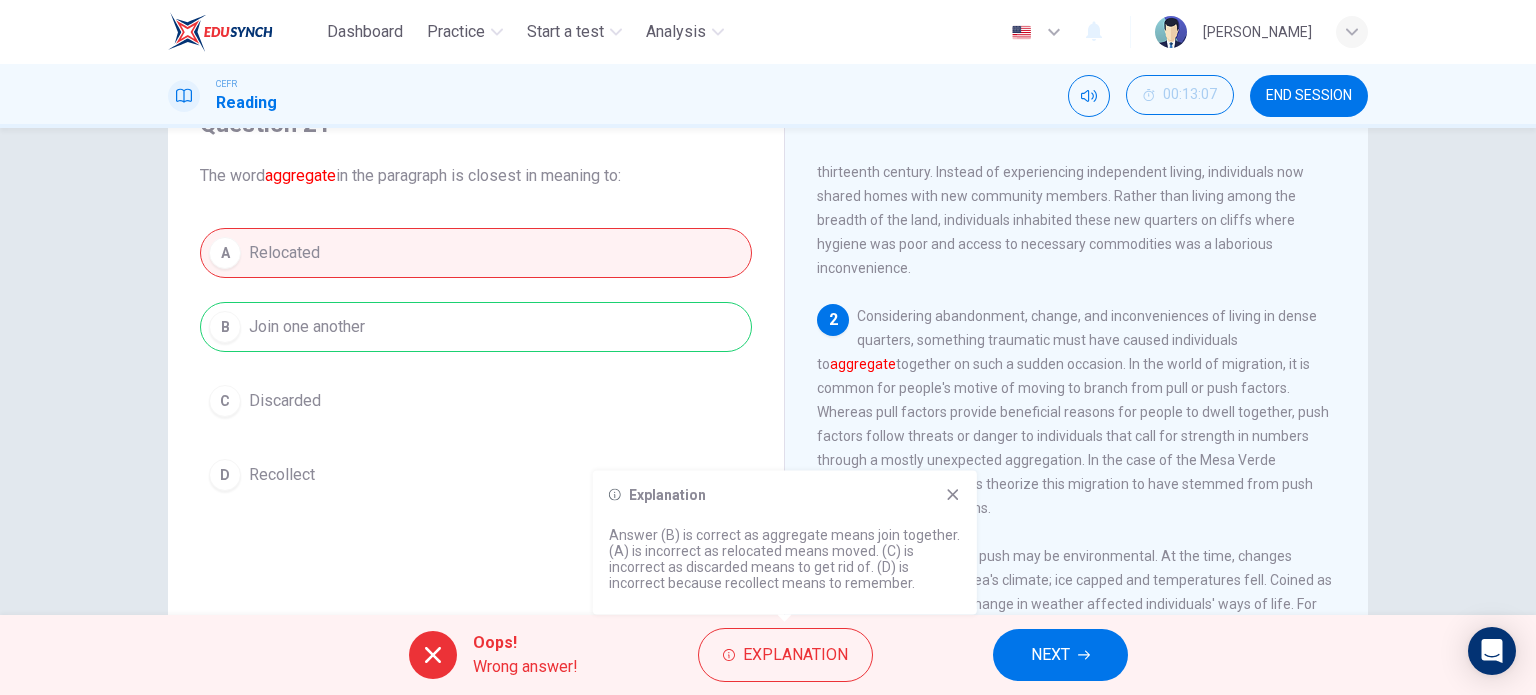 scroll, scrollTop: 100, scrollLeft: 0, axis: vertical 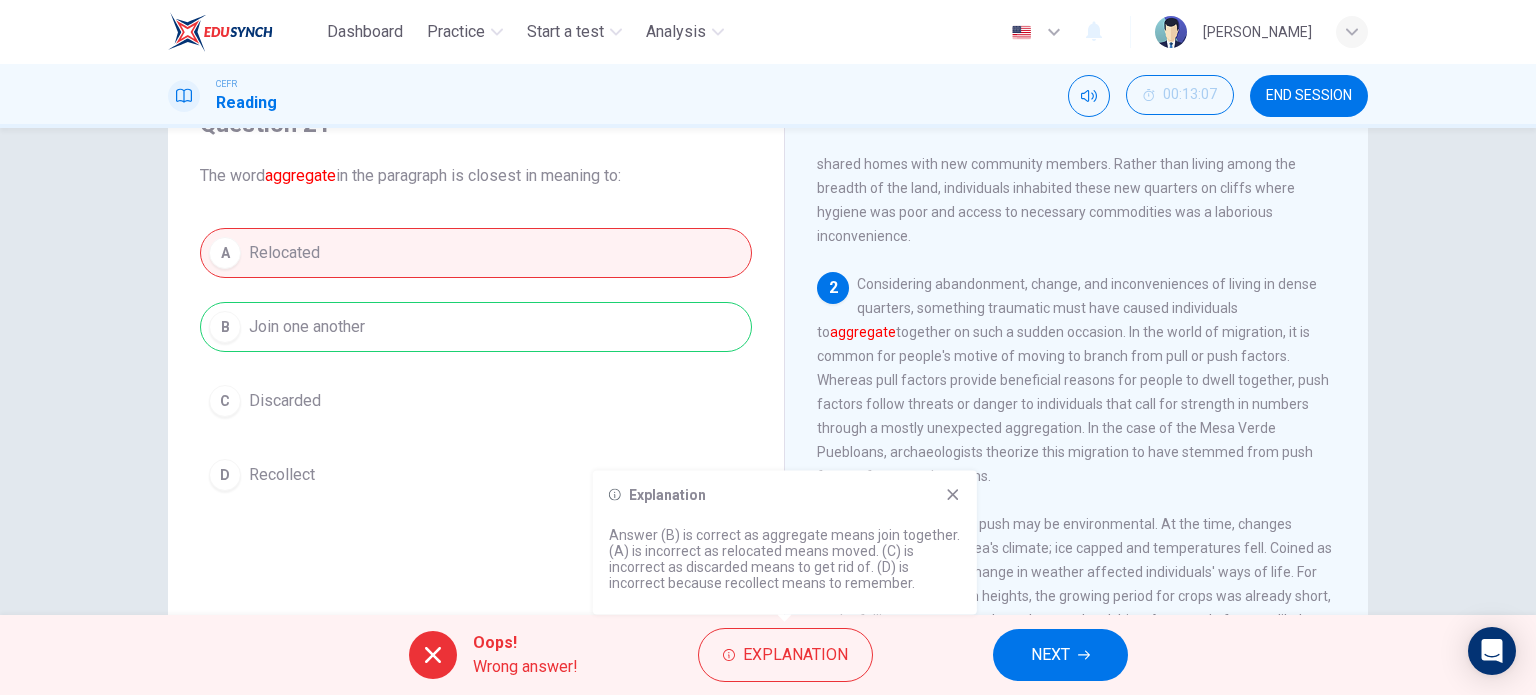 click on "NEXT" at bounding box center [1060, 655] 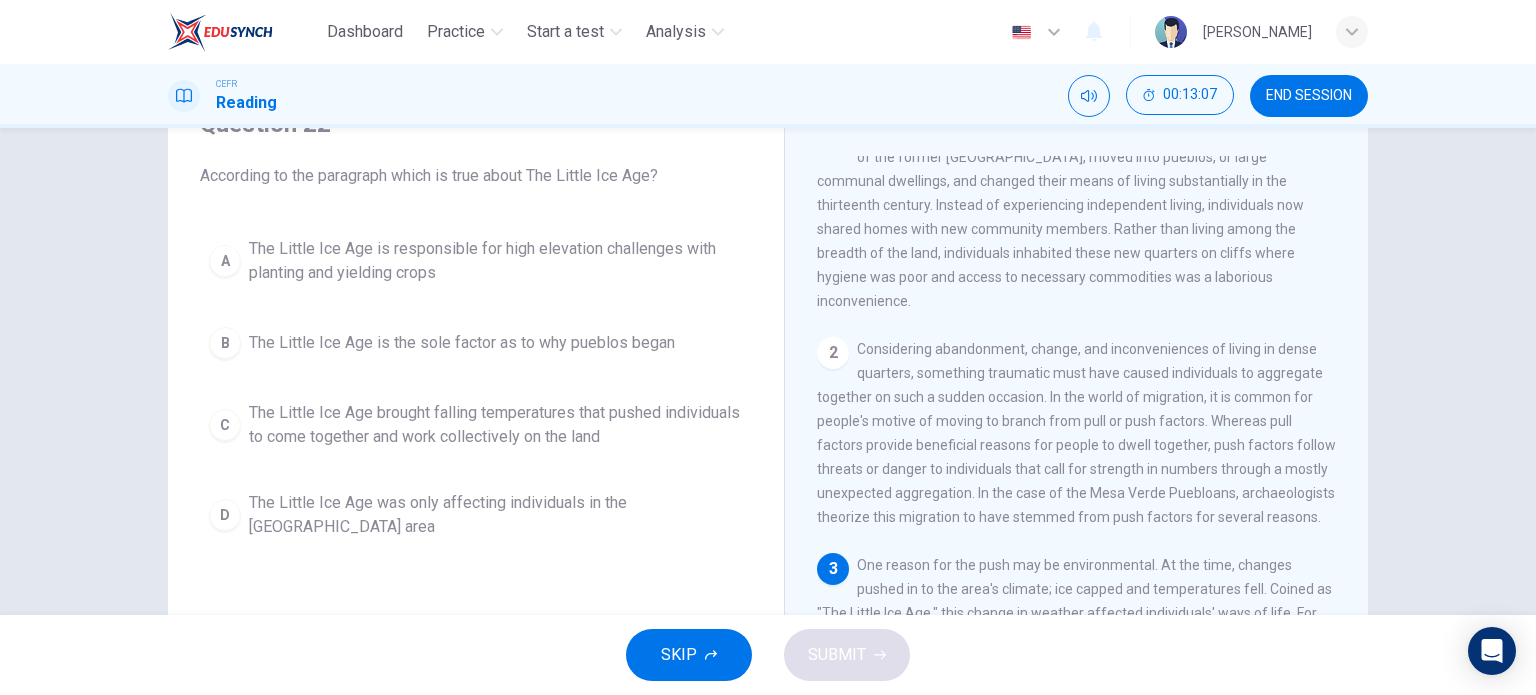 scroll, scrollTop: 0, scrollLeft: 0, axis: both 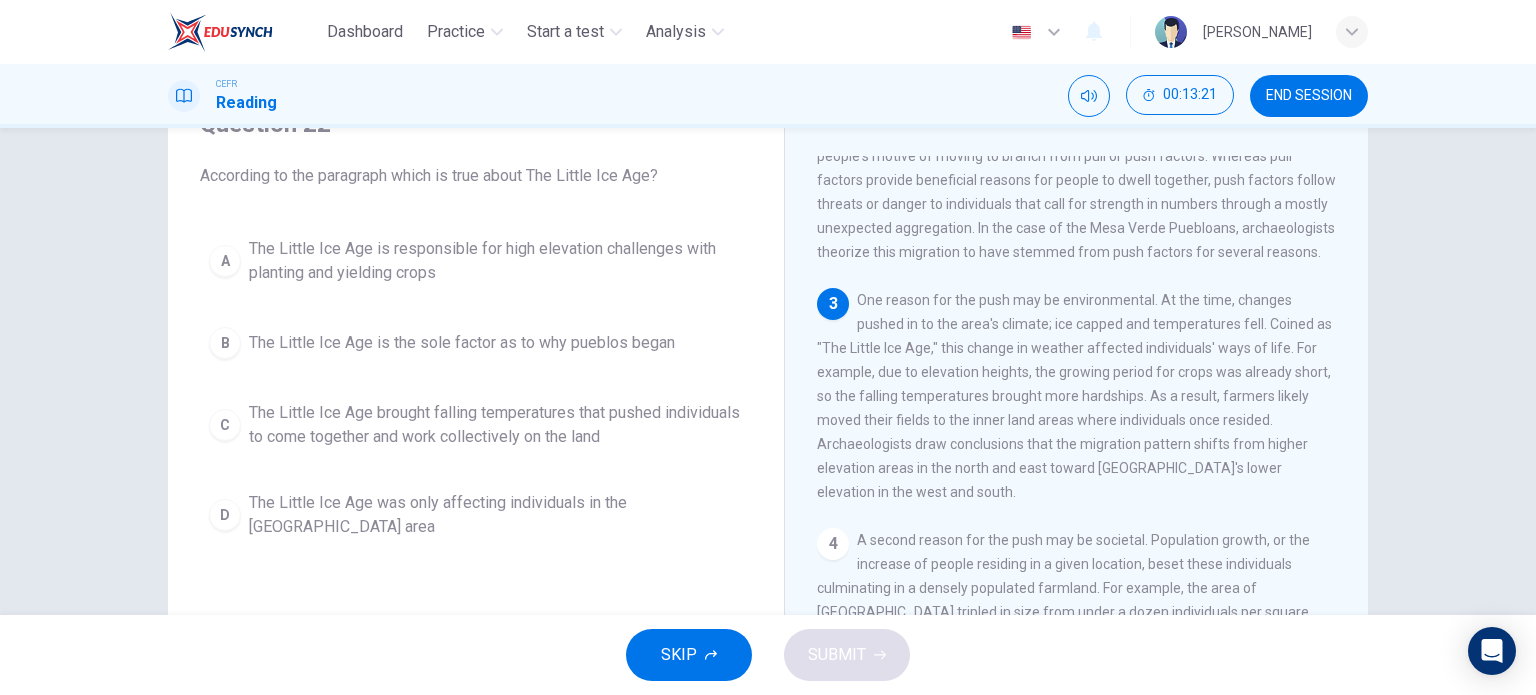 click on "One reason for the push may be environmental. At the time, changes pushed in to the area's climate; ice capped and temperatures fell. Coined as "The Little Ice Age," this change in weather affected individuals' ways of life. For example, due to elevation heights, the growing period for crops was already short, so the falling temperatures brought more hardships. As a result, farmers likely moved their fields to the inner land areas where individuals once resided. Archaeologists draw conclusions that the migration pattern shifts from higher elevation areas in the north and east toward [GEOGRAPHIC_DATA]'s lower elevation in the west and south." at bounding box center [1074, 396] 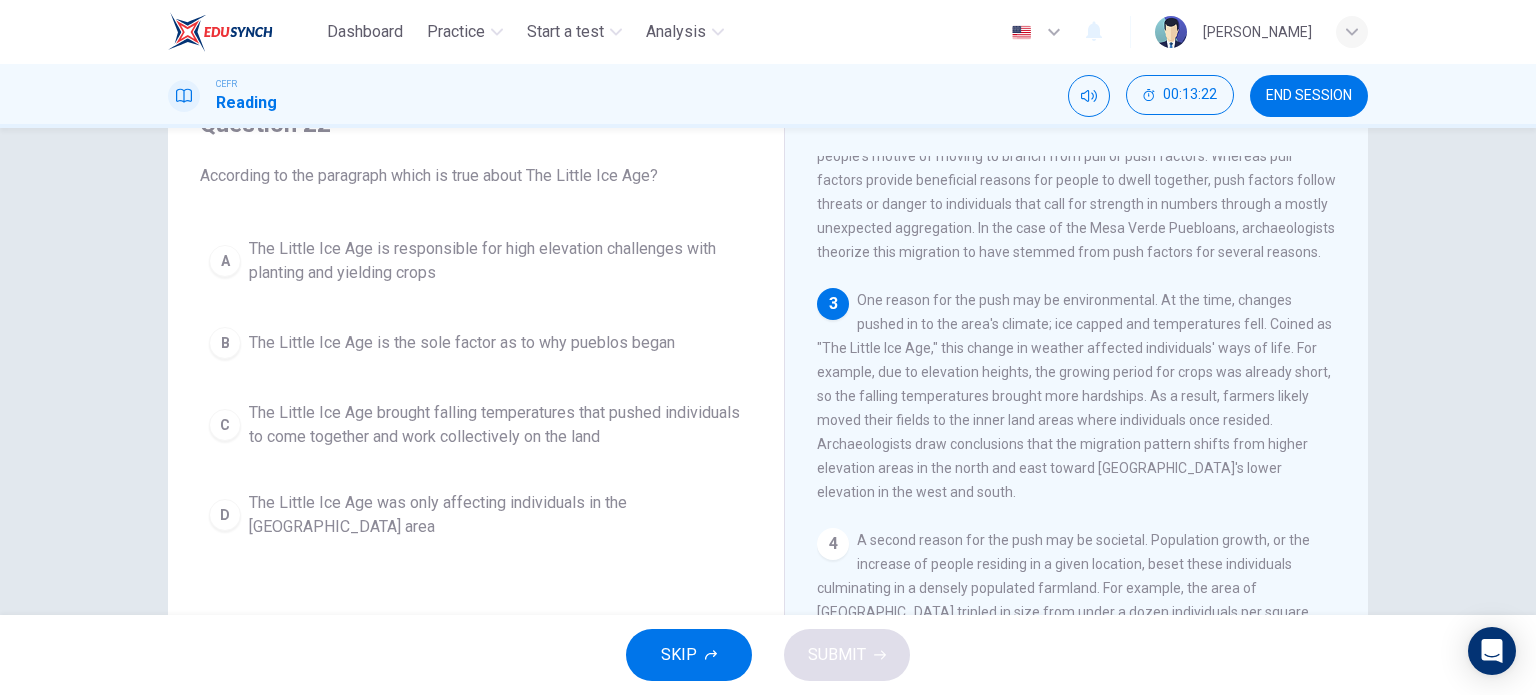 click on "One reason for the push may be environmental. At the time, changes pushed in to the area's climate; ice capped and temperatures fell. Coined as "The Little Ice Age," this change in weather affected individuals' ways of life. For example, due to elevation heights, the growing period for crops was already short, so the falling temperatures brought more hardships. As a result, farmers likely moved their fields to the inner land areas where individuals once resided. Archaeologists draw conclusions that the migration pattern shifts from higher elevation areas in the north and east toward [GEOGRAPHIC_DATA]'s lower elevation in the west and south." at bounding box center [1074, 396] 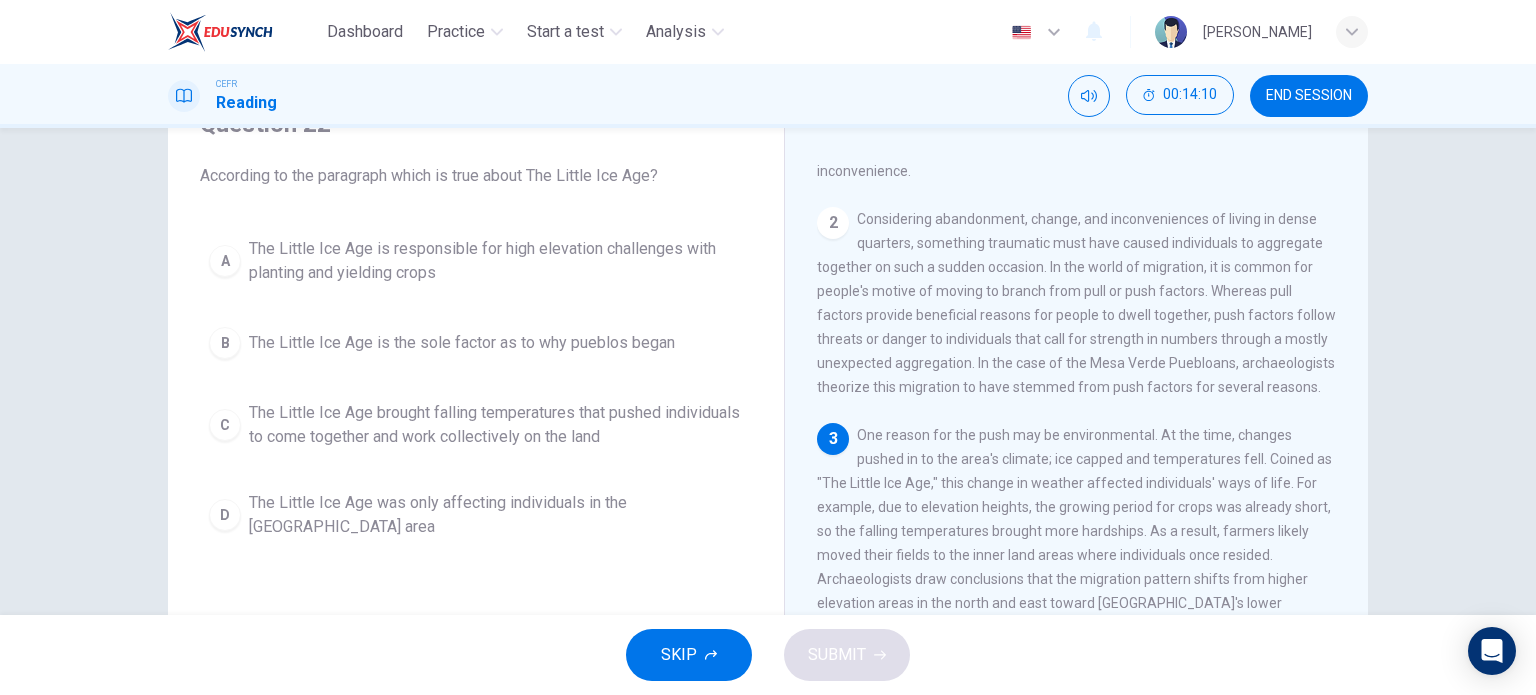 scroll, scrollTop: 200, scrollLeft: 0, axis: vertical 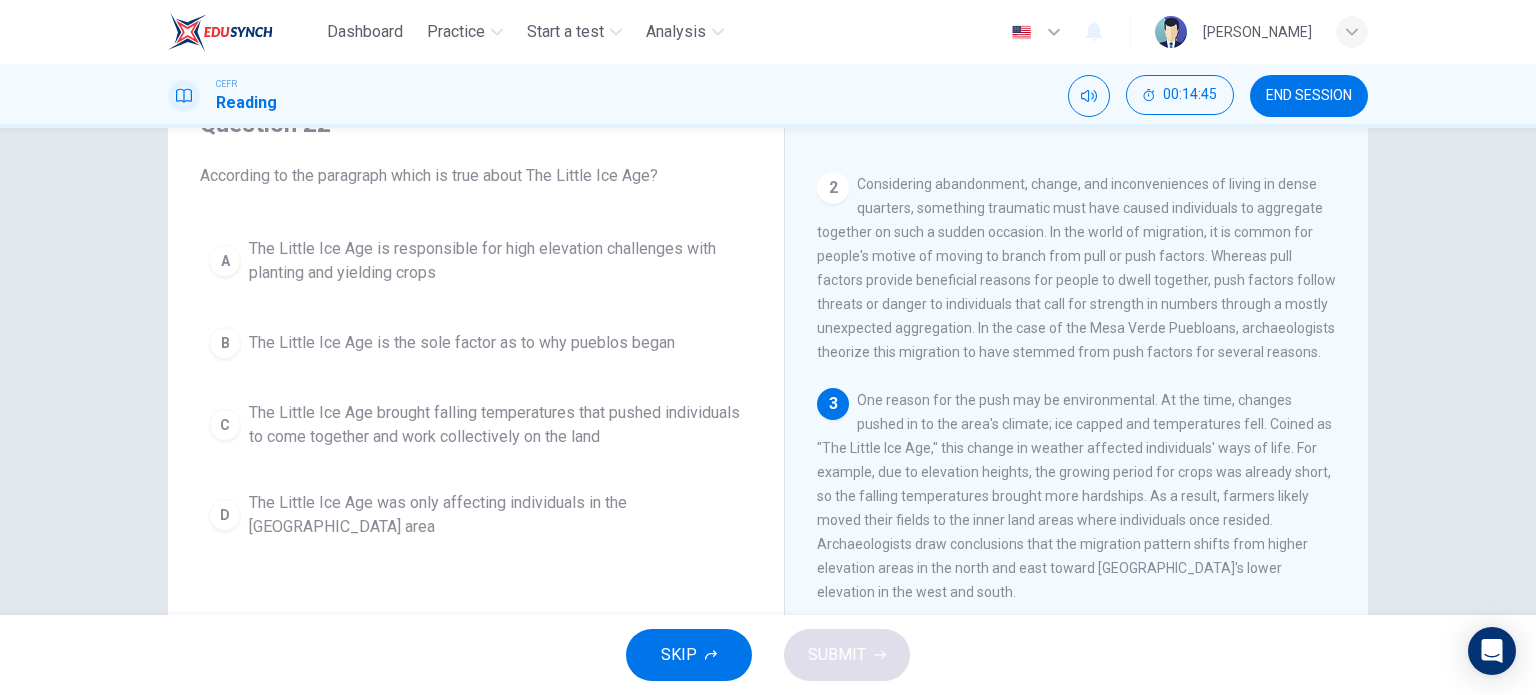 click on "The Little Ice Age is responsible for high elevation challenges with planting and yielding crops" at bounding box center [496, 261] 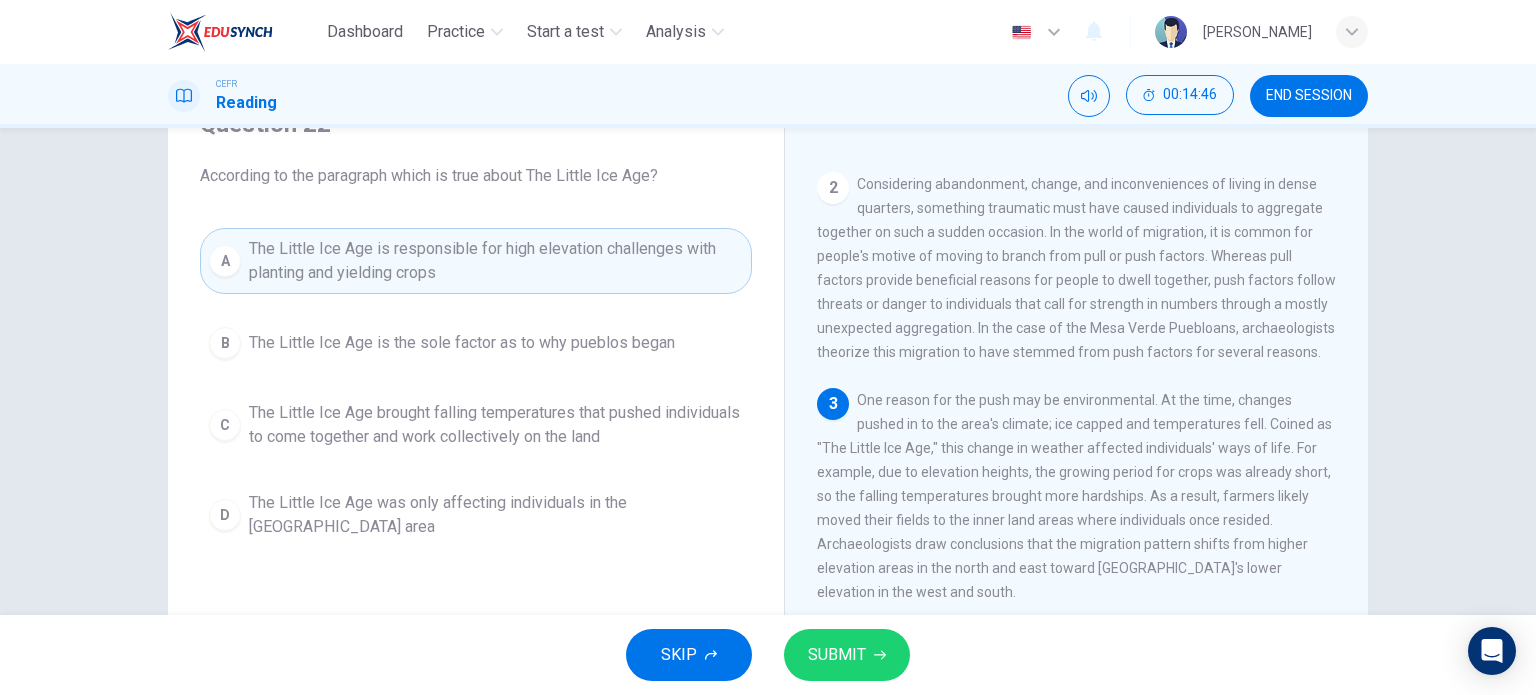 click on "SUBMIT" at bounding box center (837, 655) 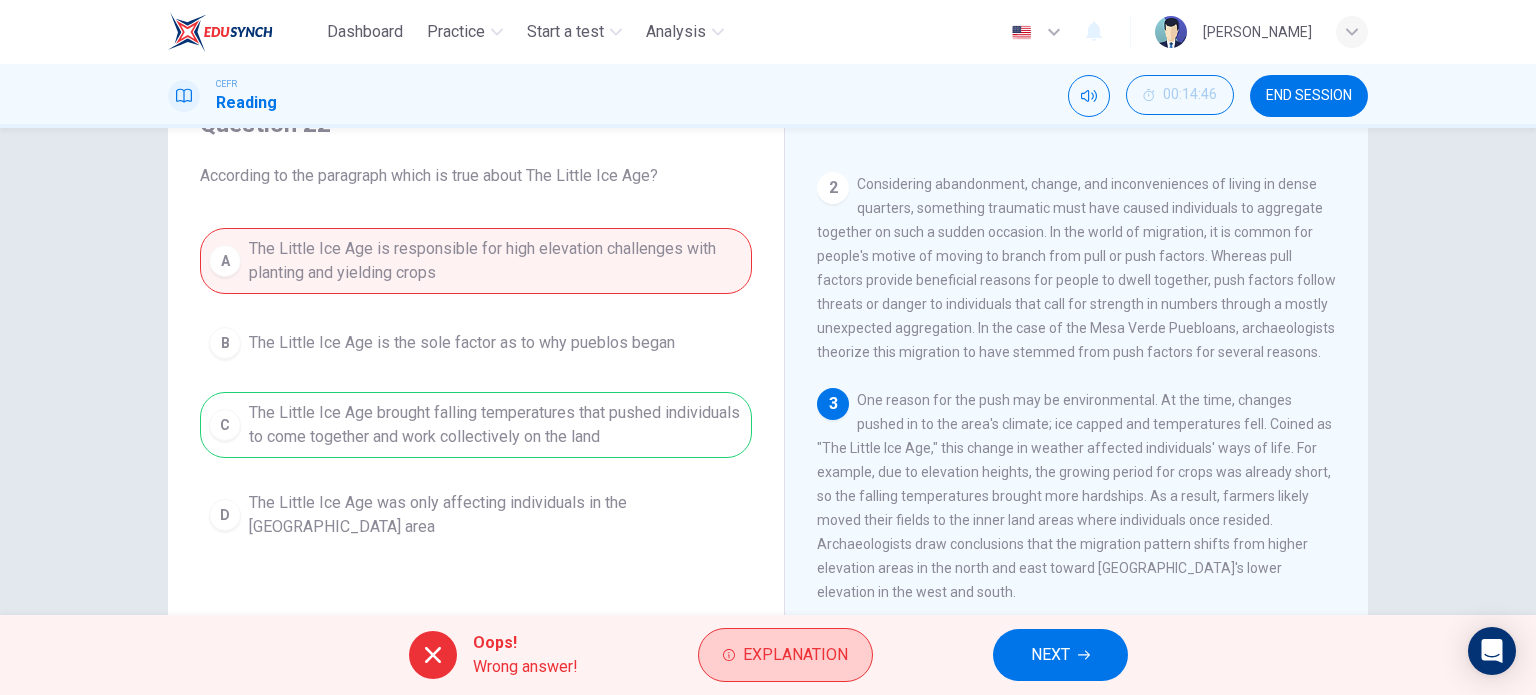 click on "Explanation" at bounding box center [785, 655] 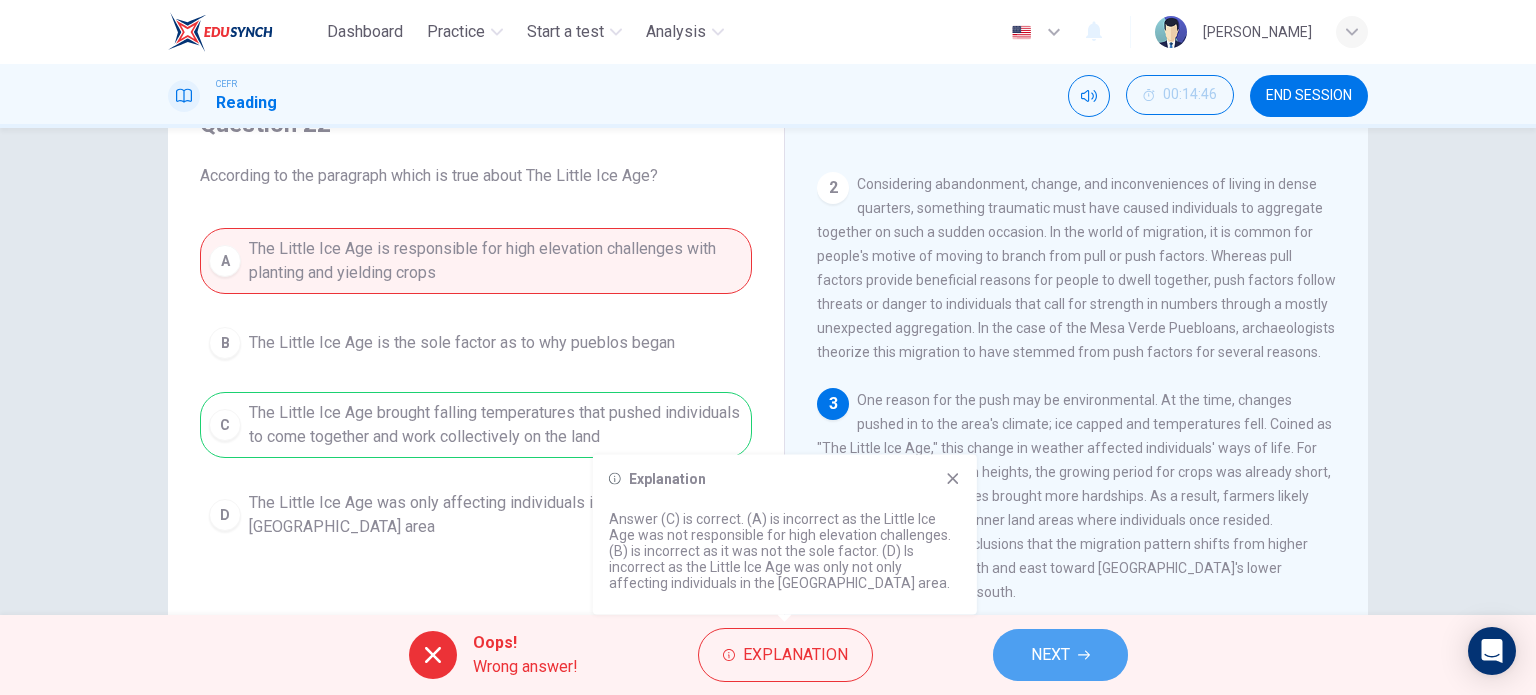 click on "NEXT" at bounding box center (1050, 655) 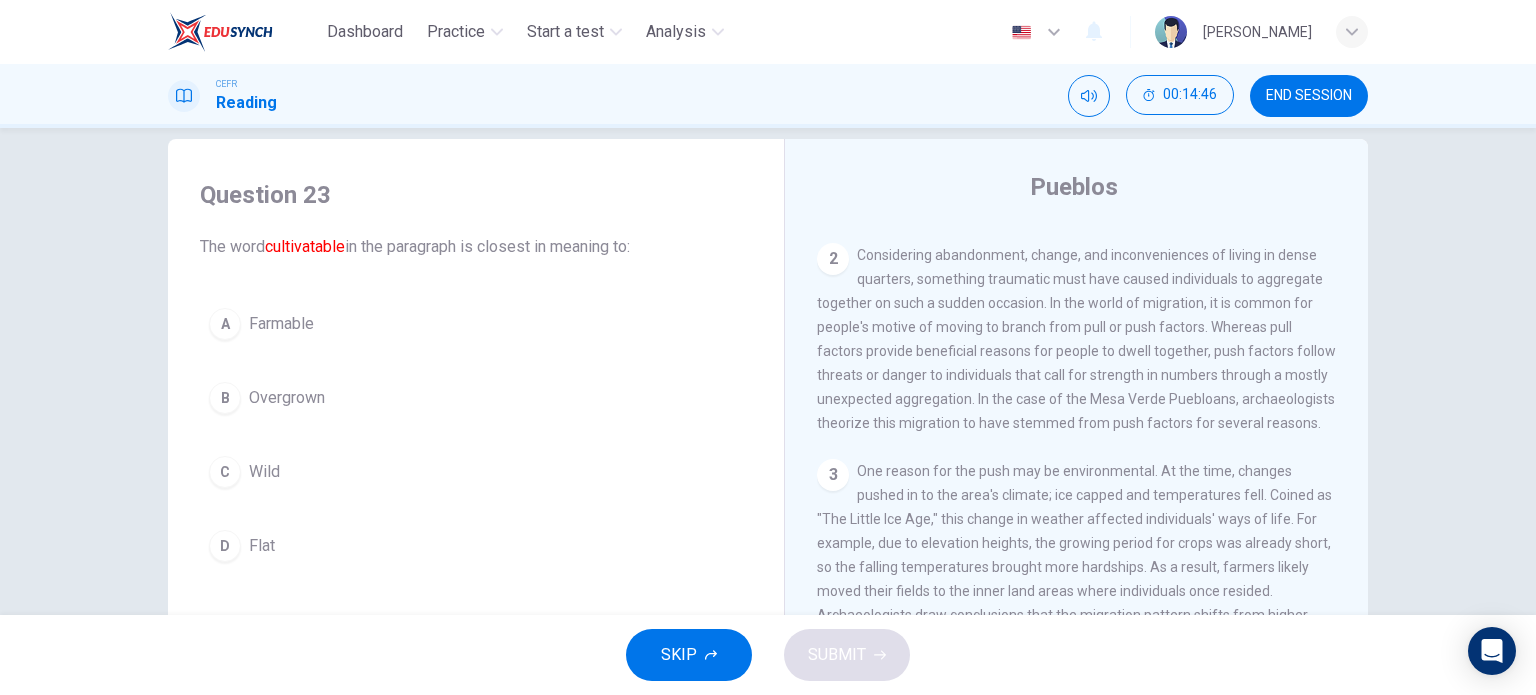 scroll, scrollTop: 0, scrollLeft: 0, axis: both 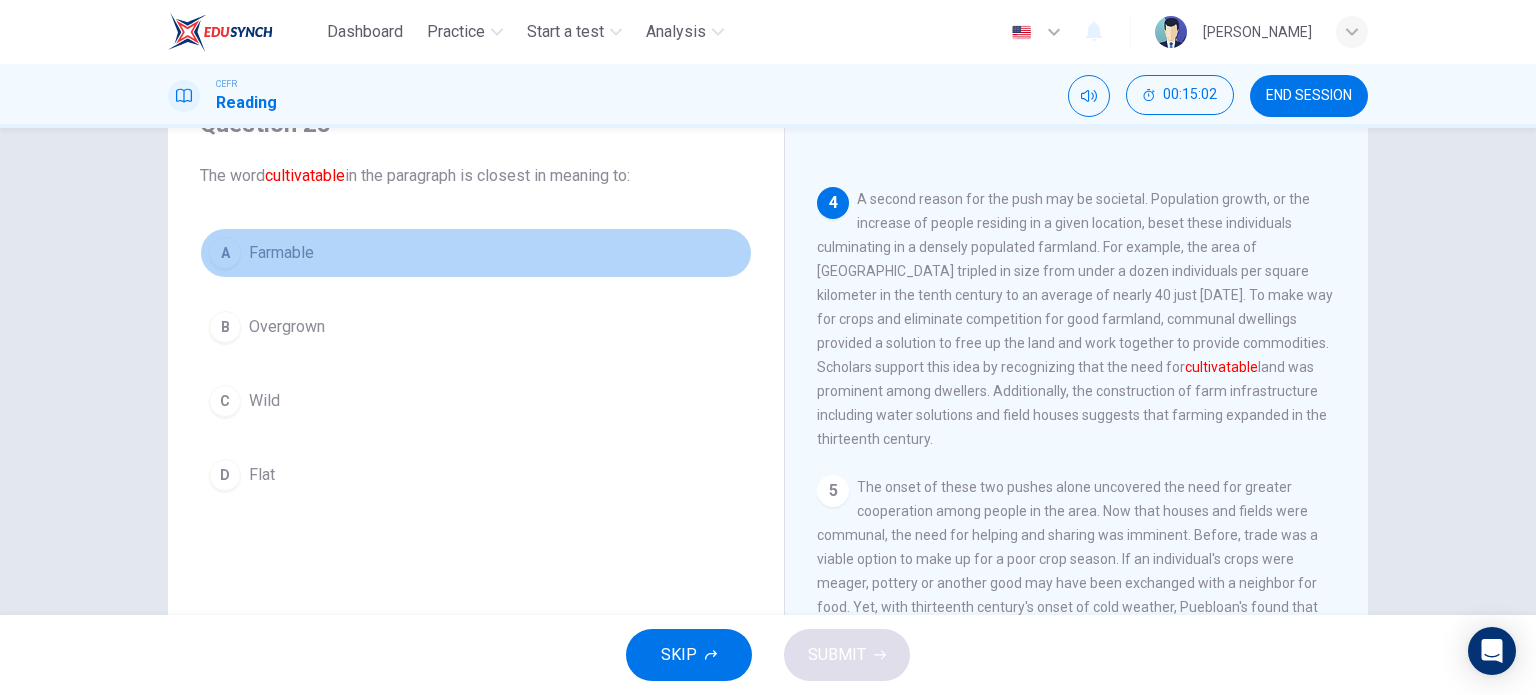 click on "A Farmable" at bounding box center (476, 253) 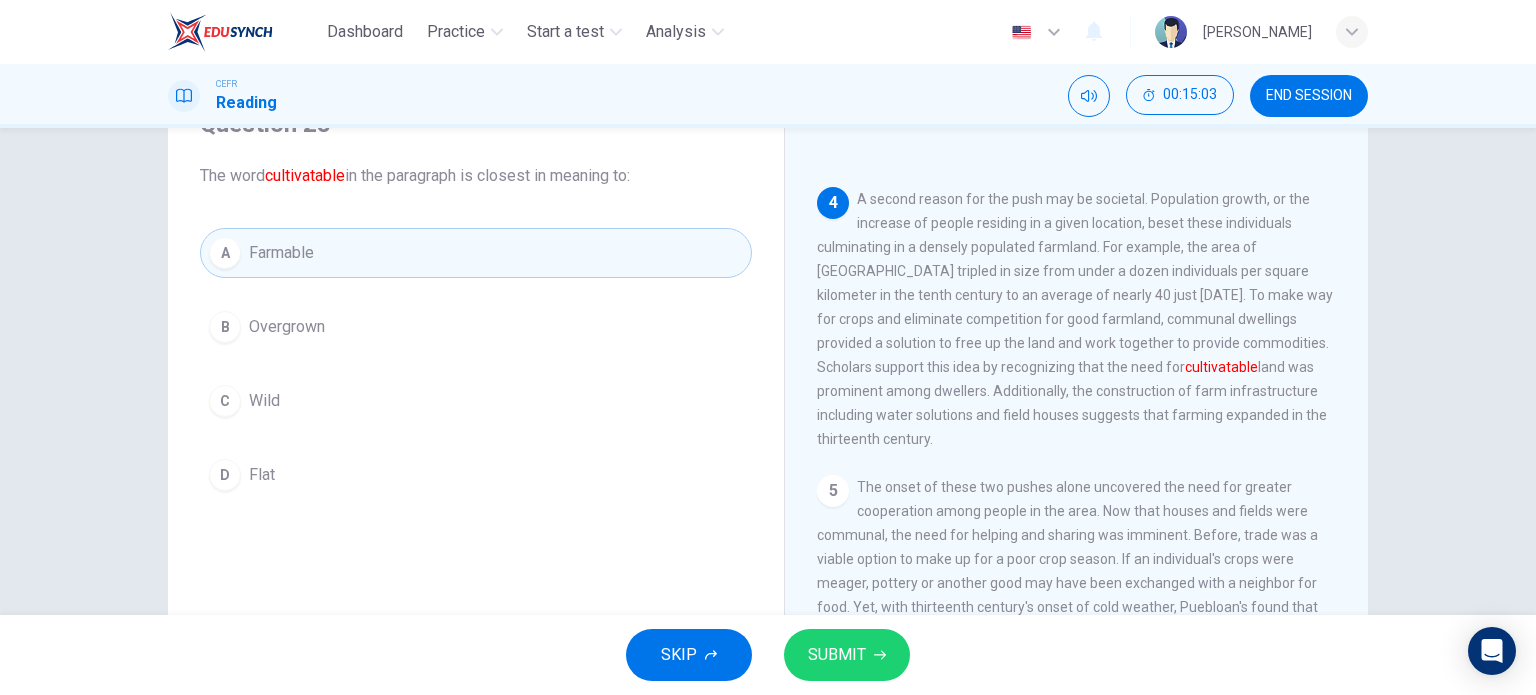 click on "SUBMIT" at bounding box center (837, 655) 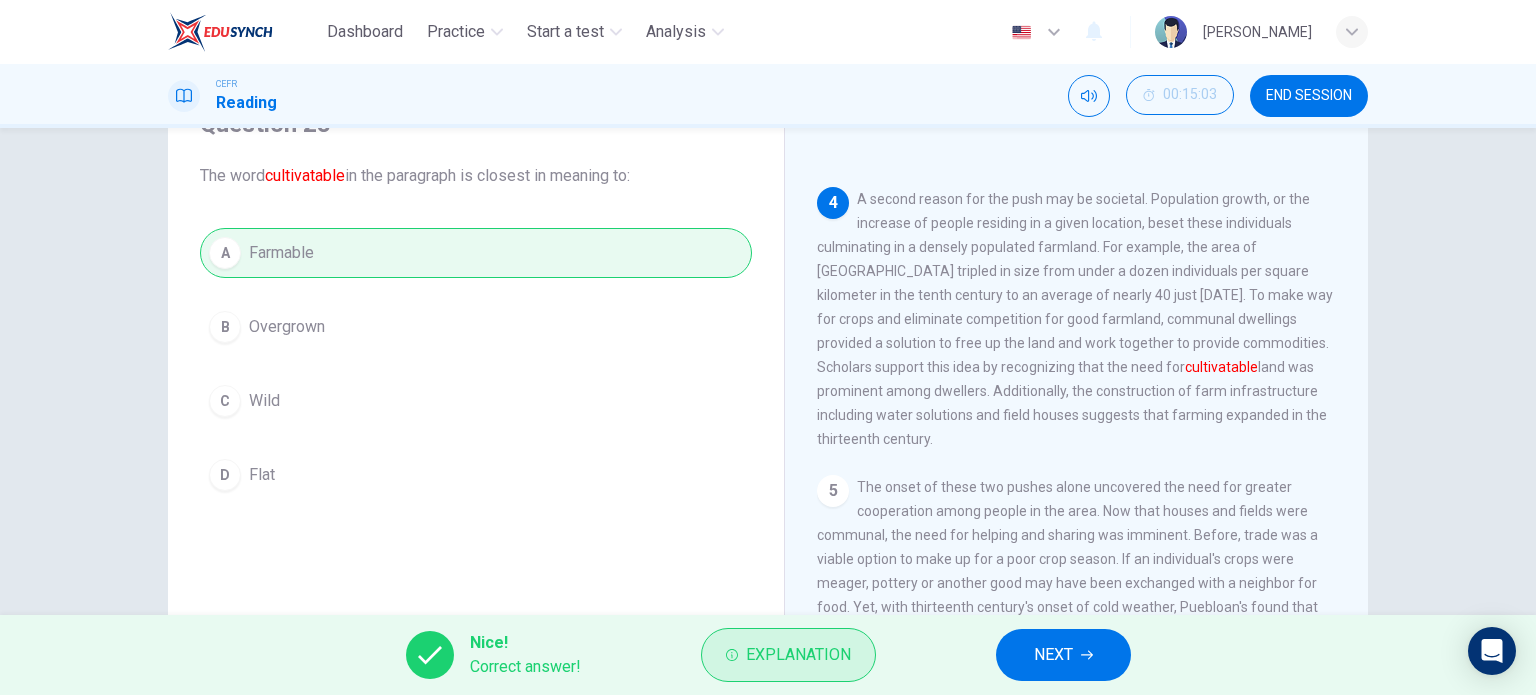 click on "Explanation" at bounding box center [798, 655] 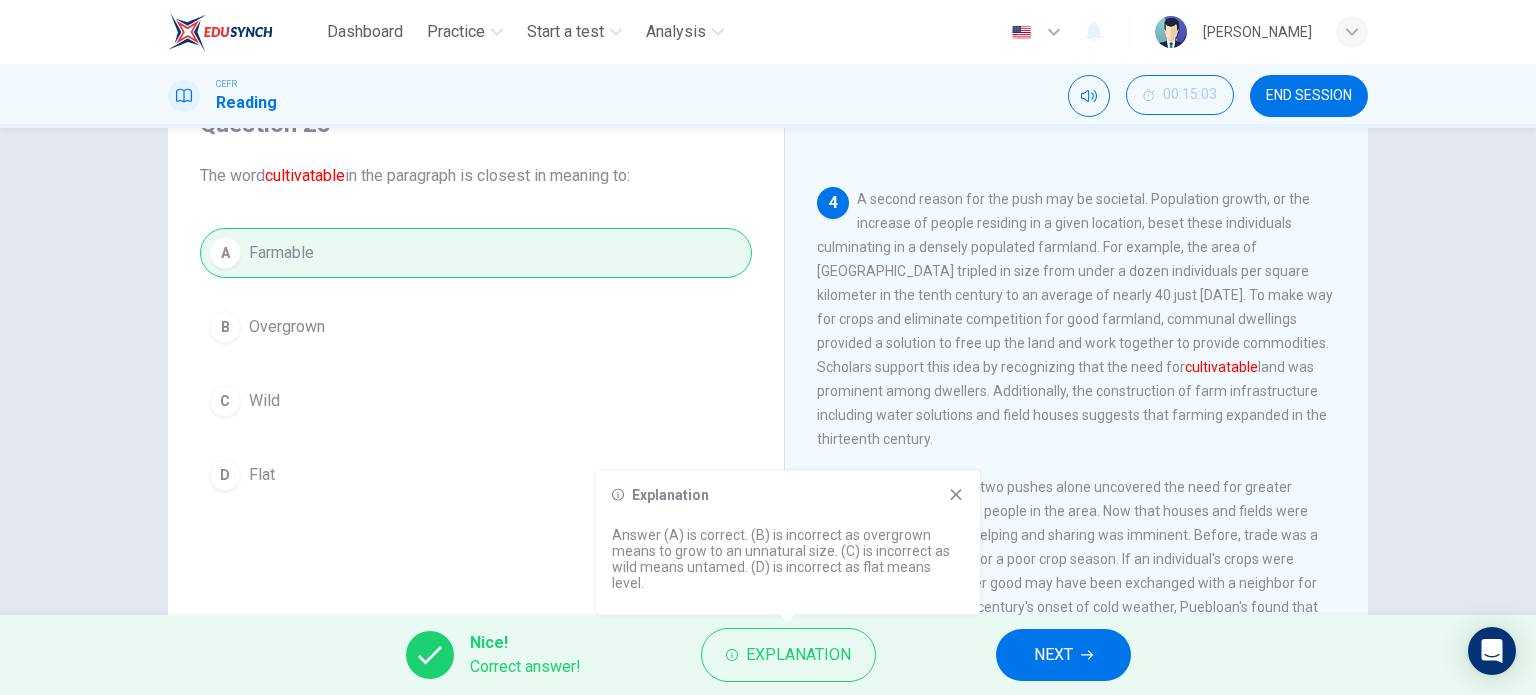 click on "NEXT" at bounding box center [1053, 655] 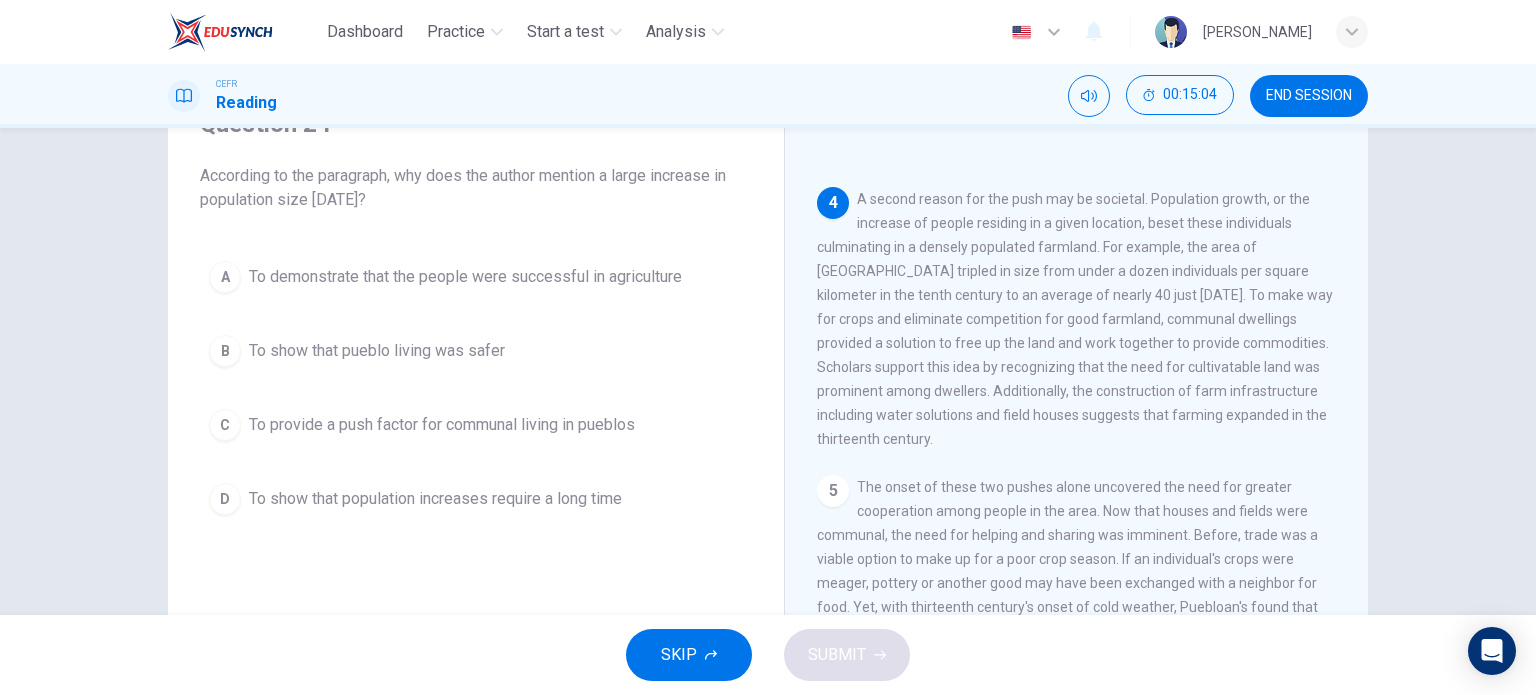 scroll, scrollTop: 0, scrollLeft: 0, axis: both 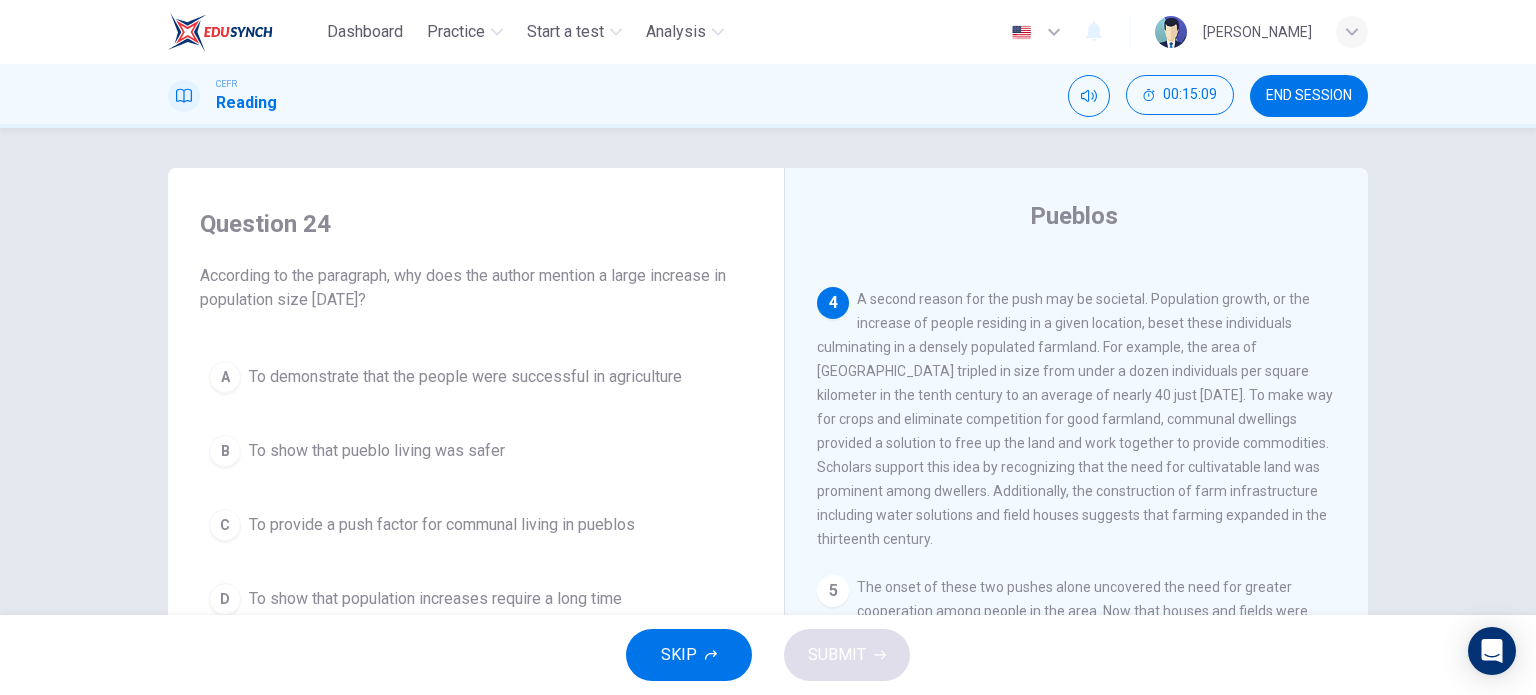 click on "A second reason for the push may be societal. Population growth, or the increase of people residing in a given location, beset these individuals culminating in a densely populated farmland. For example, the area of [GEOGRAPHIC_DATA] tripled in size from under a dozen individuals per square kilometer in the tenth century to an average of nearly 40 just [DATE]. To make way for crops and eliminate competition for good farmland, communal dwellings provided a solution to free up the land and work together to provide commodities. Scholars support this idea by recognizing that the need for cultivatable land was prominent among dwellers. Additionally, the construction of farm infrastructure including water solutions and field houses suggests that farming expanded in the thirteenth century." at bounding box center (1075, 419) 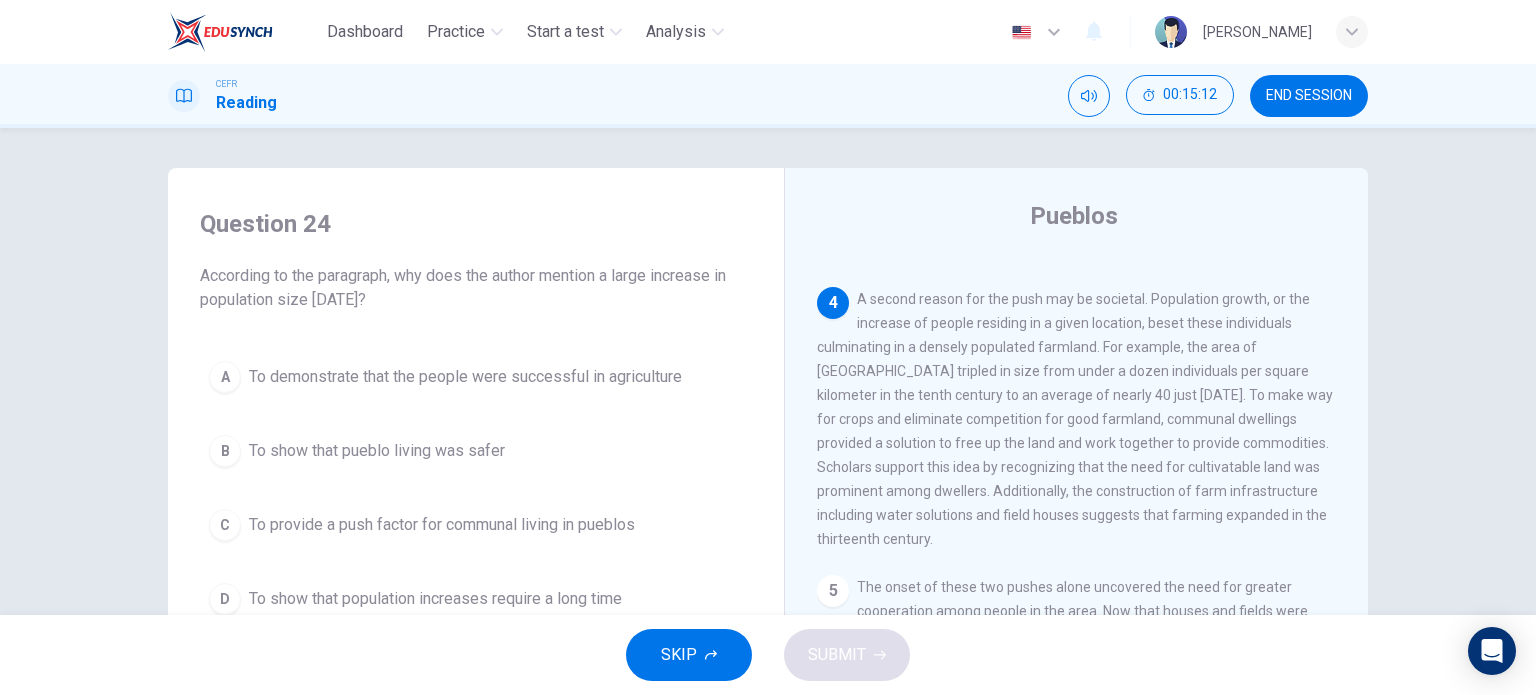 click on "4 A second reason for the push may be societal. Population growth, or the increase of people residing in a given location, beset these individuals culminating in a densely populated farmland. For example, the area of [GEOGRAPHIC_DATA] tripled in size from under a dozen individuals per square kilometer in the tenth century to an average of nearly 40 just [DATE]. To make way for crops and eliminate competition for good farmland, communal dwellings provided a solution to free up the land and work together to provide commodities. Scholars support this idea by recognizing that the need for cultivatable land was prominent among dwellers. Additionally, the construction of farm infrastructure including water solutions and field houses suggests that farming expanded in the thirteenth century." at bounding box center [1077, 419] 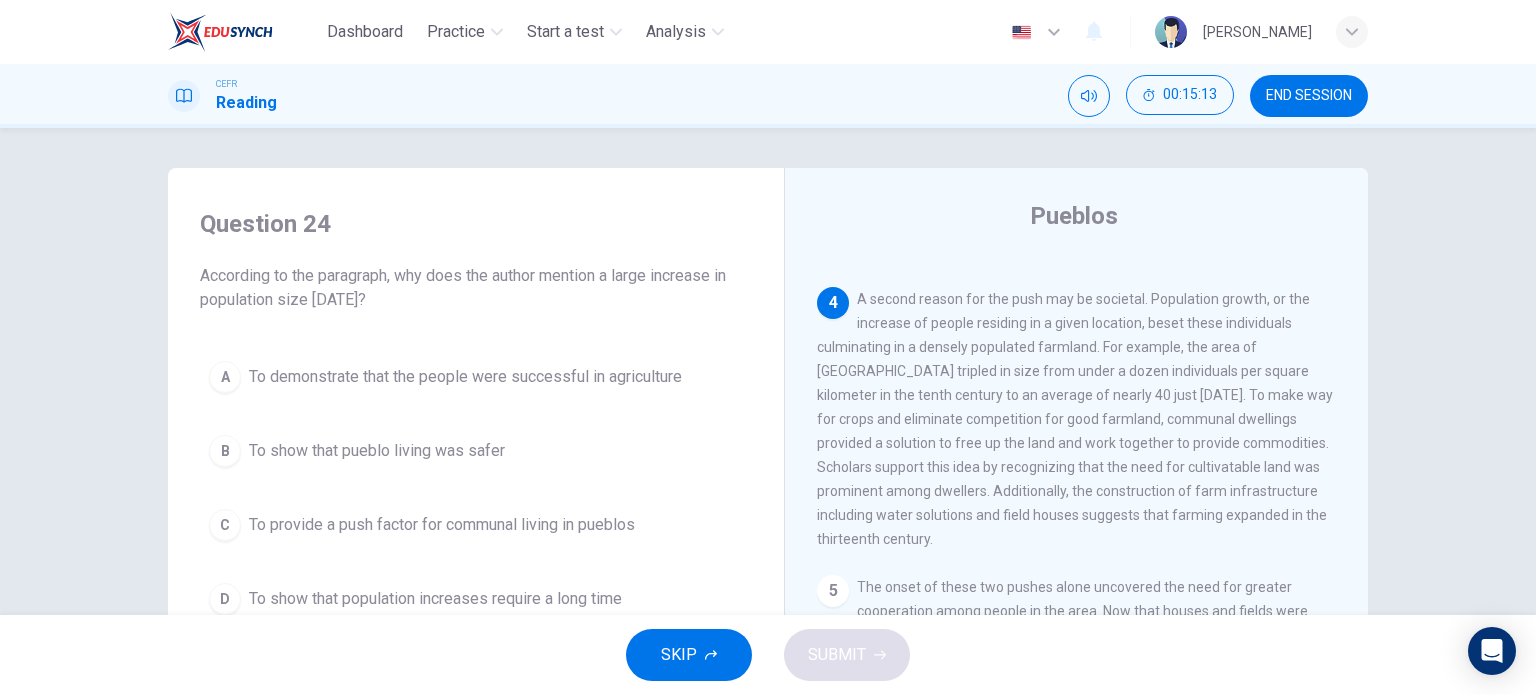 click on "A second reason for the push may be societal. Population growth, or the increase of people residing in a given location, beset these individuals culminating in a densely populated farmland. For example, the area of [GEOGRAPHIC_DATA] tripled in size from under a dozen individuals per square kilometer in the tenth century to an average of nearly 40 just [DATE]. To make way for crops and eliminate competition for good farmland, communal dwellings provided a solution to free up the land and work together to provide commodities. Scholars support this idea by recognizing that the need for cultivatable land was prominent among dwellers. Additionally, the construction of farm infrastructure including water solutions and field houses suggests that farming expanded in the thirteenth century." at bounding box center (1075, 419) 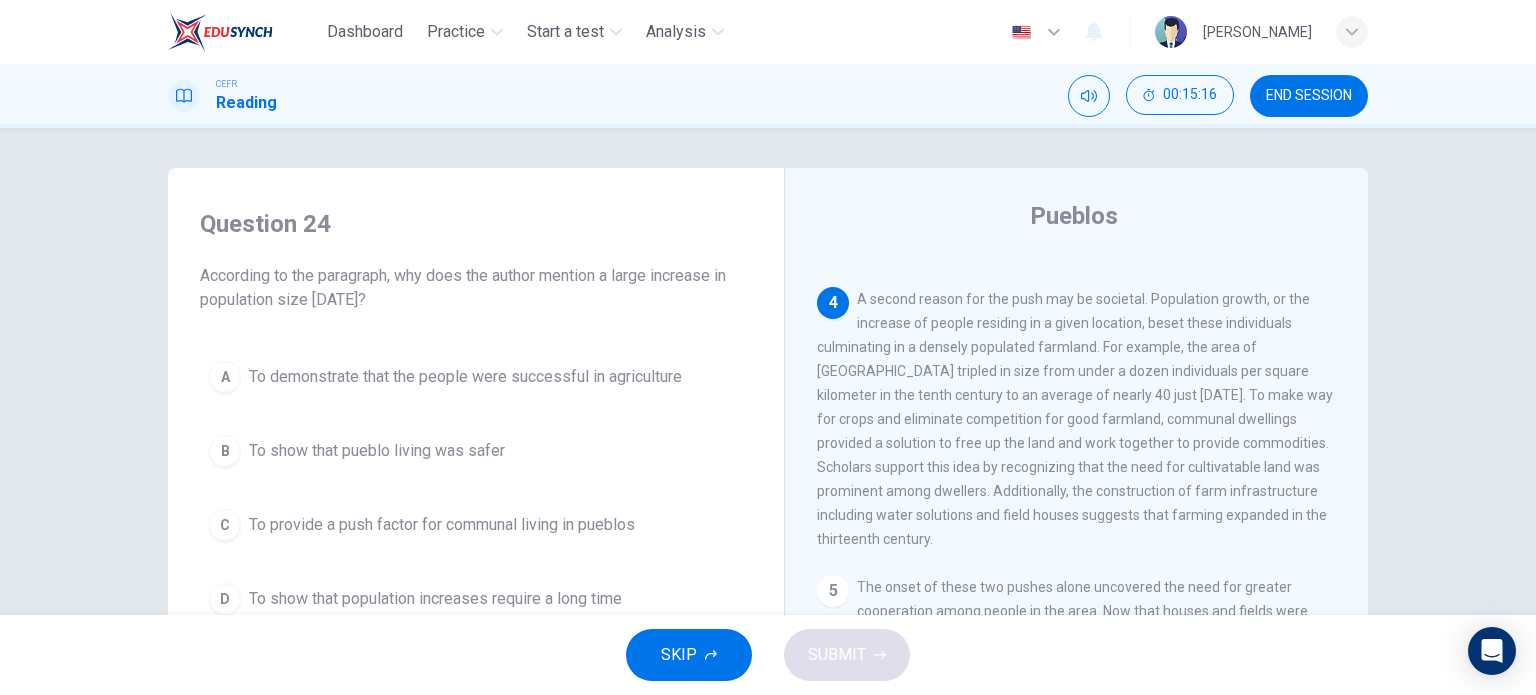 drag, startPoint x: 916, startPoint y: 431, endPoint x: 927, endPoint y: 440, distance: 14.21267 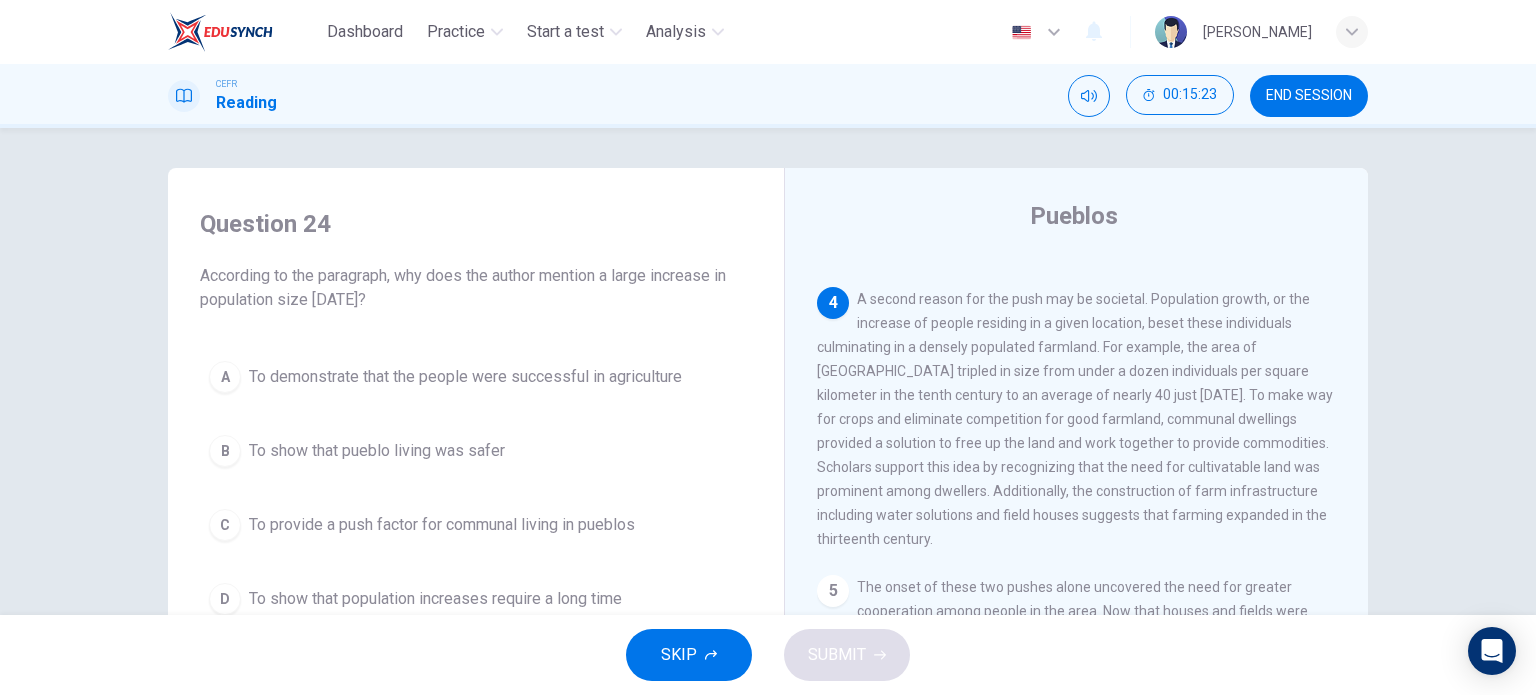scroll, scrollTop: 100, scrollLeft: 0, axis: vertical 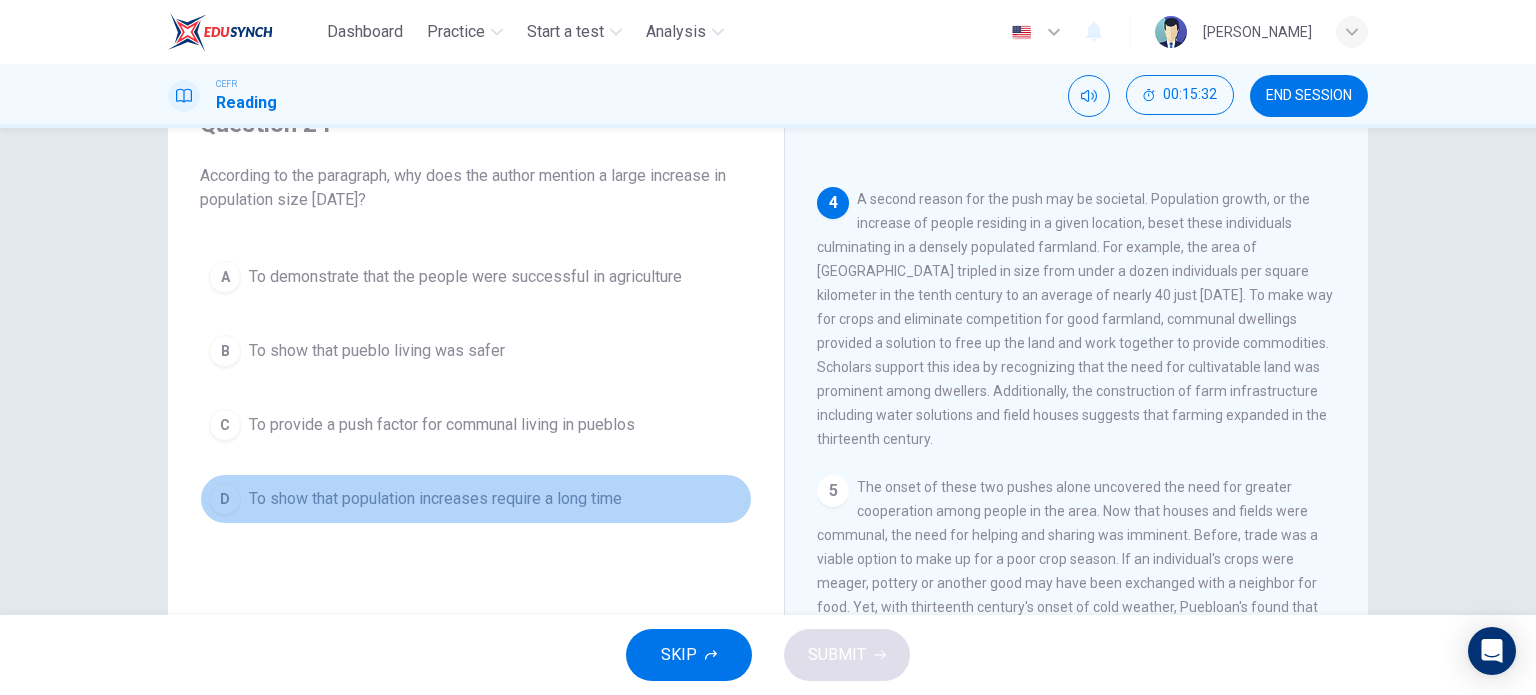 click on "To show that population increases require a long time" at bounding box center [435, 499] 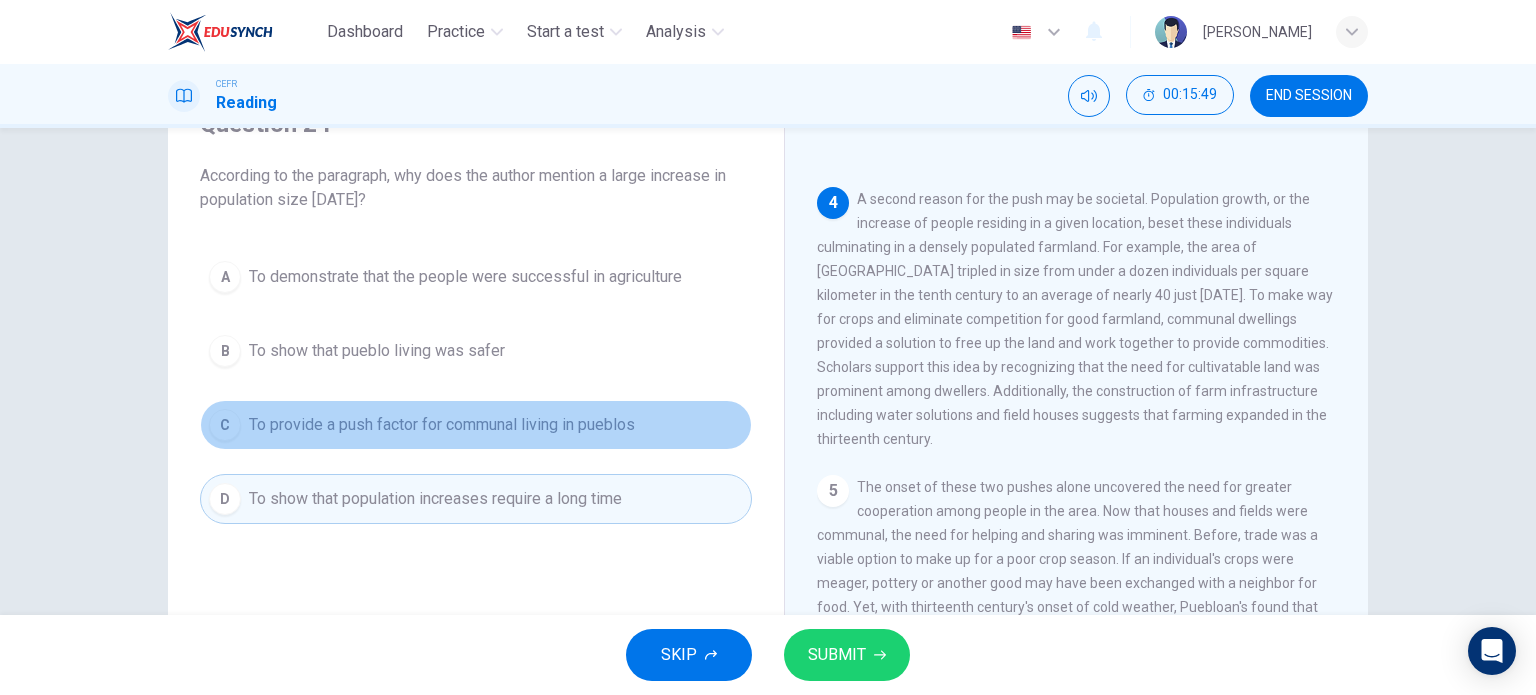 click on "To provide a push factor for communal living in pueblos" at bounding box center [442, 425] 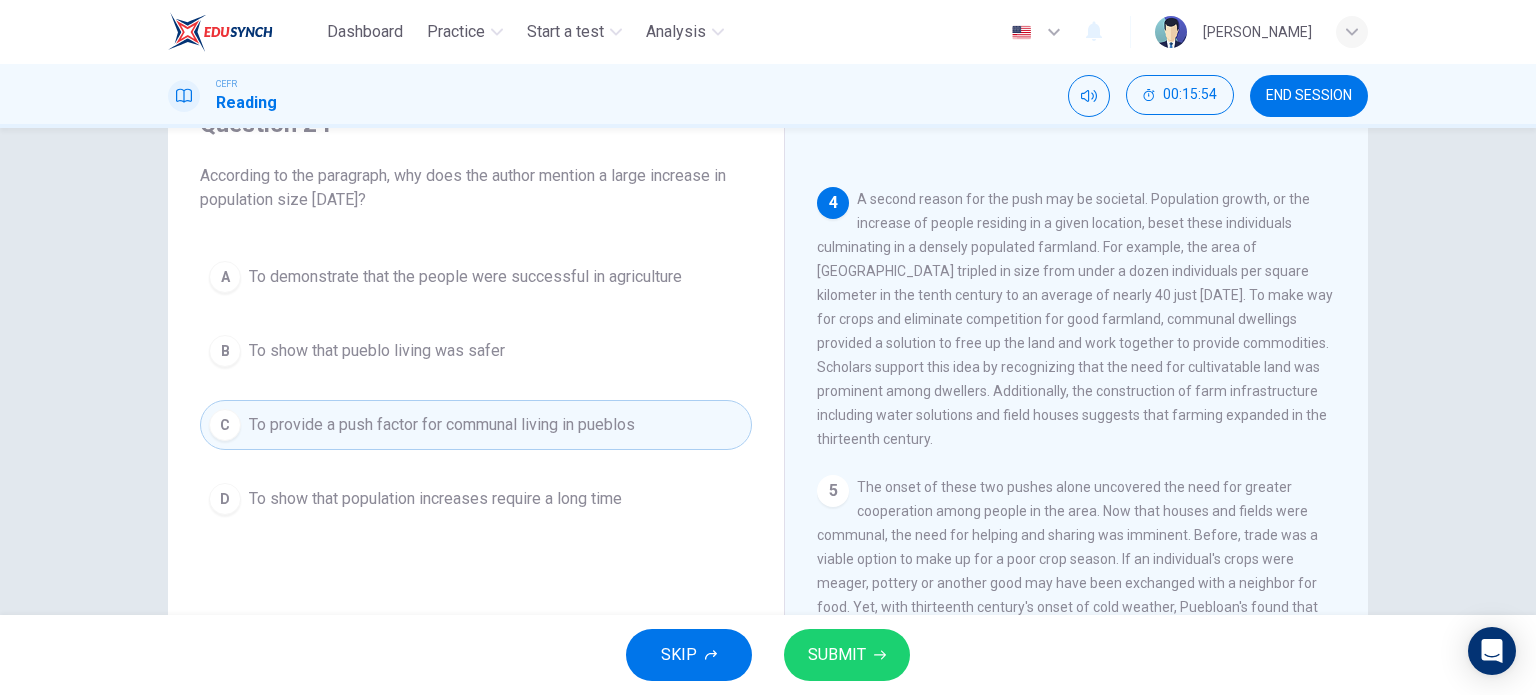 click on "SKIP SUBMIT" at bounding box center (768, 655) 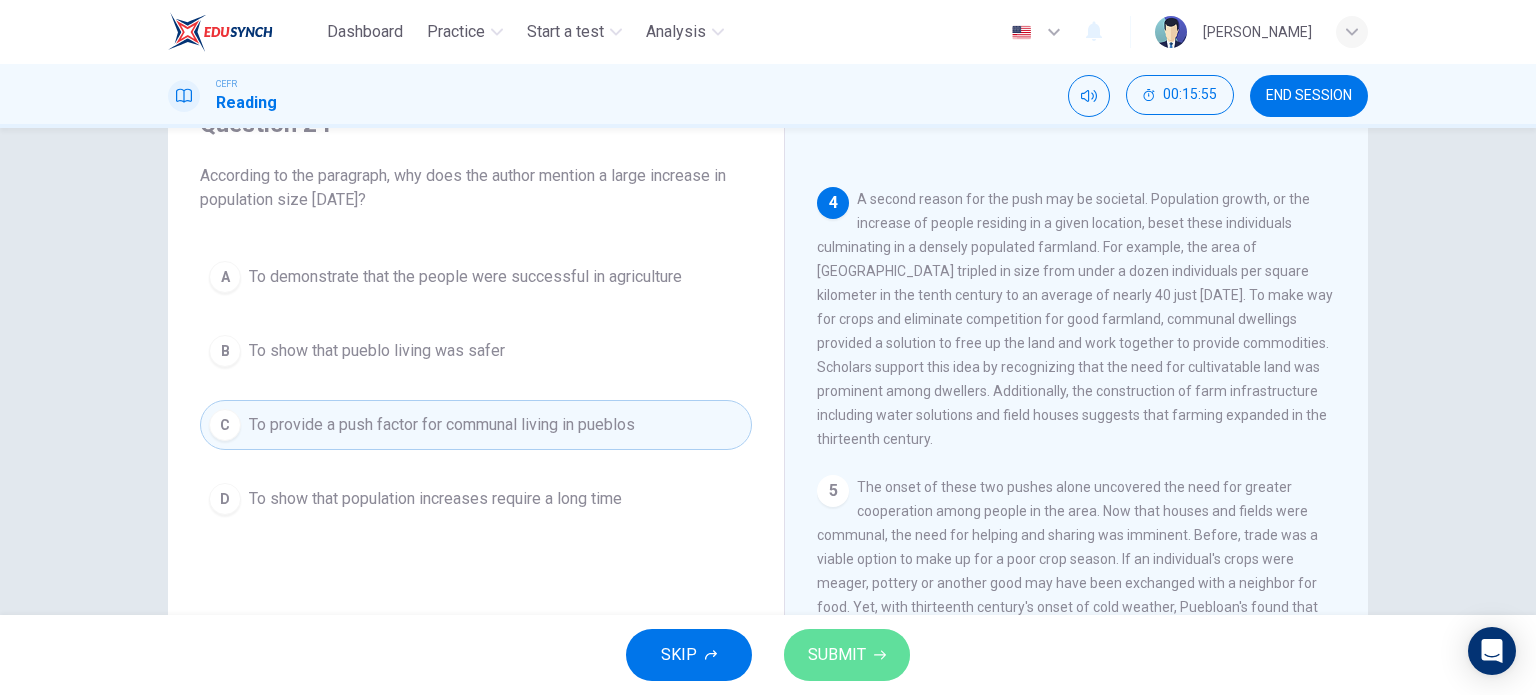 click on "SUBMIT" at bounding box center (847, 655) 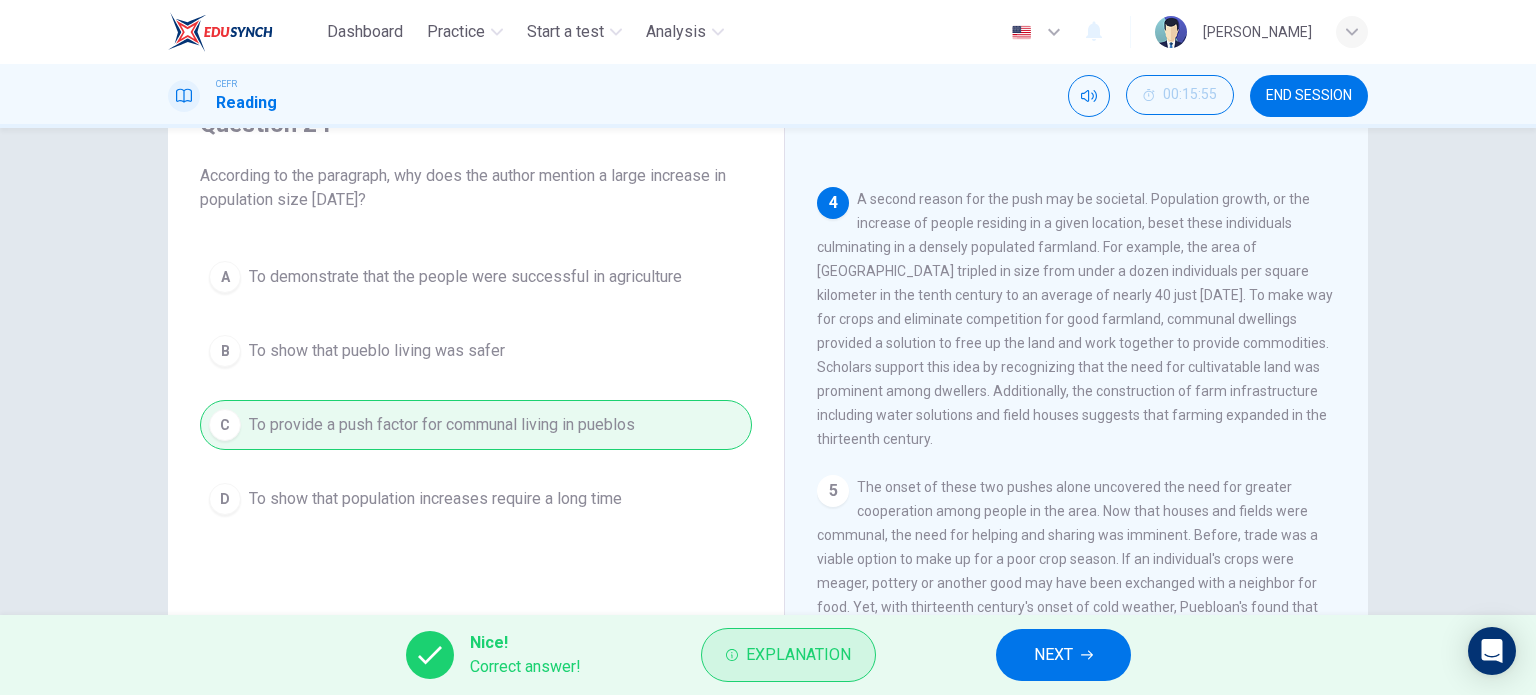 click on "Explanation" at bounding box center [798, 655] 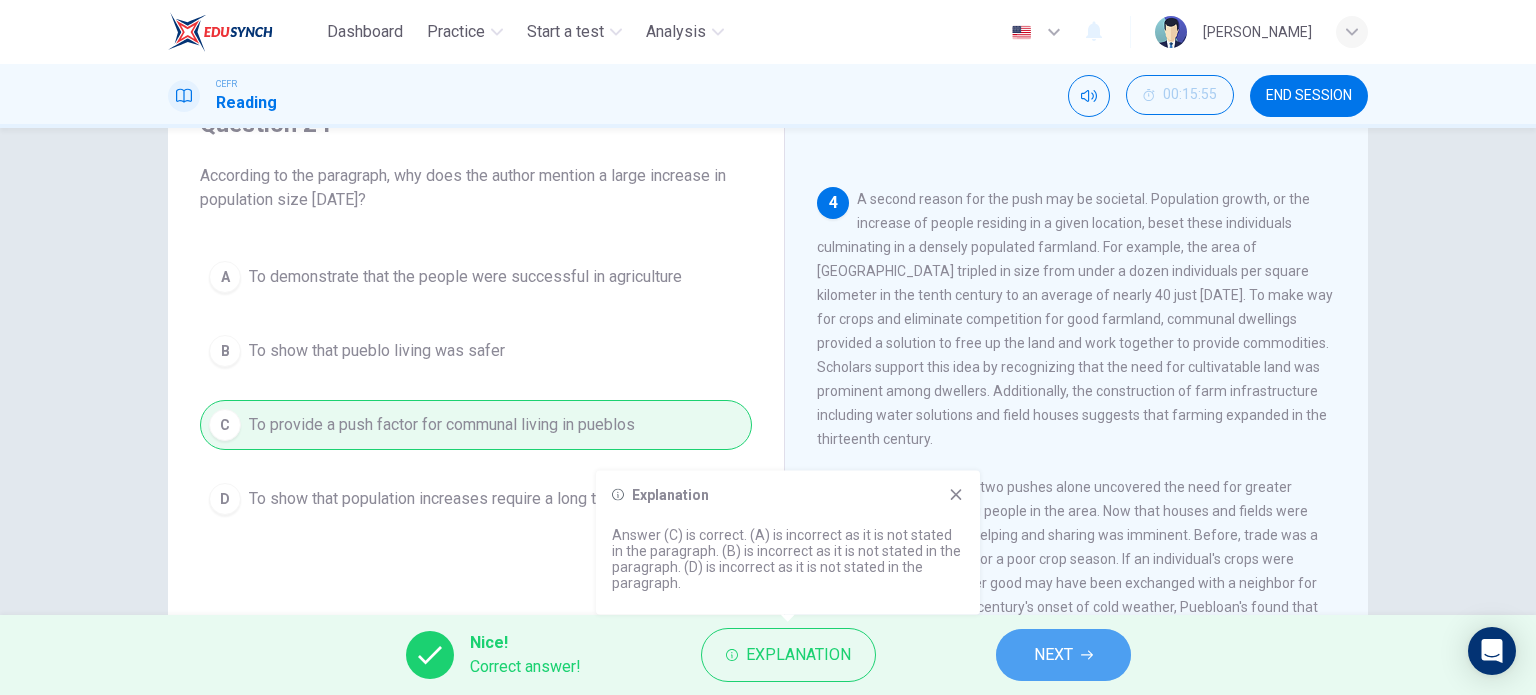 click on "NEXT" at bounding box center [1053, 655] 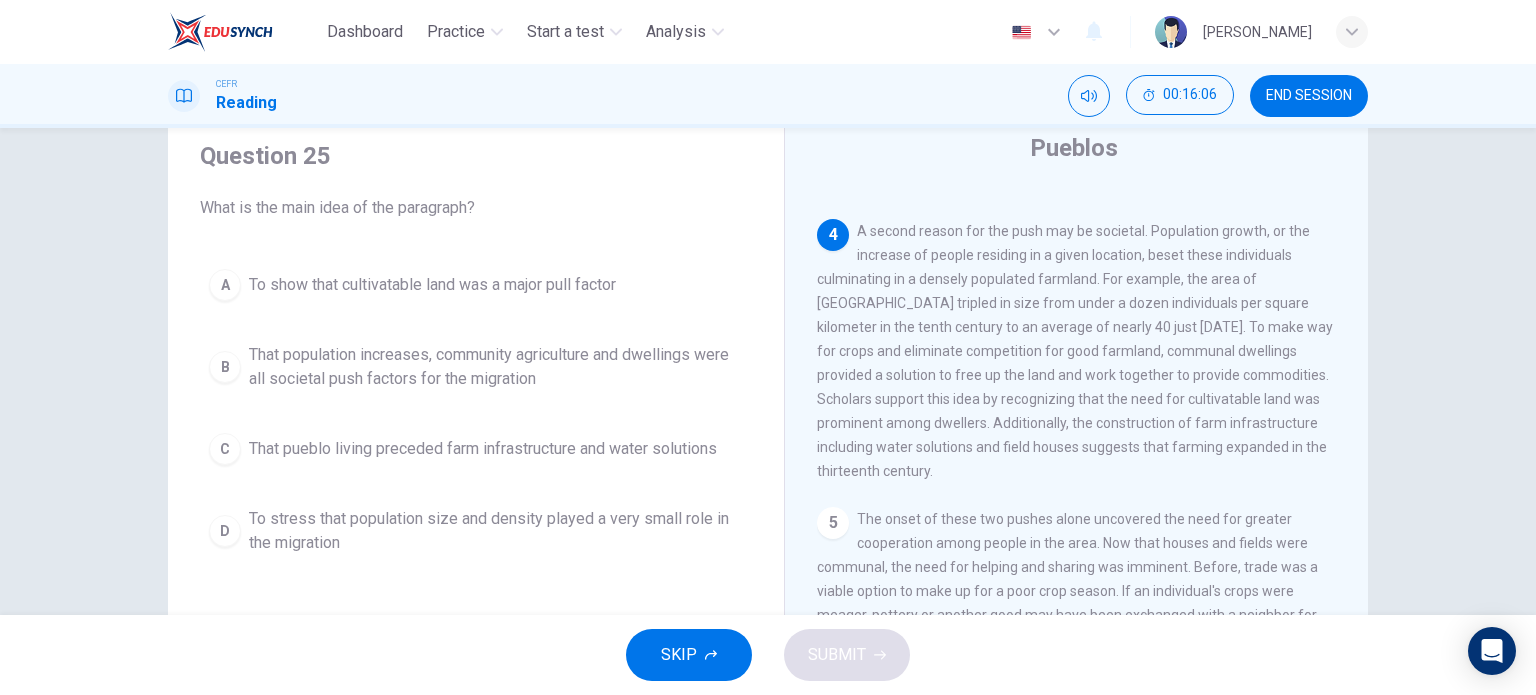 scroll, scrollTop: 100, scrollLeft: 0, axis: vertical 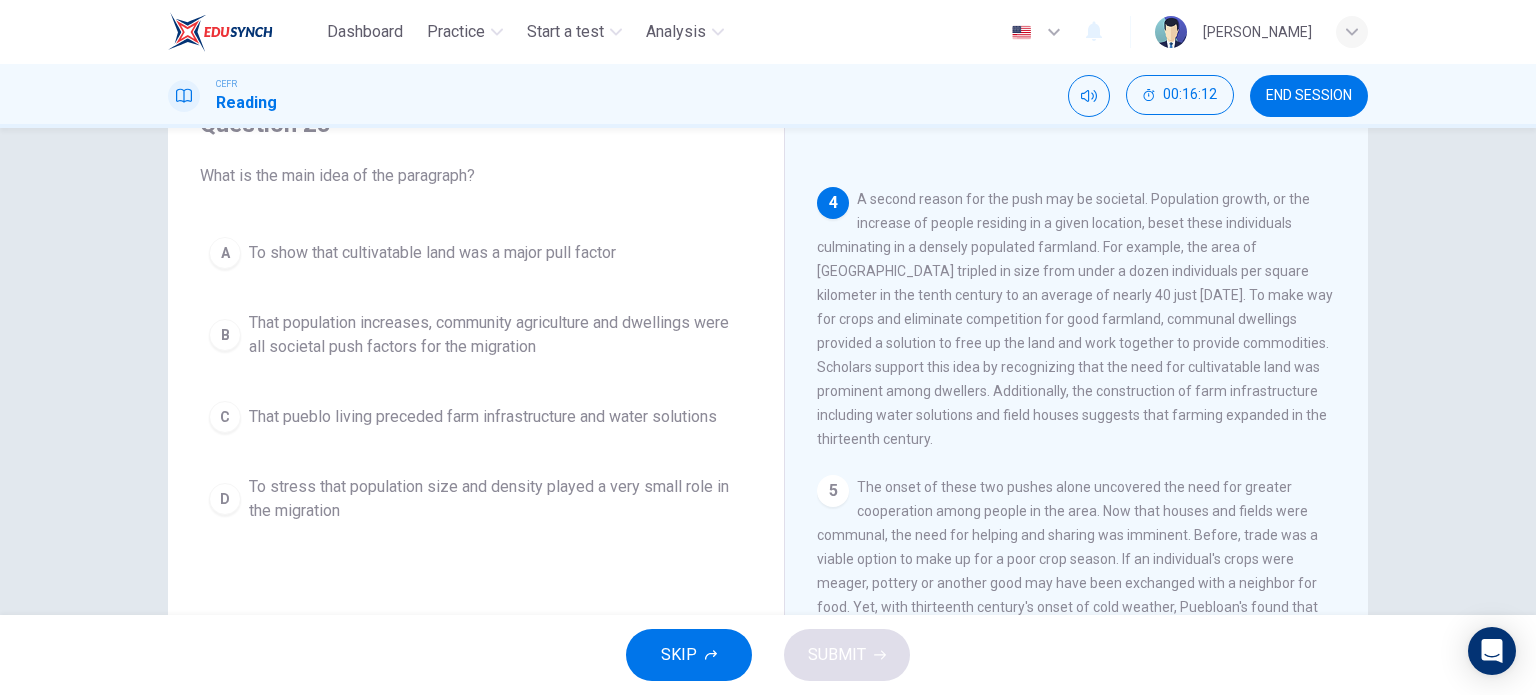 drag, startPoint x: 551, startPoint y: 353, endPoint x: 556, endPoint y: 436, distance: 83.15047 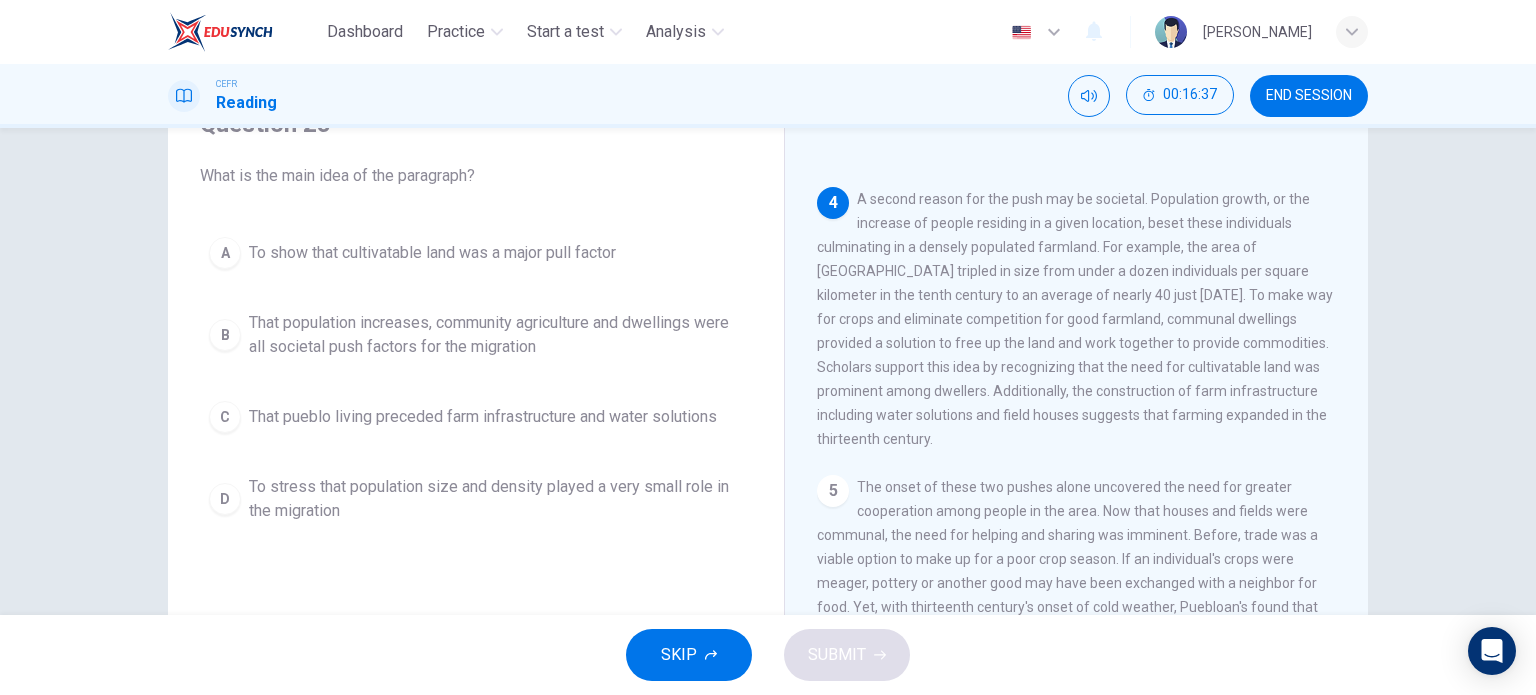 click on "To show that cultivatable land was a major pull factor" at bounding box center [432, 253] 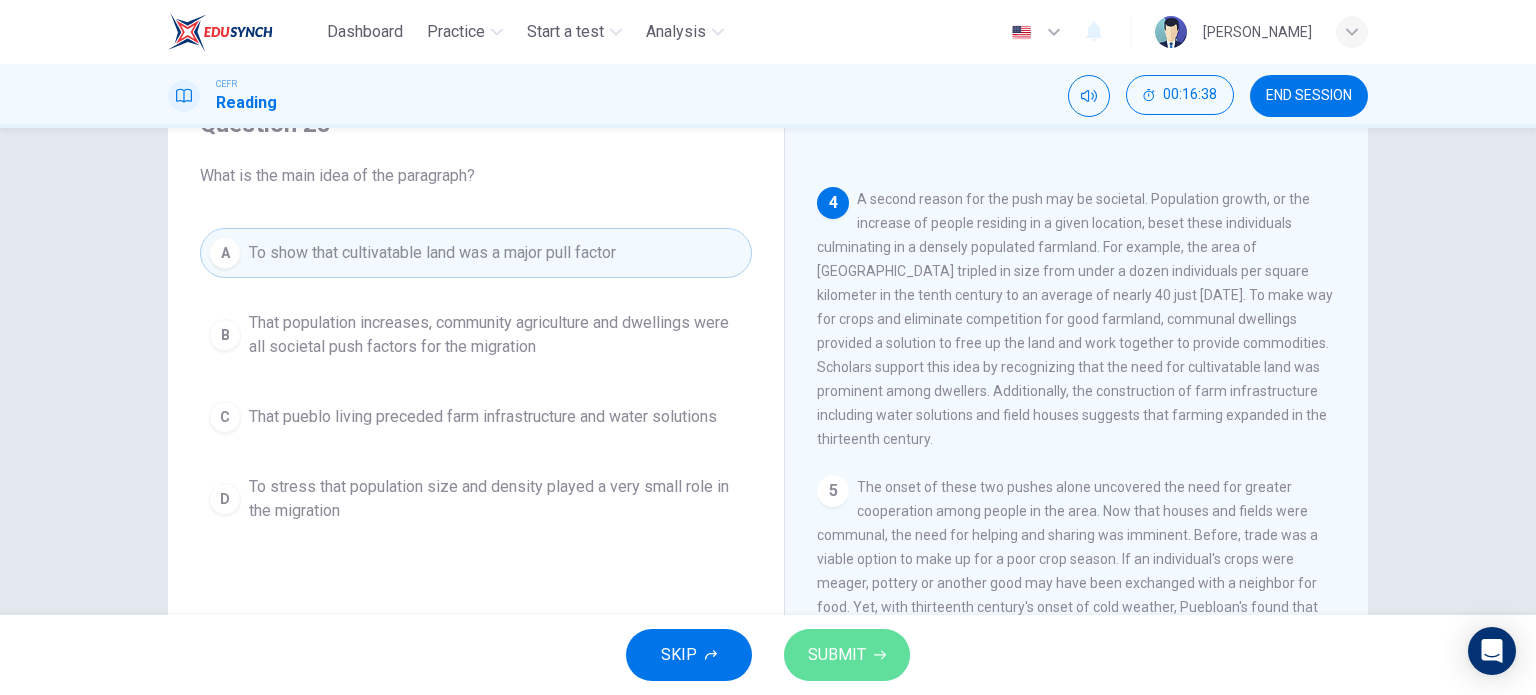 click on "SUBMIT" at bounding box center (837, 655) 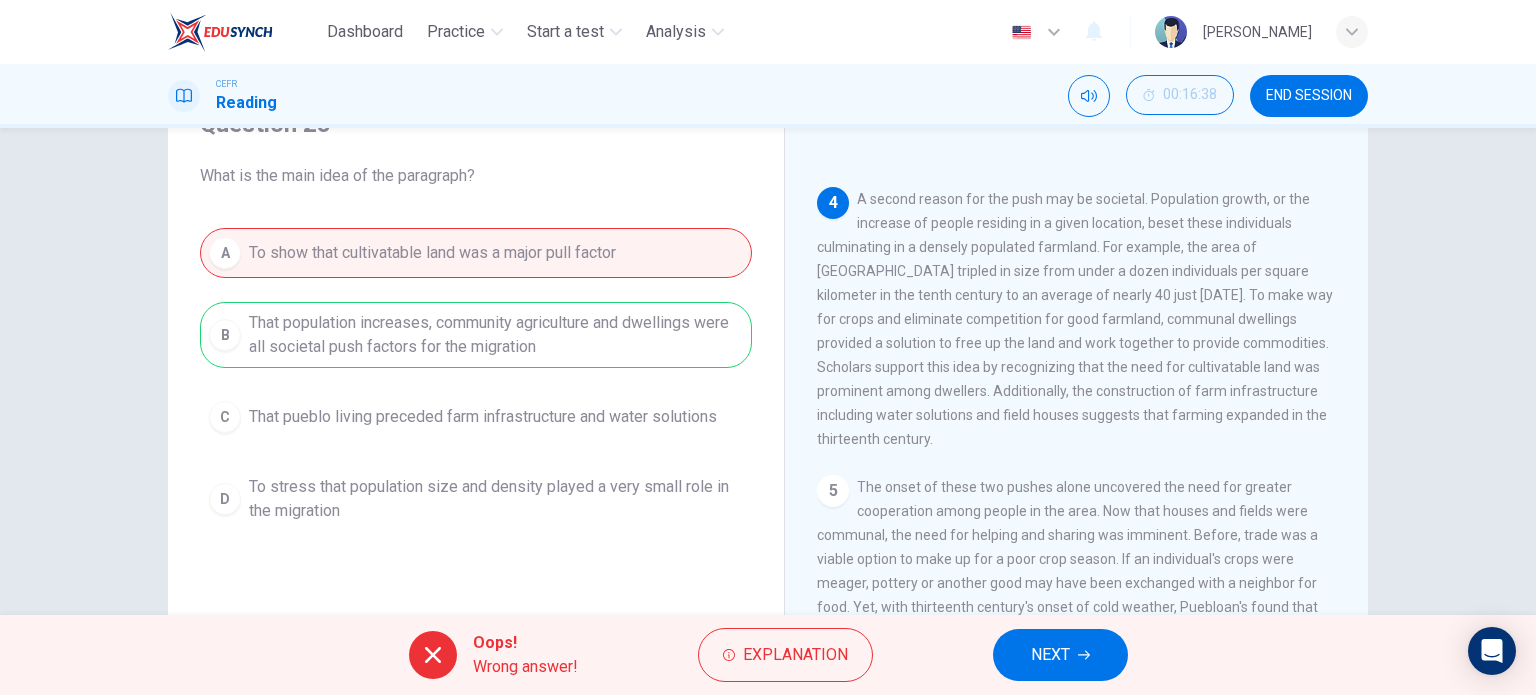 click on "Explanation" at bounding box center [785, 655] 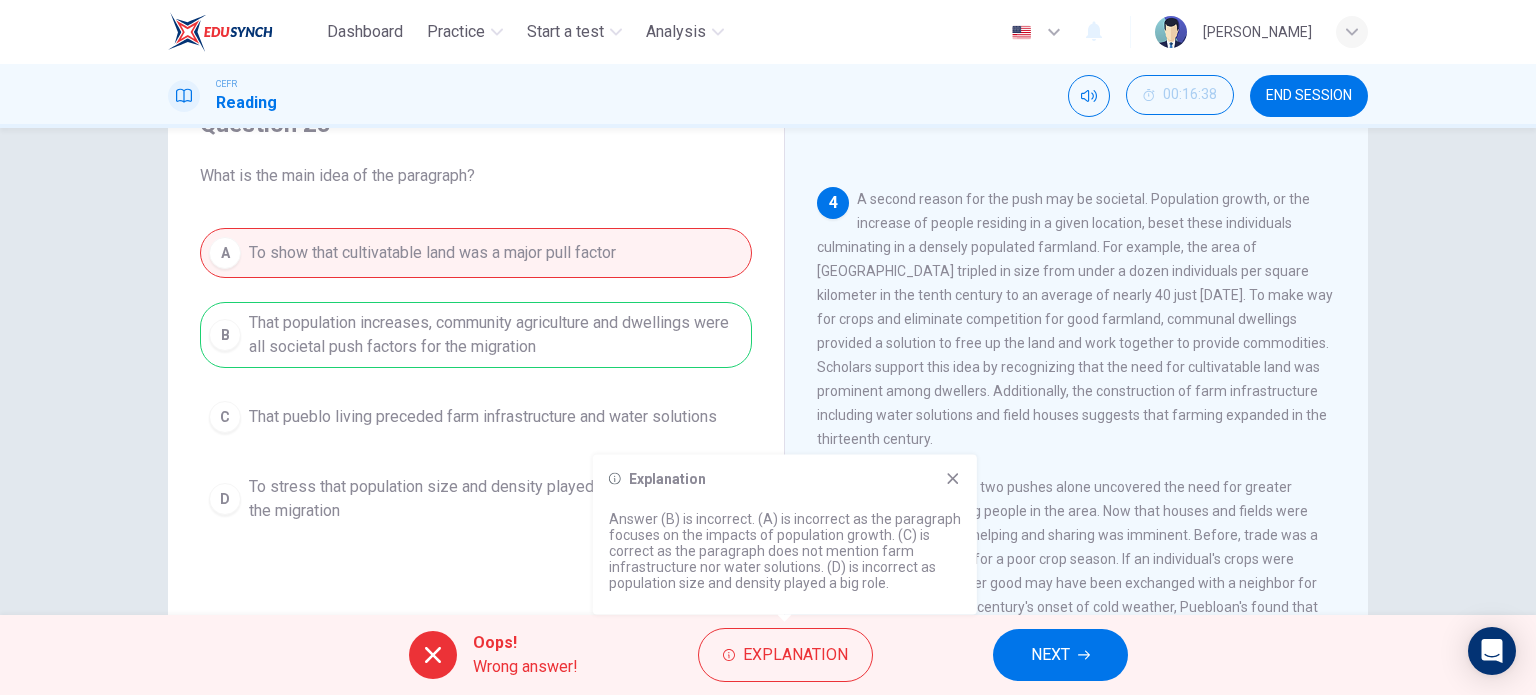 click on "END SESSION" at bounding box center (1309, 96) 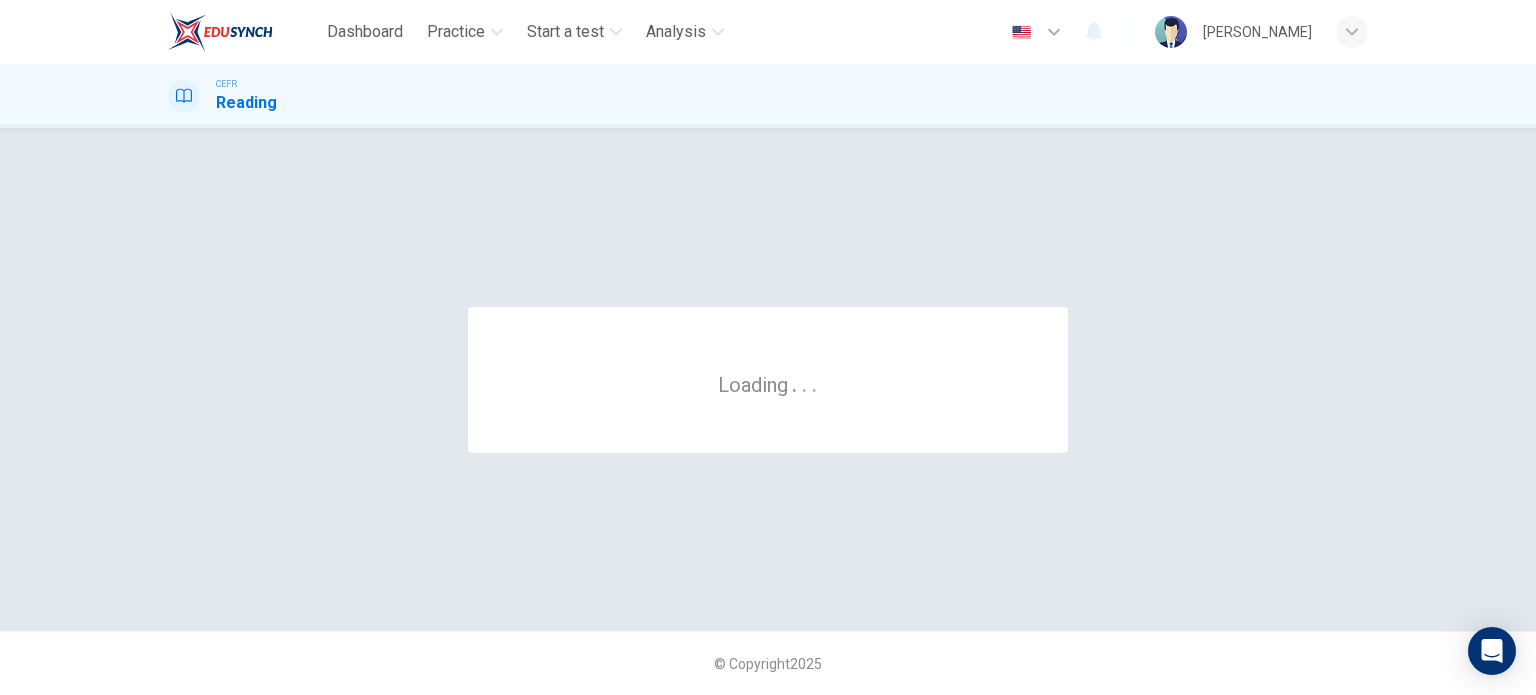 scroll, scrollTop: 0, scrollLeft: 0, axis: both 